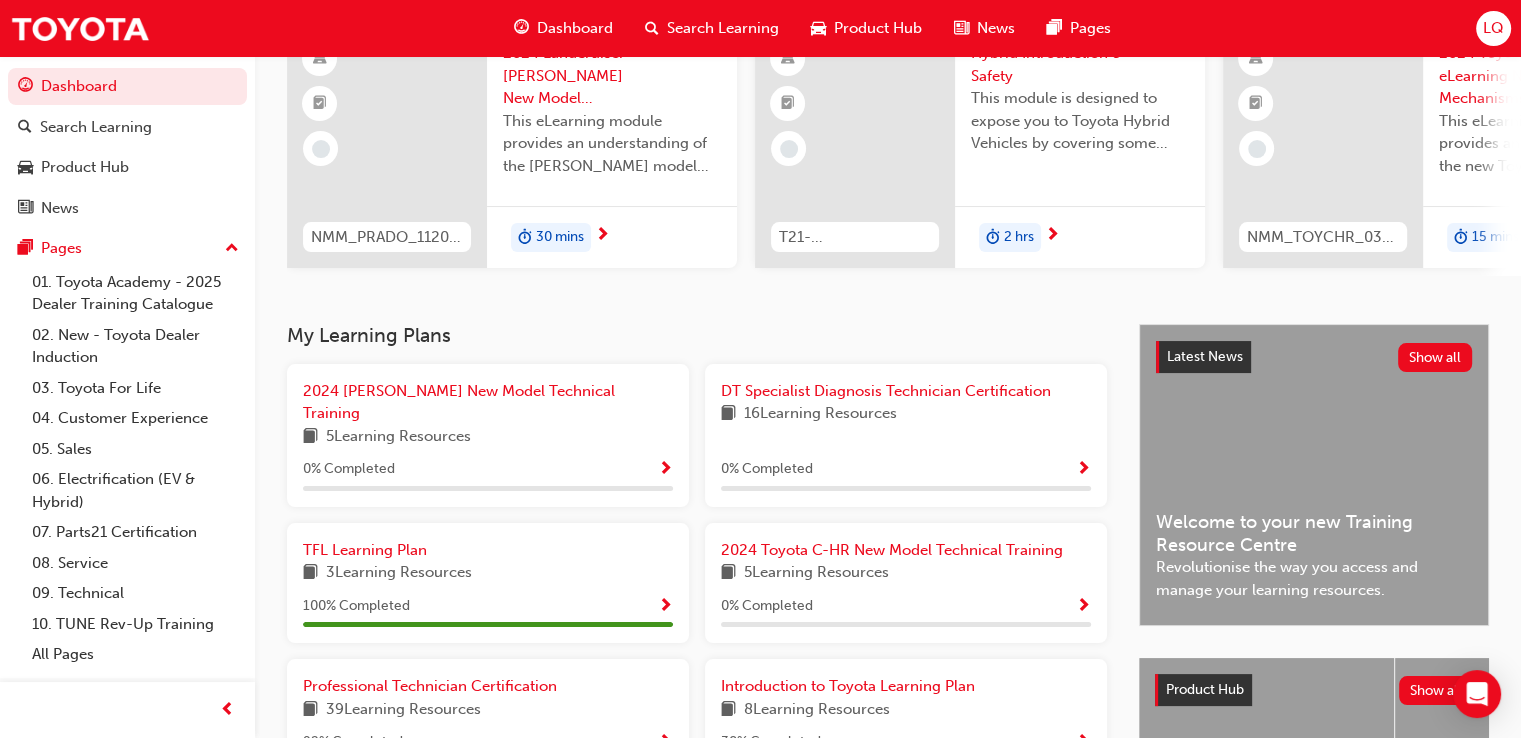 scroll, scrollTop: 456, scrollLeft: 0, axis: vertical 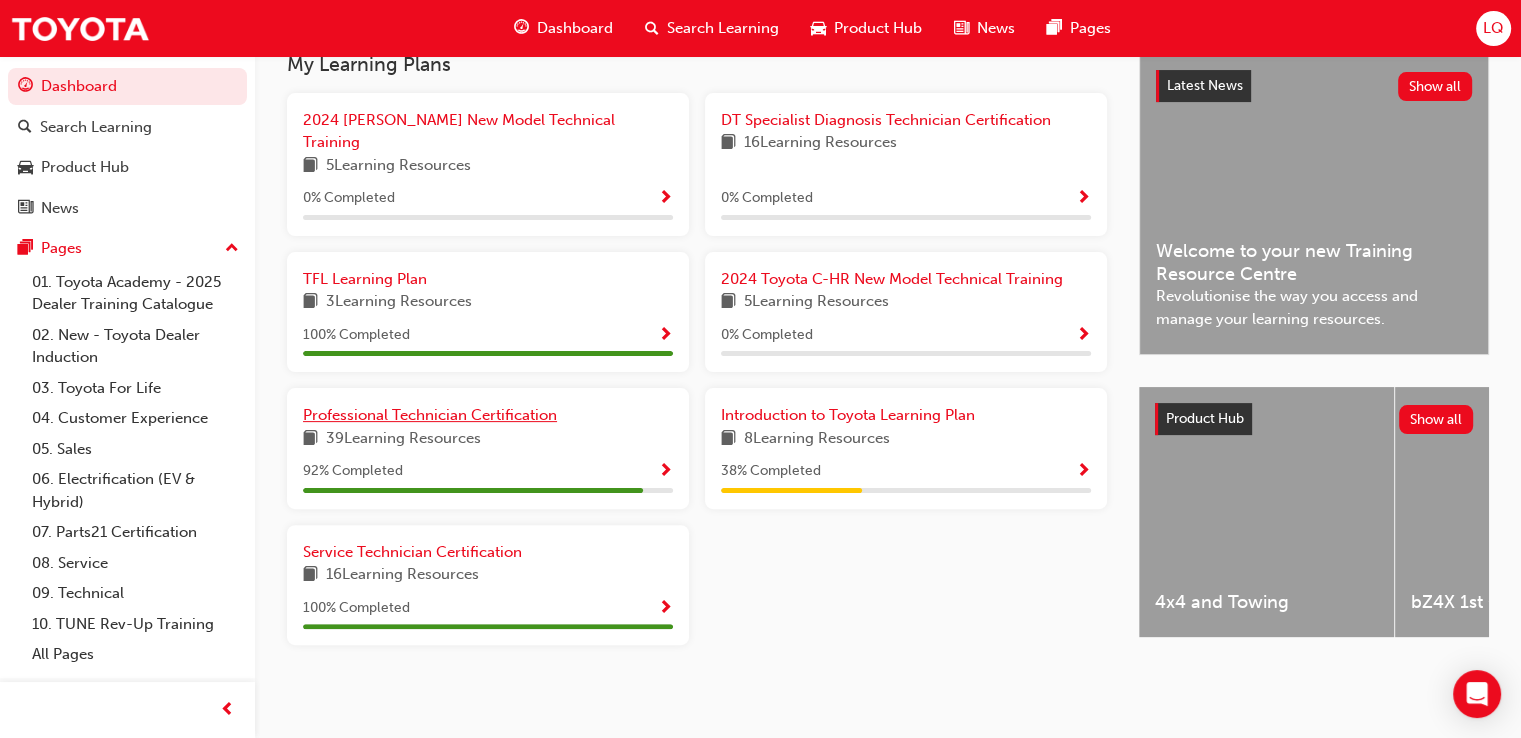 click on "Professional Technician Certification" at bounding box center [430, 415] 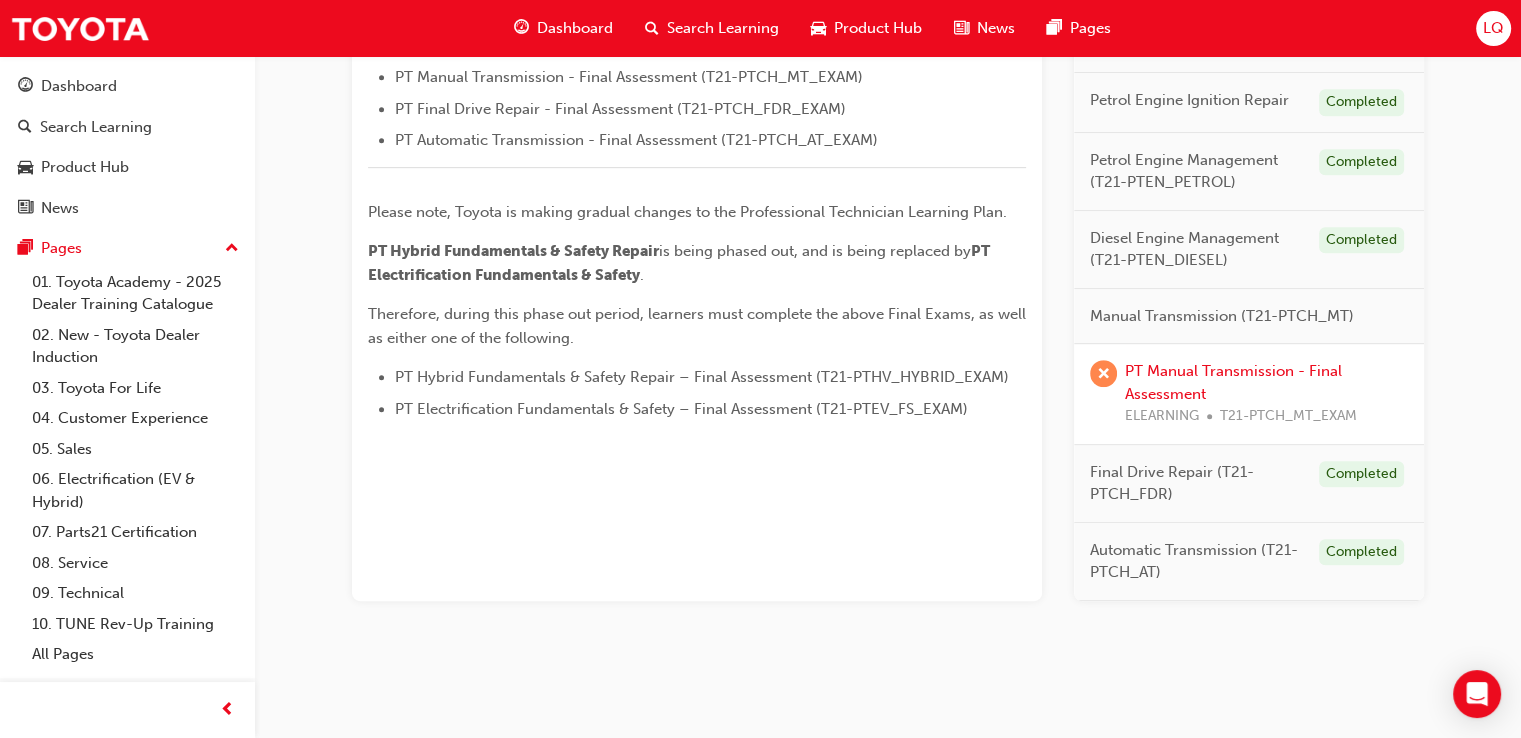 scroll, scrollTop: 909, scrollLeft: 0, axis: vertical 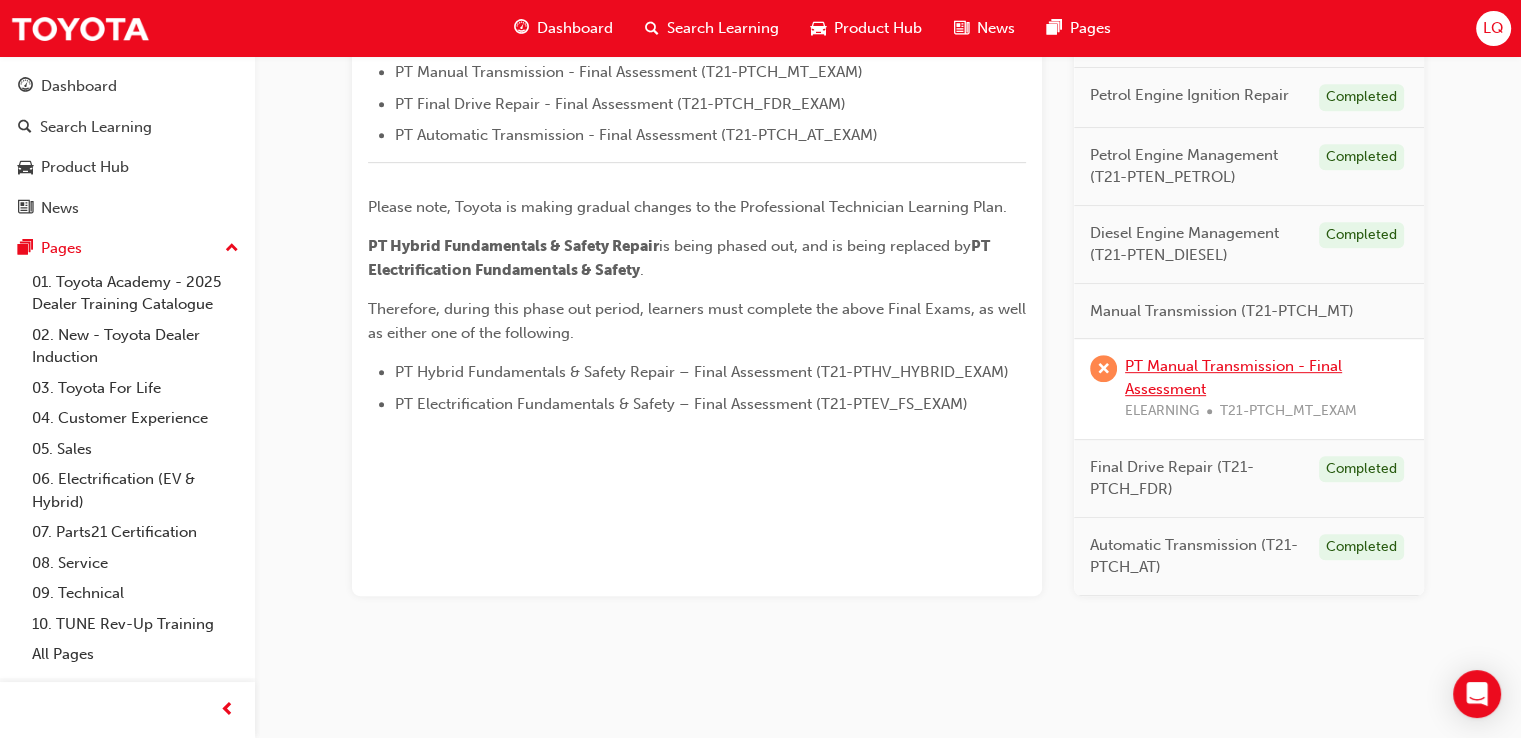 click on "PT Manual Transmission - Final Assessment" at bounding box center [1233, 377] 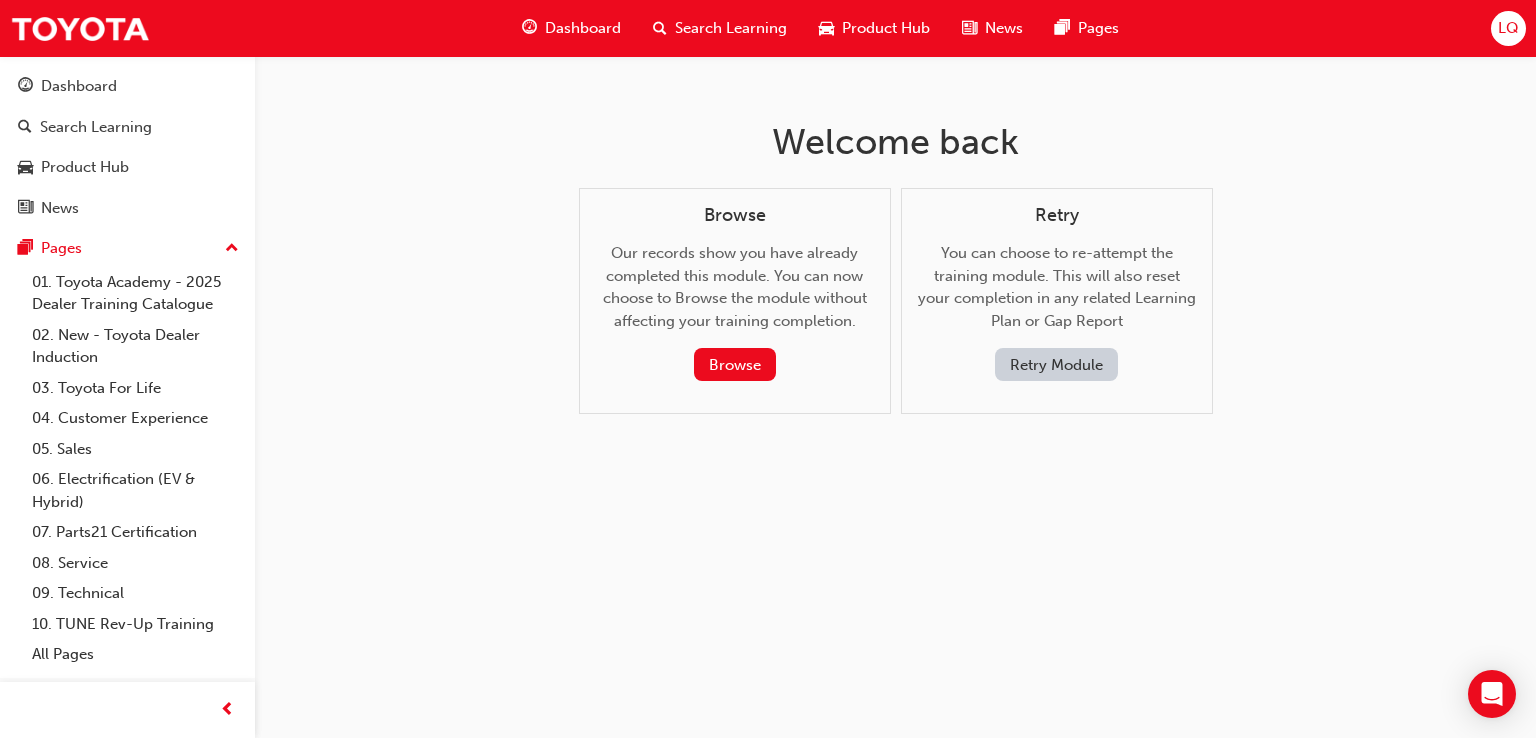 click on "Retry Module" at bounding box center (1056, 364) 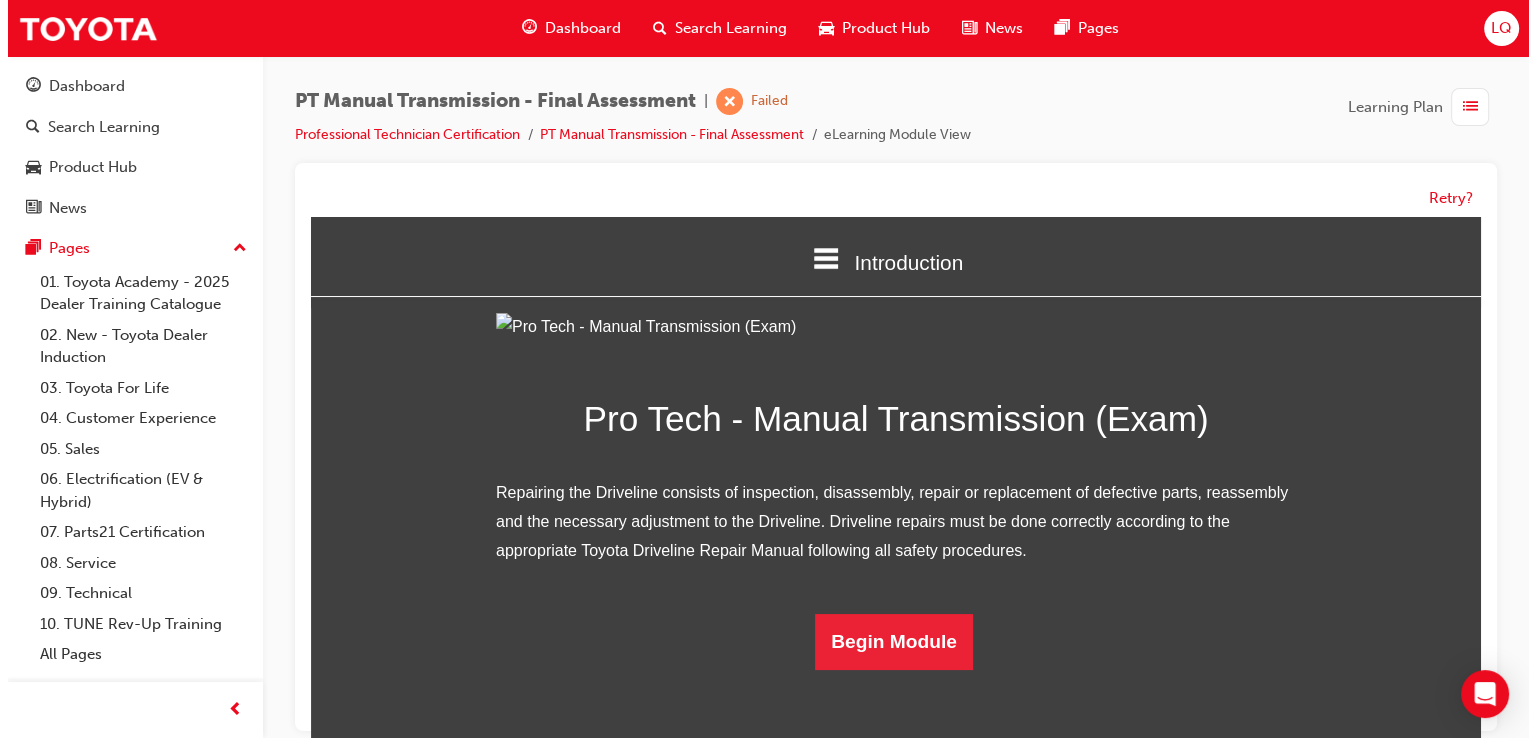 scroll, scrollTop: 138, scrollLeft: 0, axis: vertical 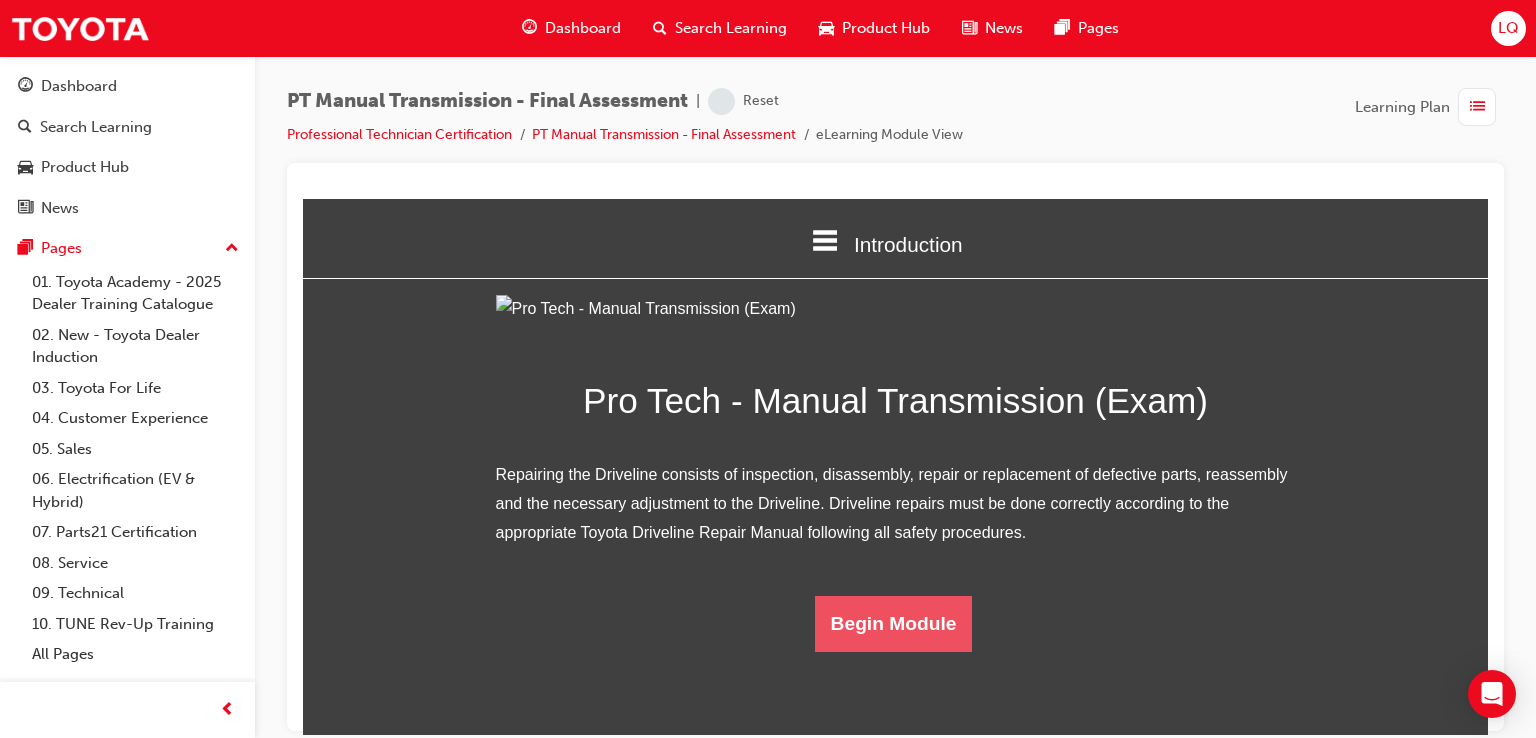 click on "Begin Module" at bounding box center [894, 623] 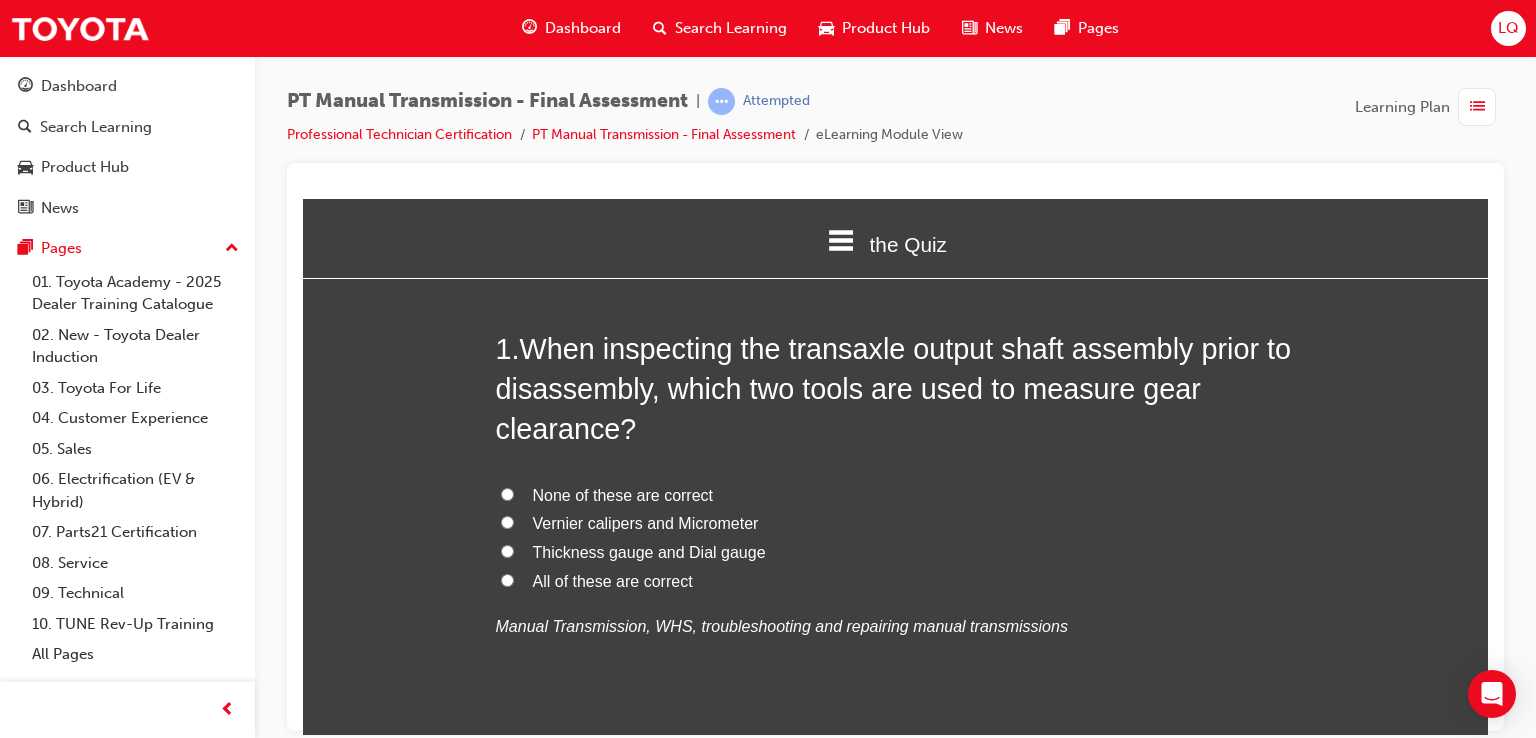 scroll, scrollTop: 0, scrollLeft: 0, axis: both 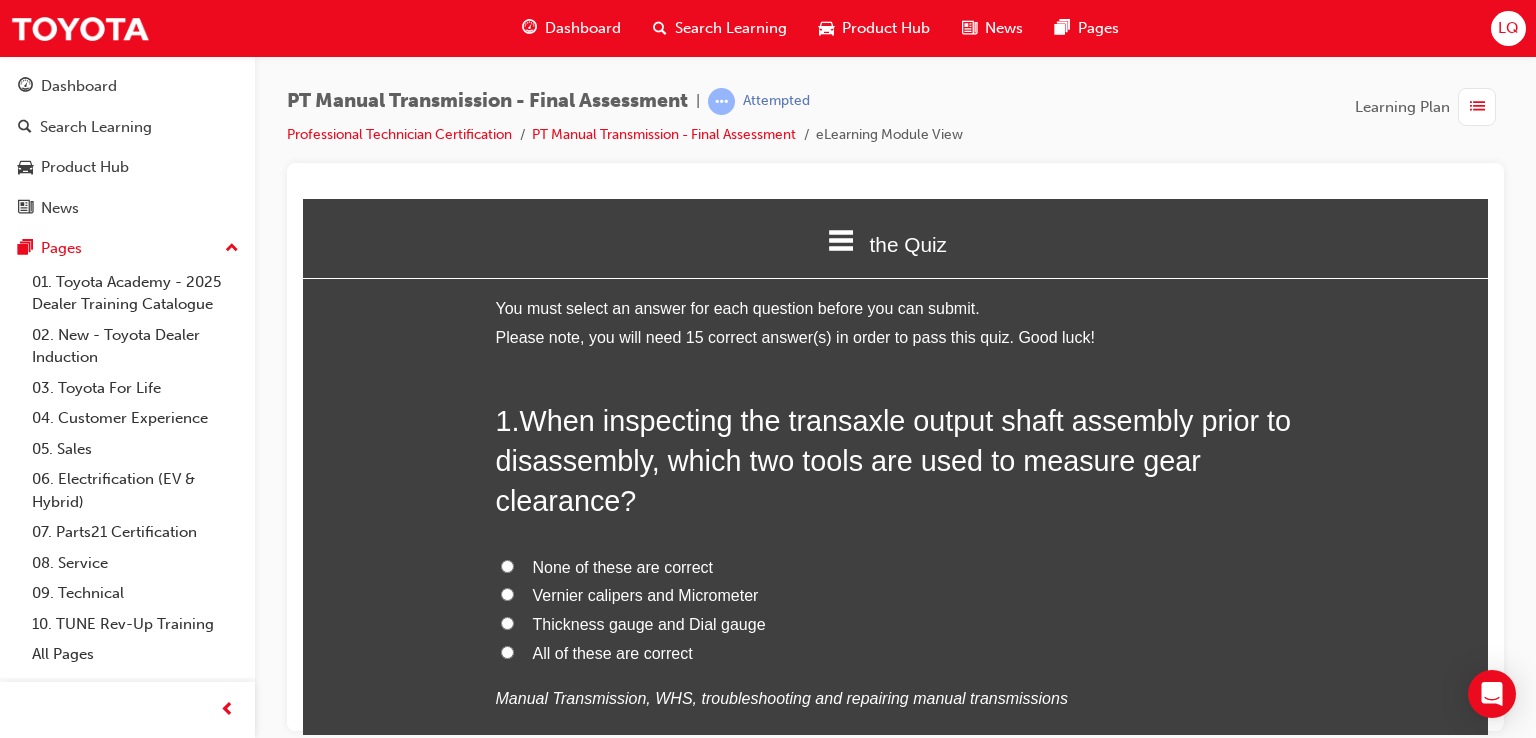 click on "Thickness gauge and Dial gauge" at bounding box center (649, 623) 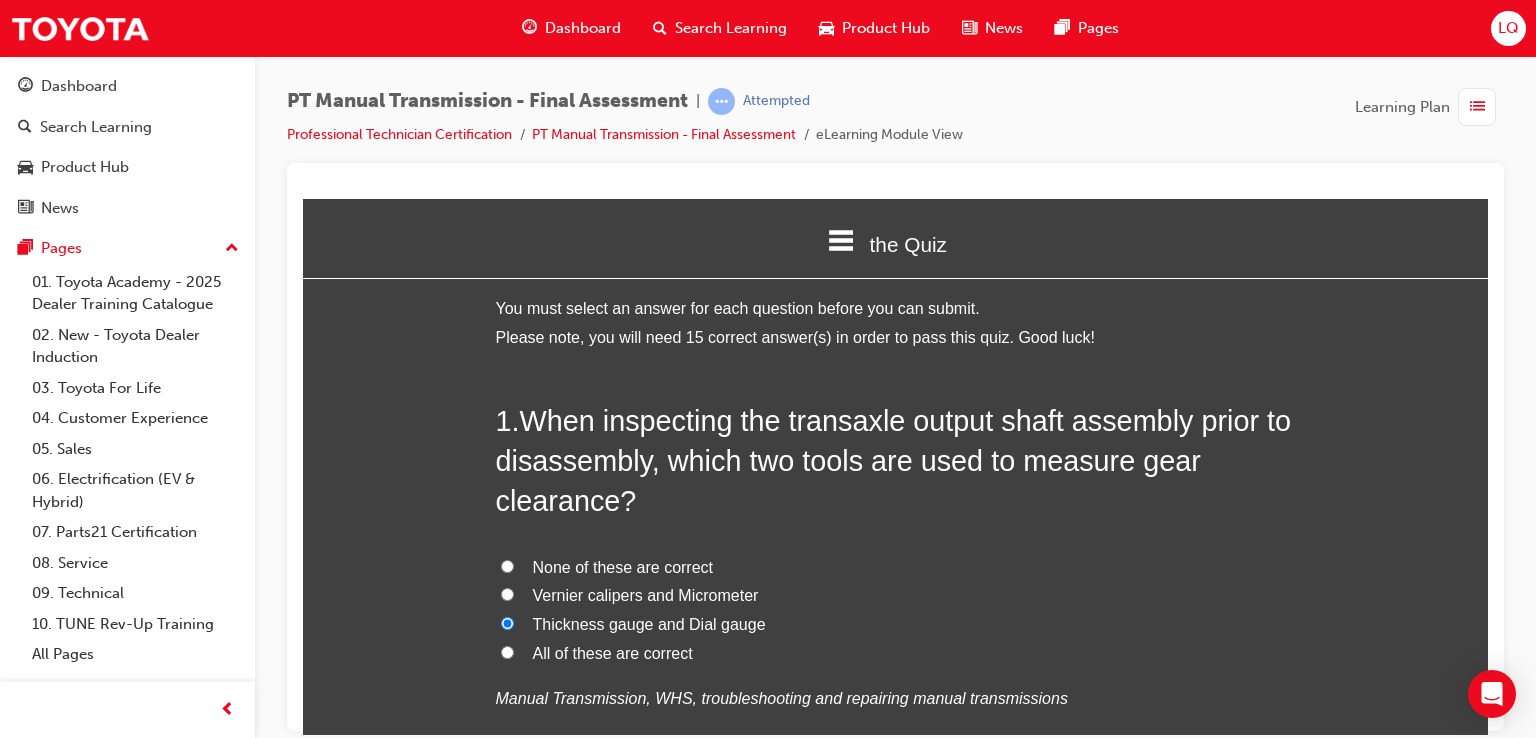 radio on "true" 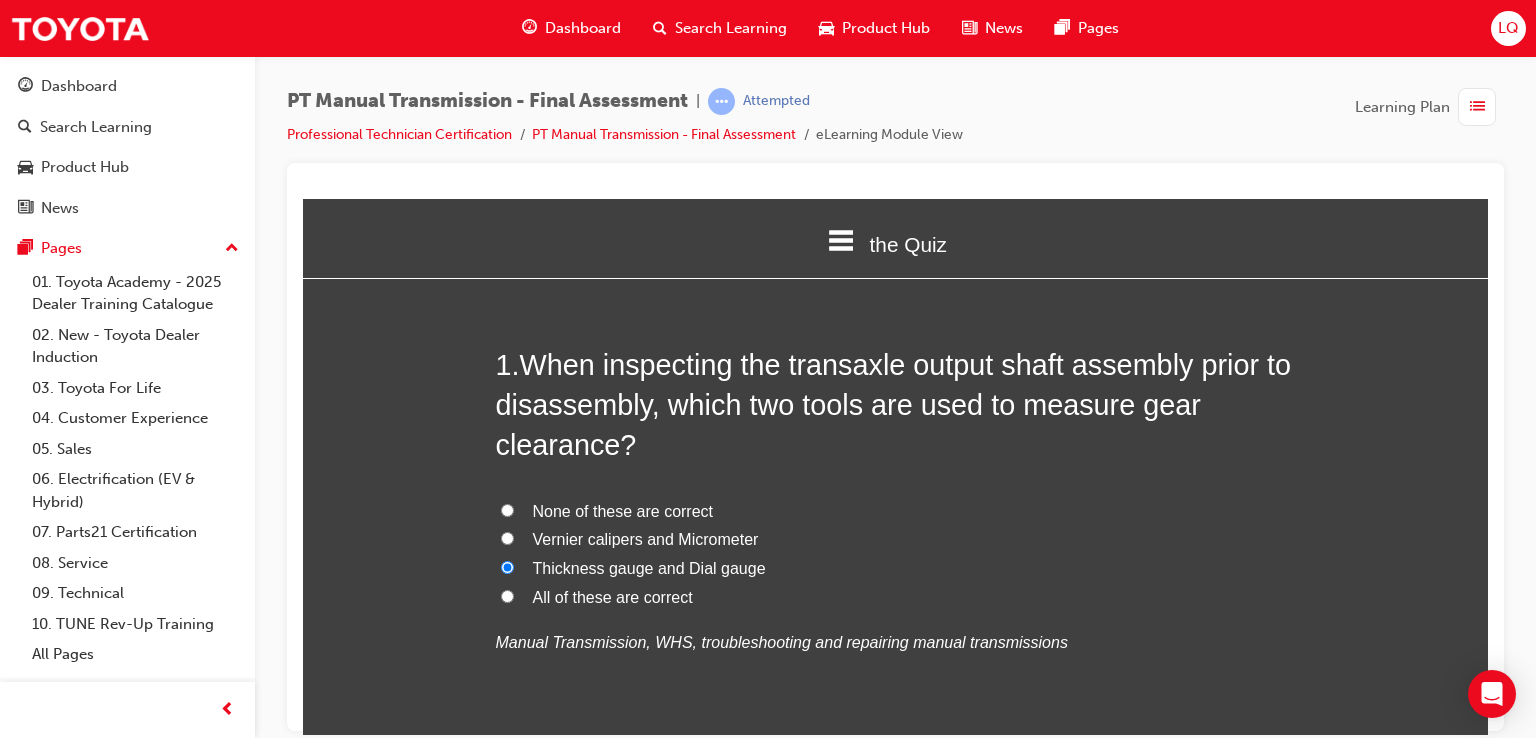 scroll, scrollTop: 100, scrollLeft: 0, axis: vertical 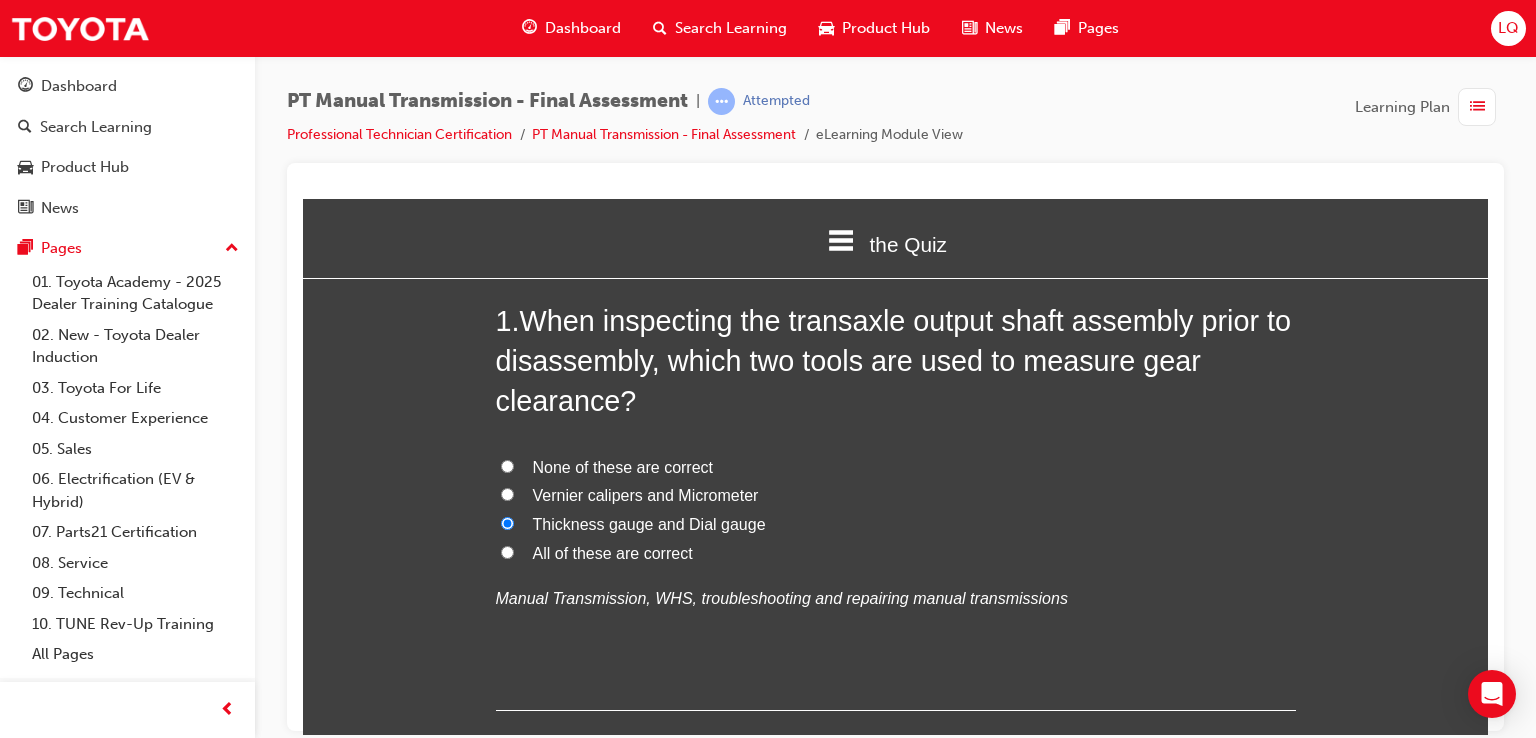 click on "None of these are correct" at bounding box center (623, 466) 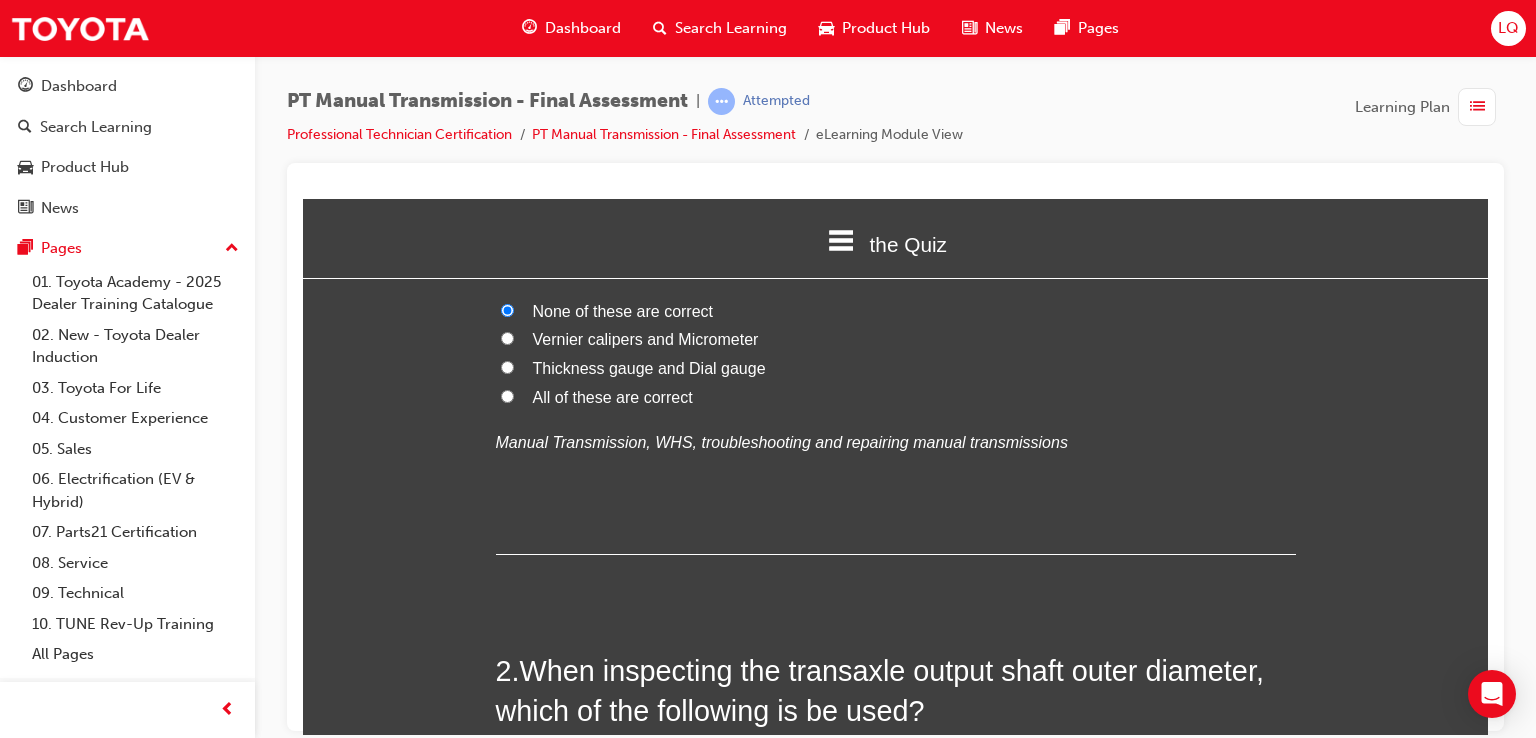 scroll, scrollTop: 600, scrollLeft: 0, axis: vertical 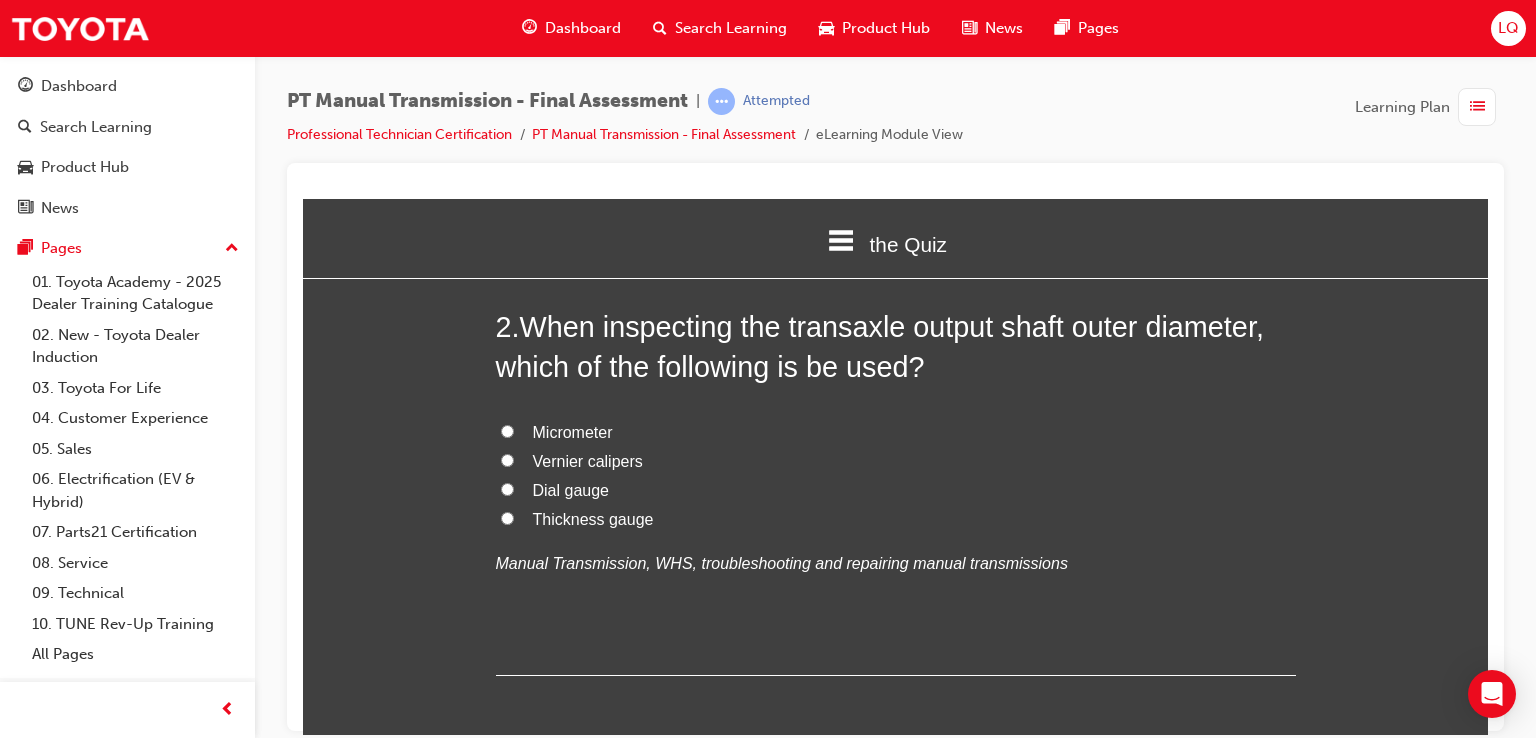 click on "Vernier calipers" at bounding box center [588, 460] 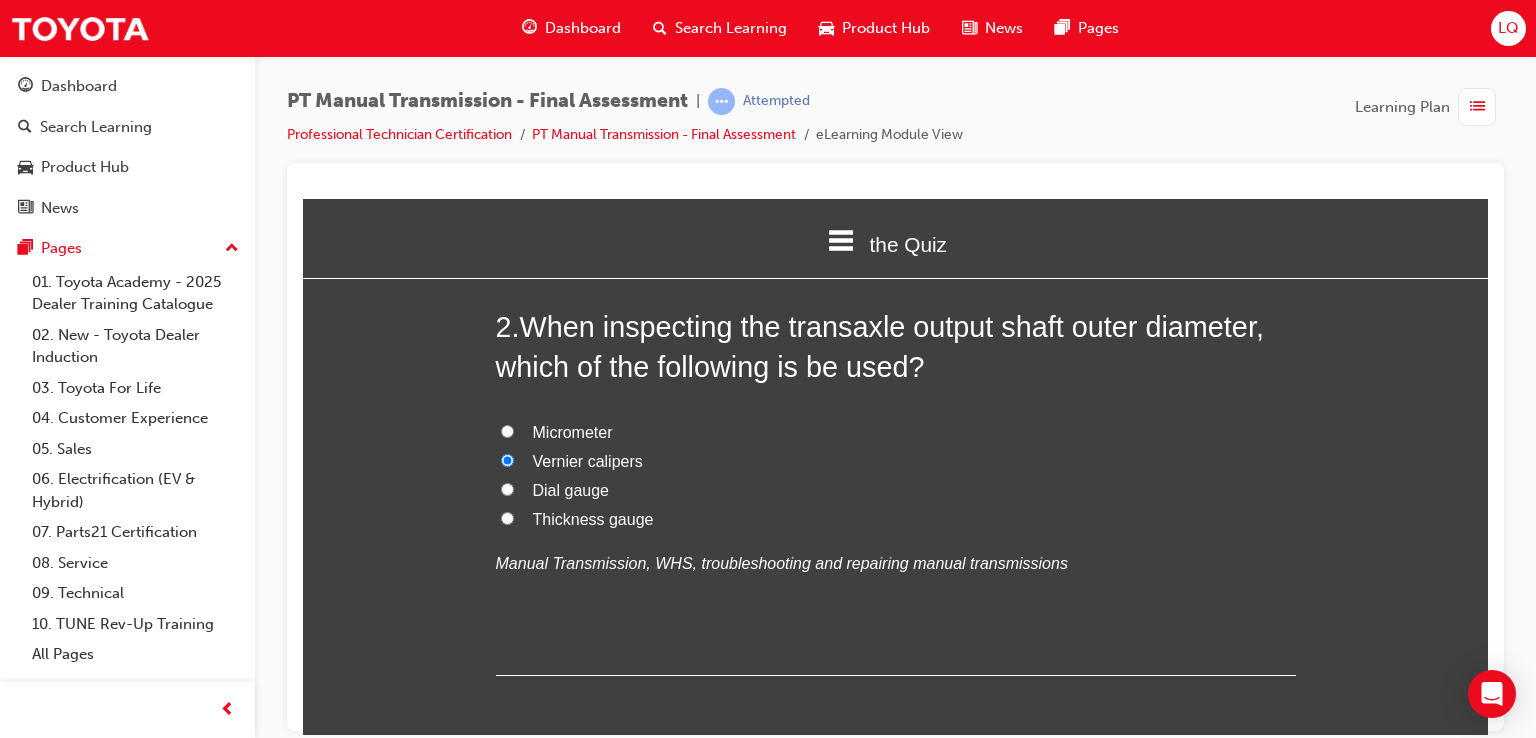 radio on "true" 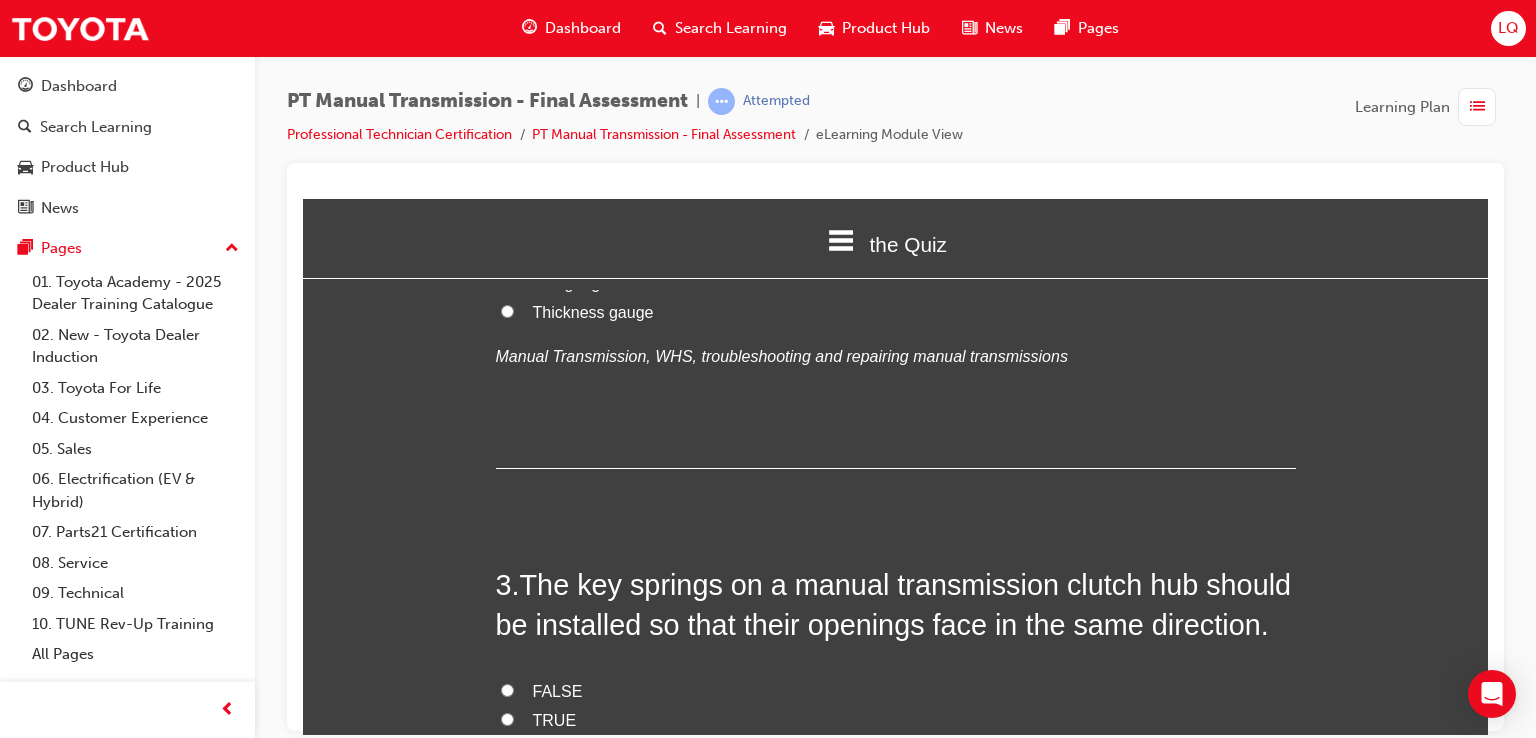 scroll, scrollTop: 900, scrollLeft: 0, axis: vertical 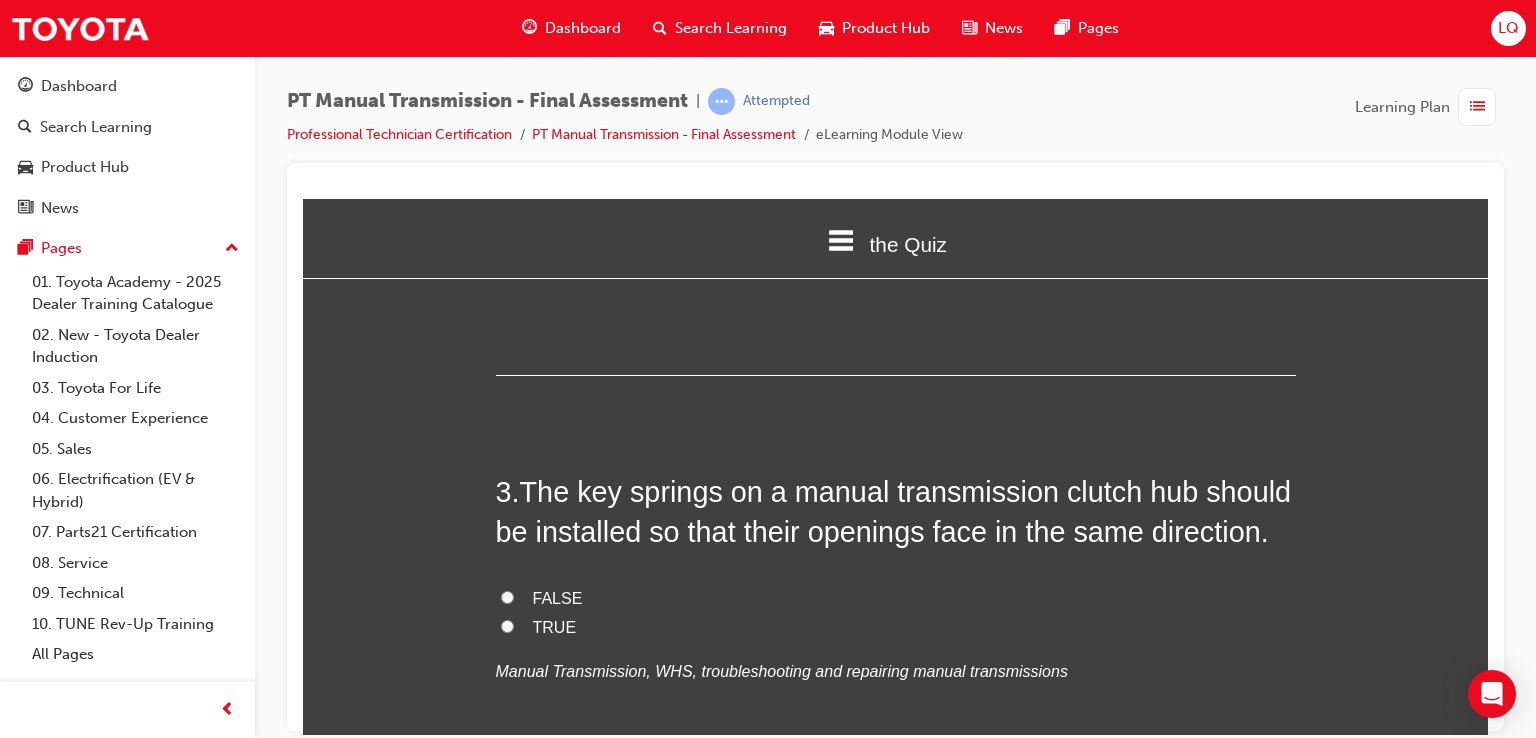 click on "The key springs on a manual transmission clutch hub should be installed so that their openings face in the same direction." at bounding box center [894, 511] 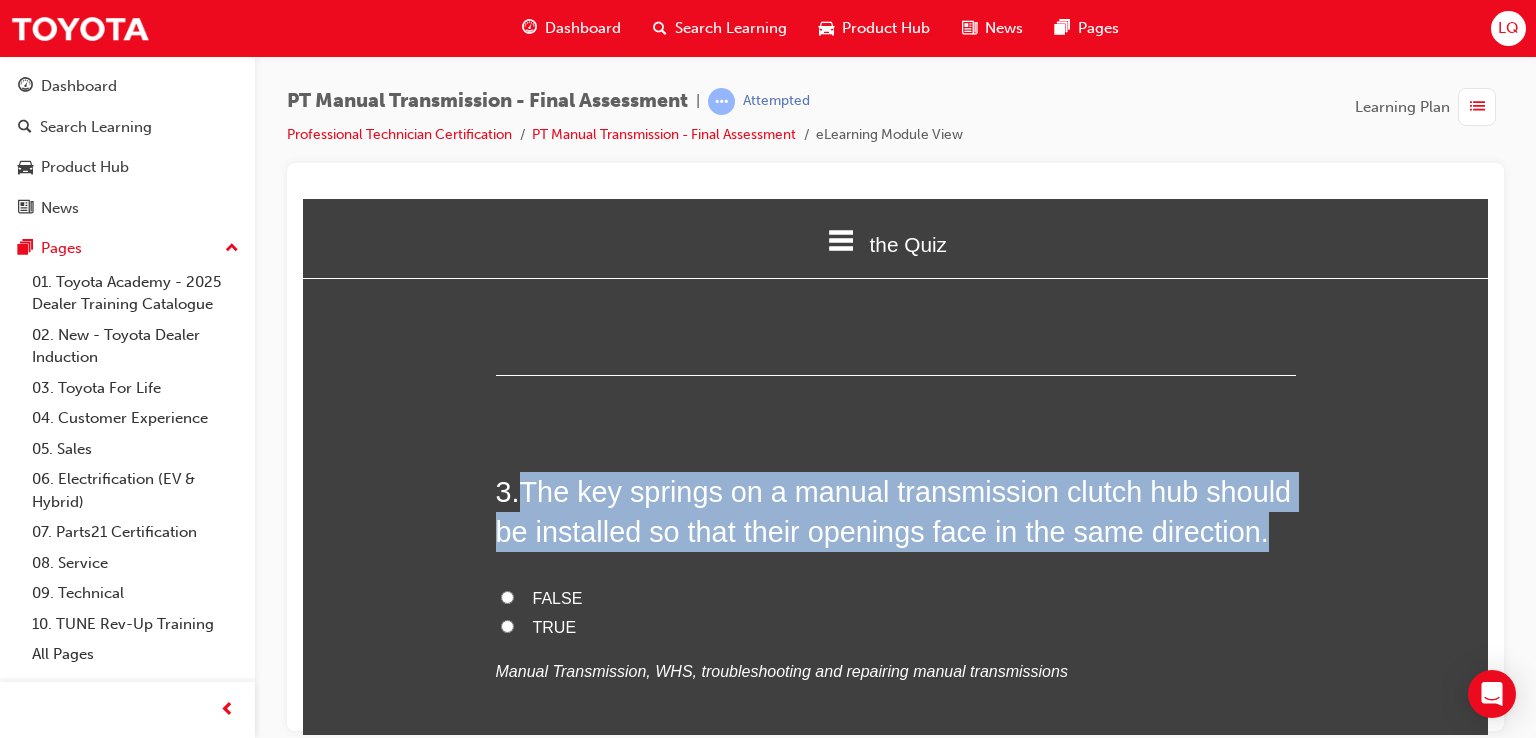 drag, startPoint x: 524, startPoint y: 497, endPoint x: 1301, endPoint y: 531, distance: 777.7435 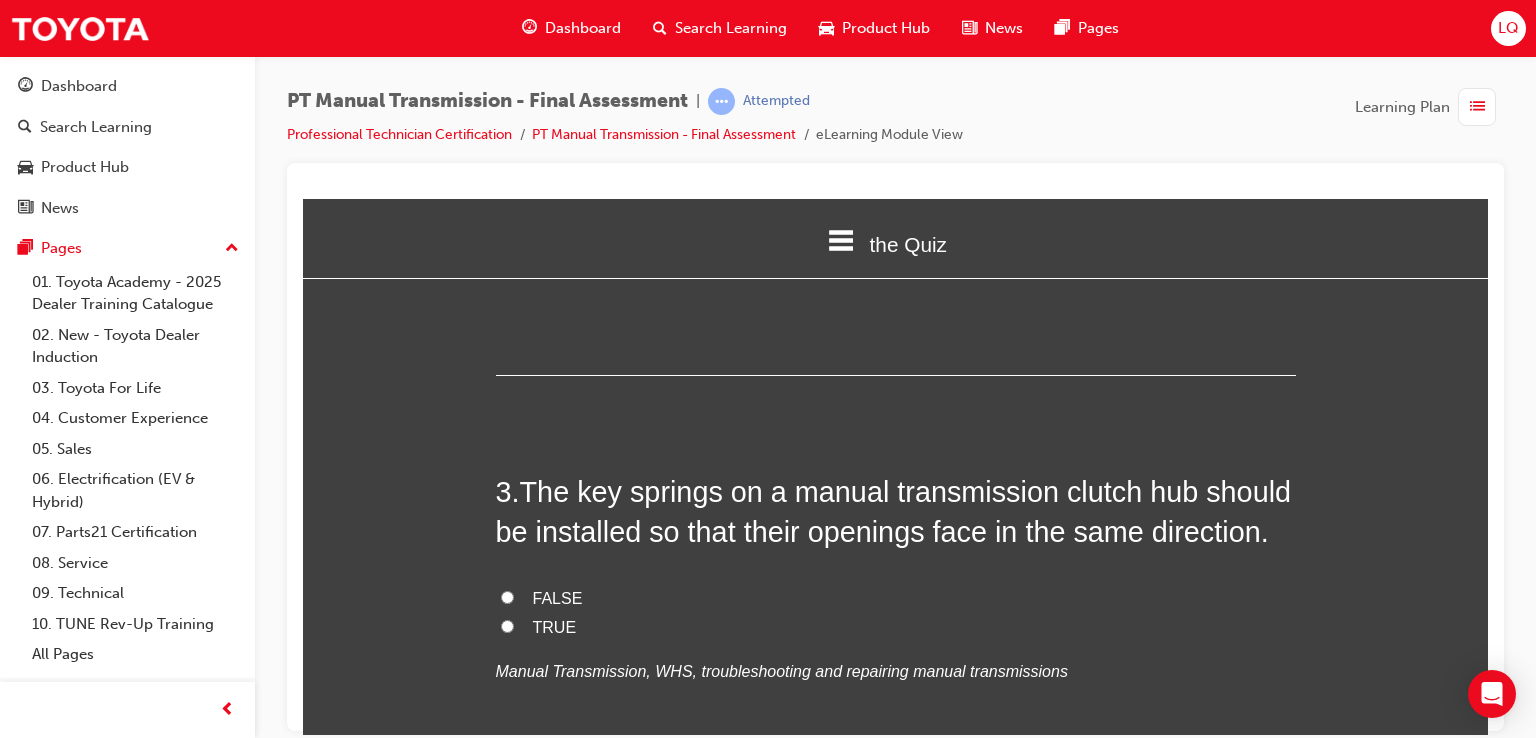click on "TRUE" at bounding box center (555, 626) 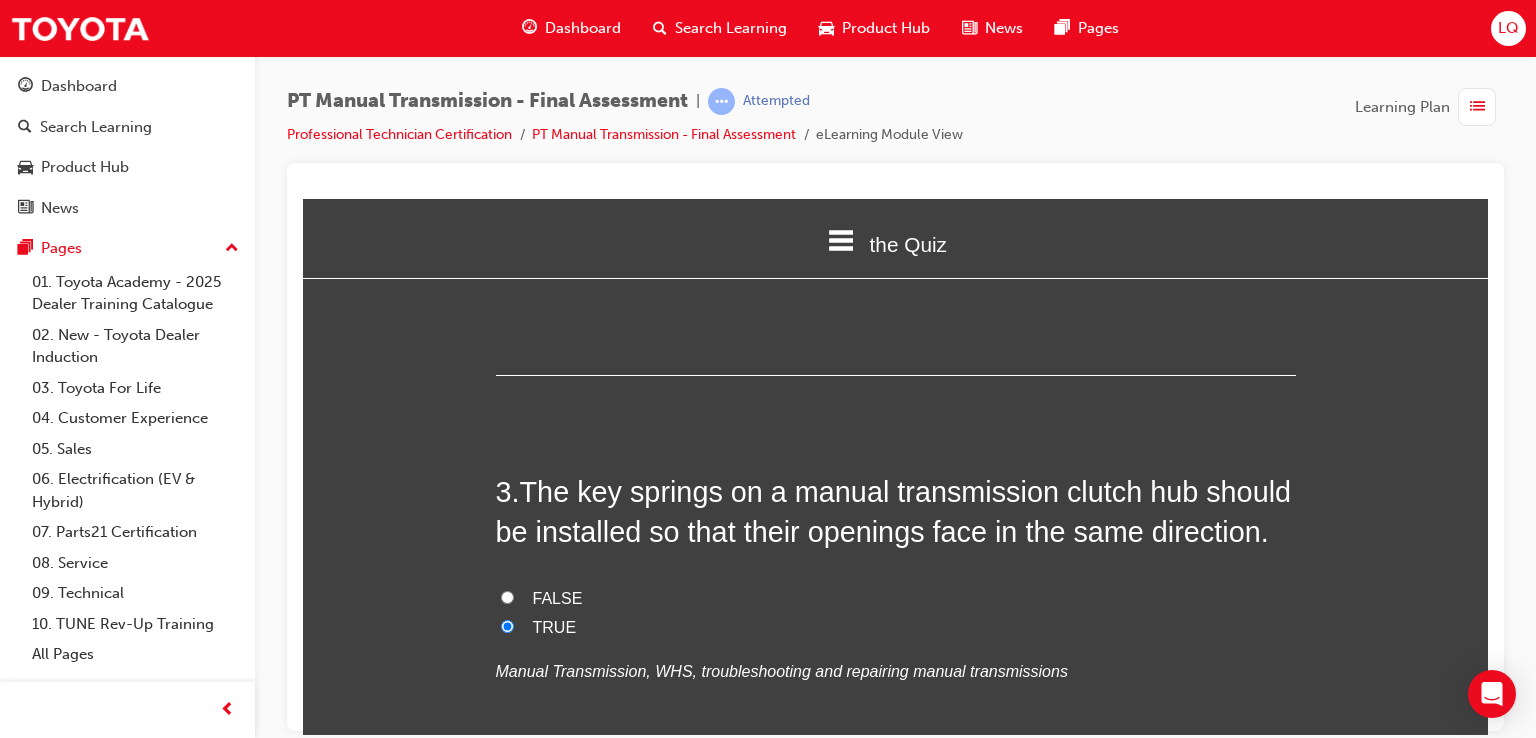 radio on "true" 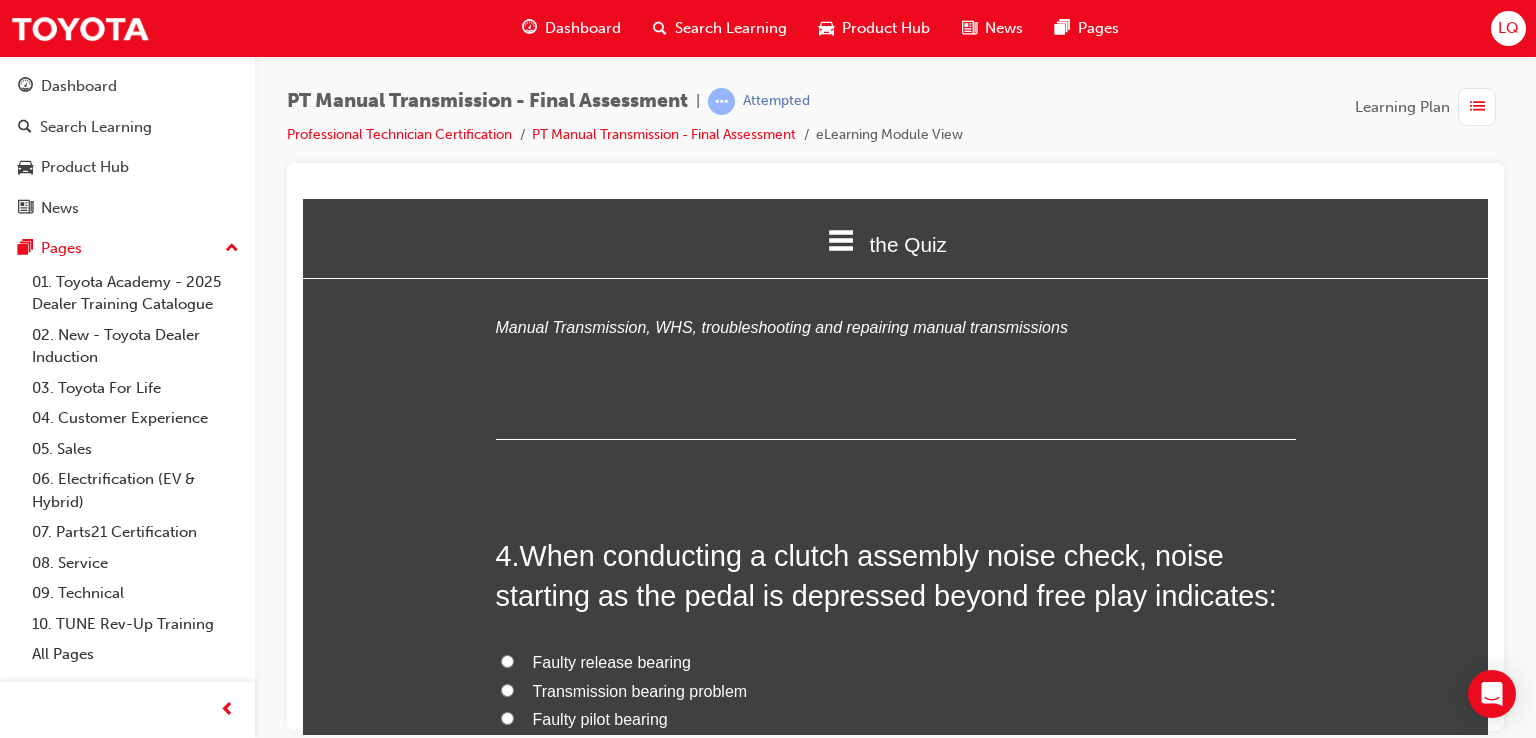 scroll, scrollTop: 1400, scrollLeft: 0, axis: vertical 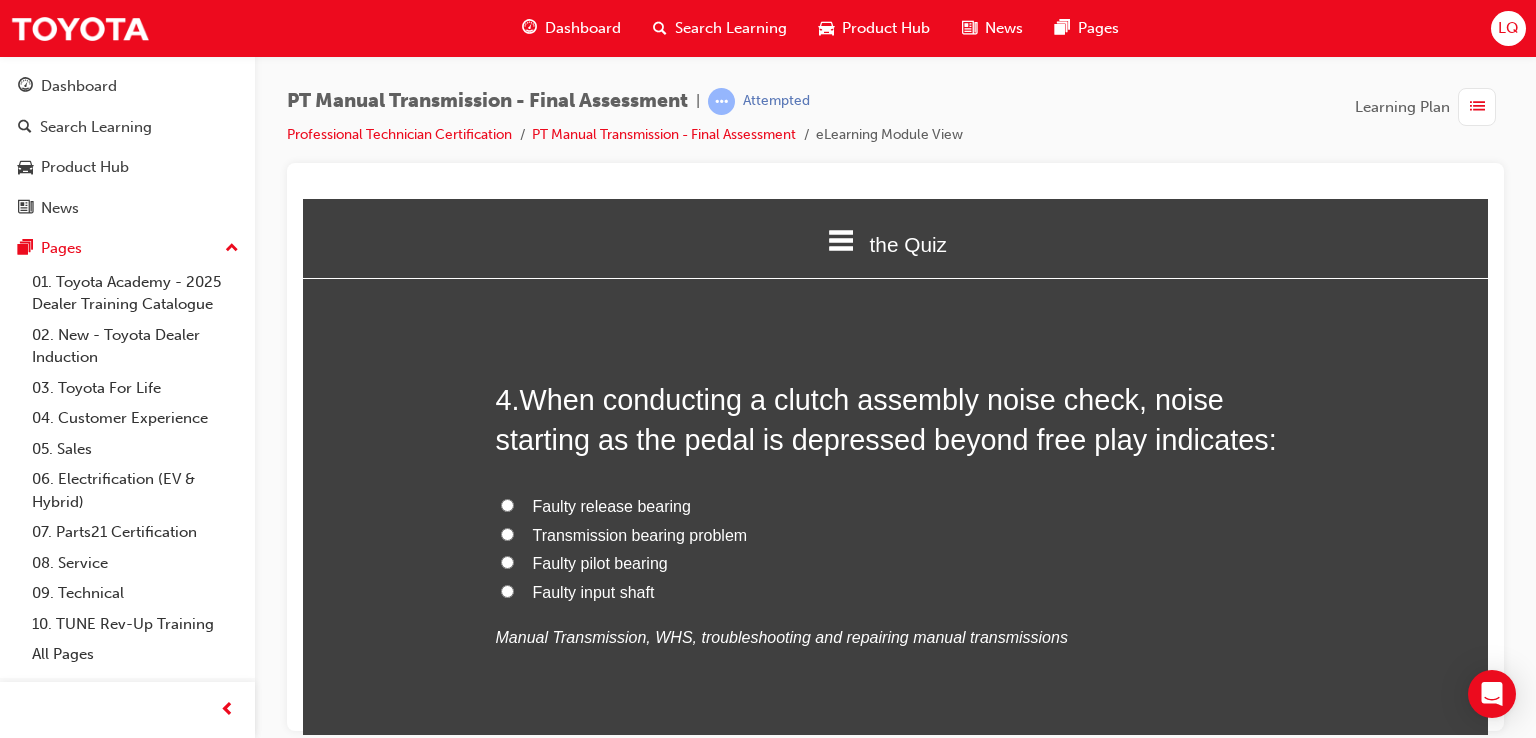 click on "Faulty pilot bearing" at bounding box center (600, 562) 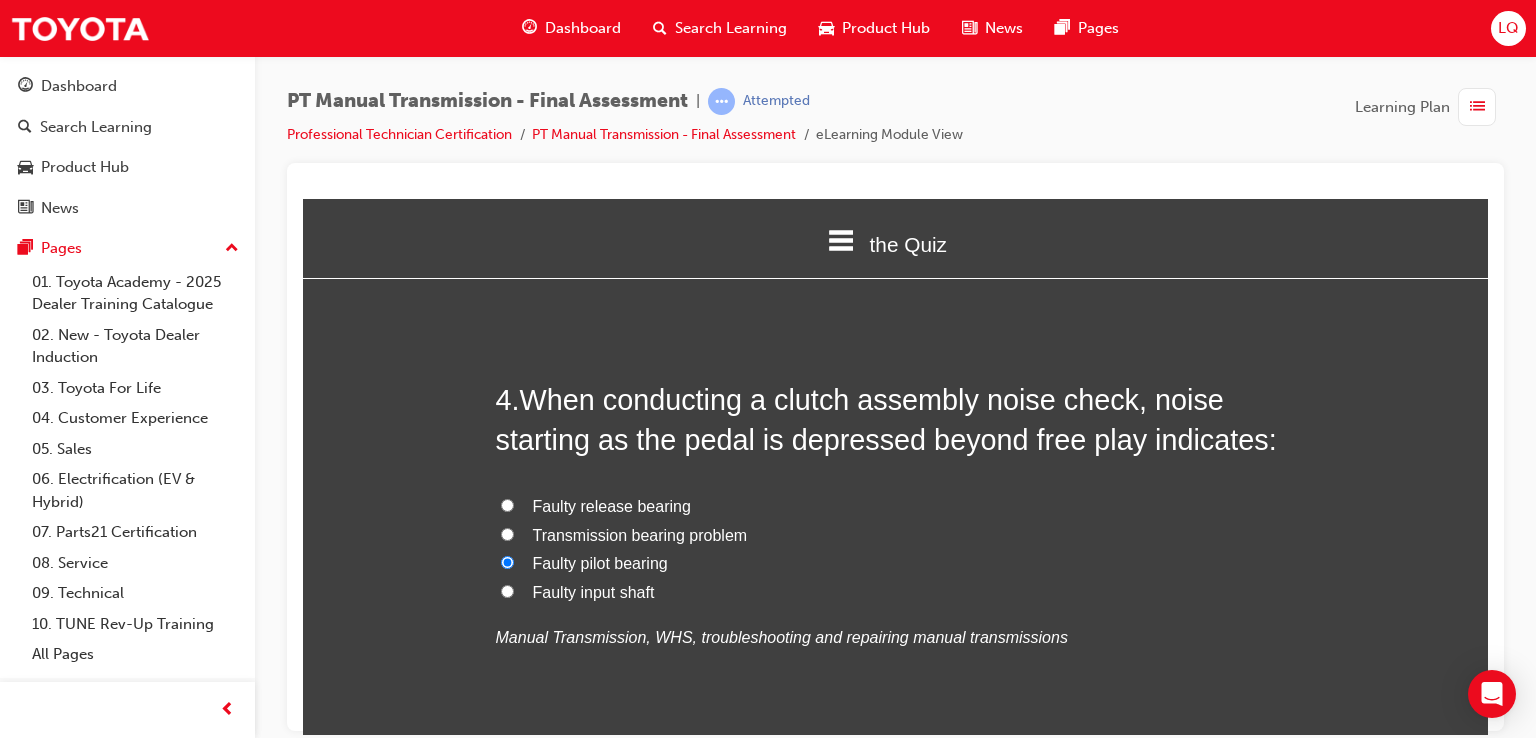 radio on "true" 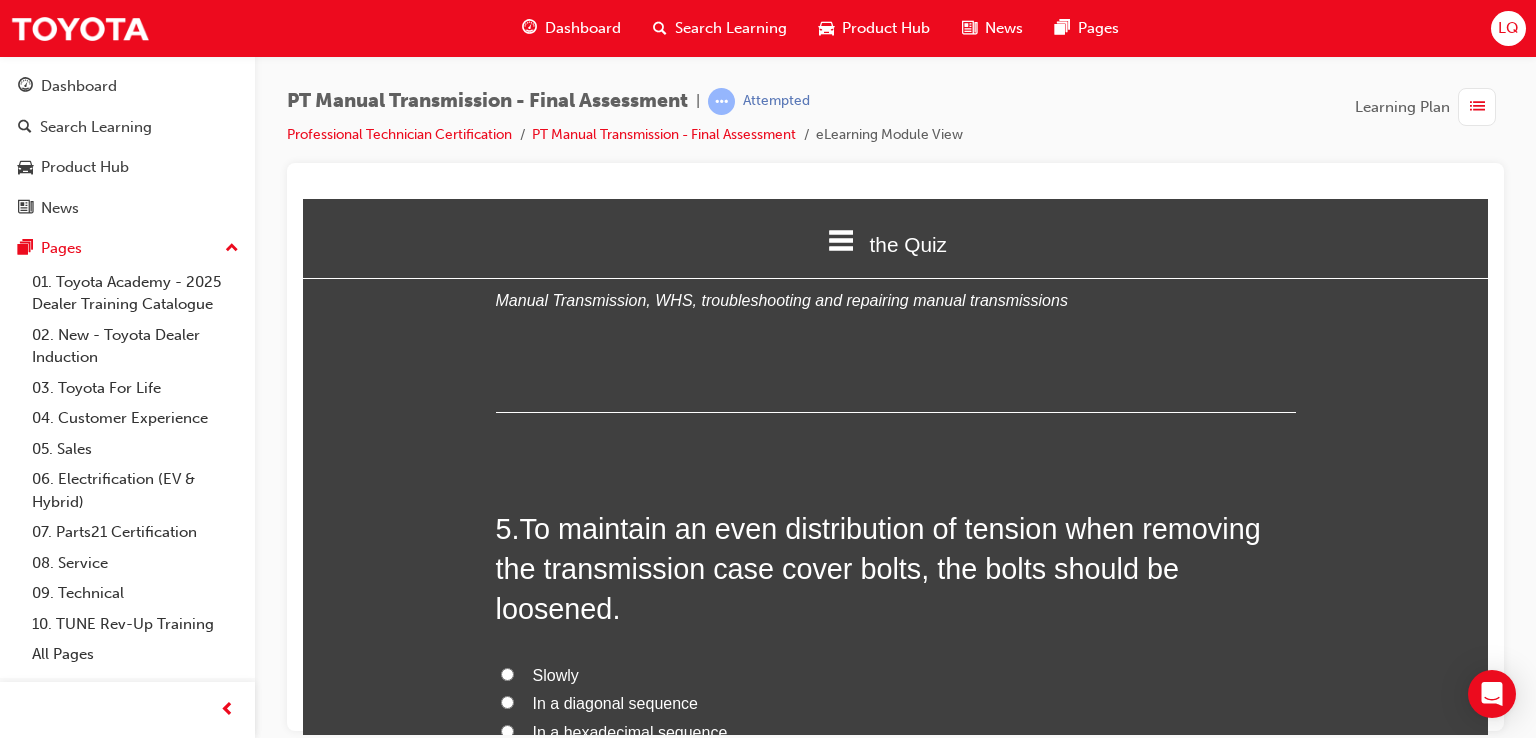 scroll, scrollTop: 1800, scrollLeft: 0, axis: vertical 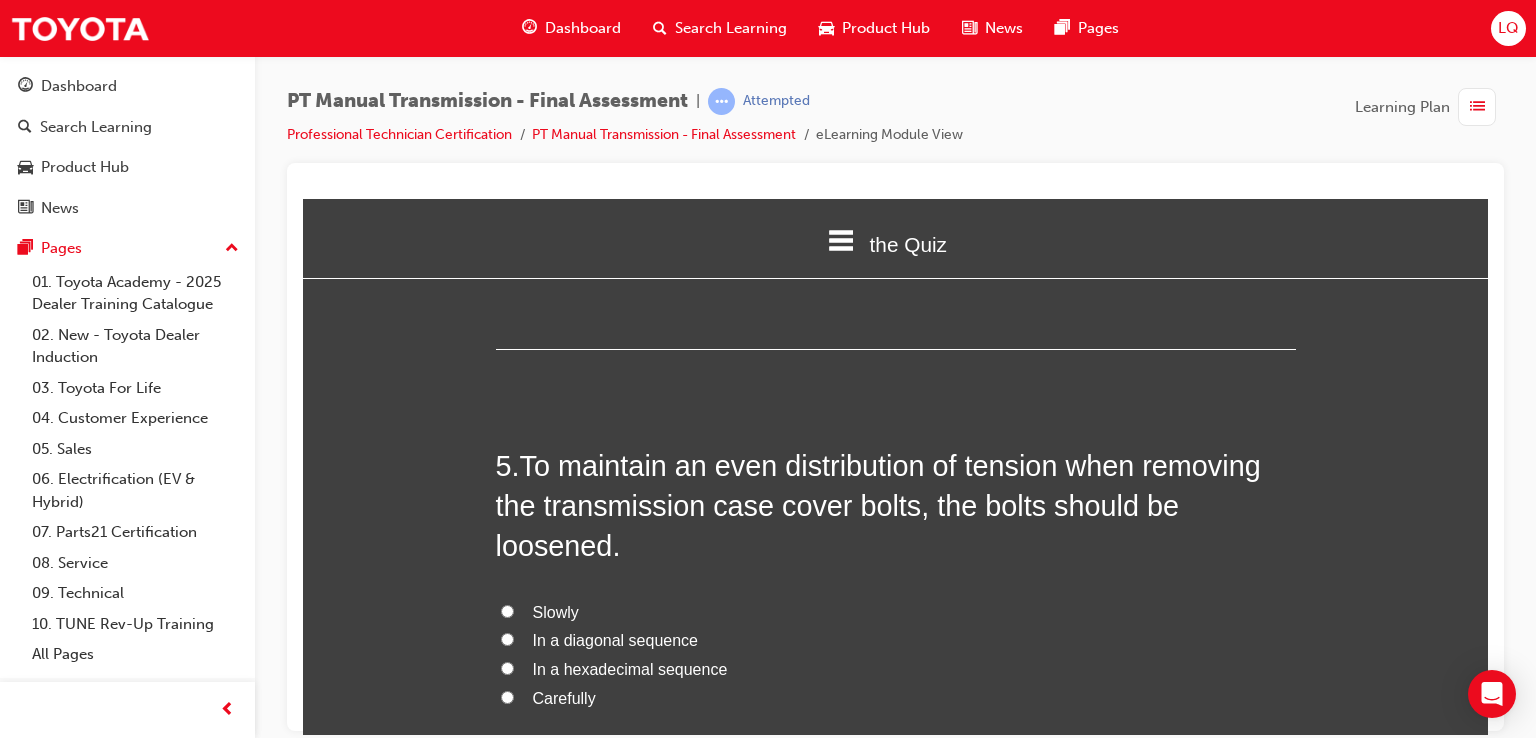 click on "In a hexadecimal sequence" at bounding box center (630, 668) 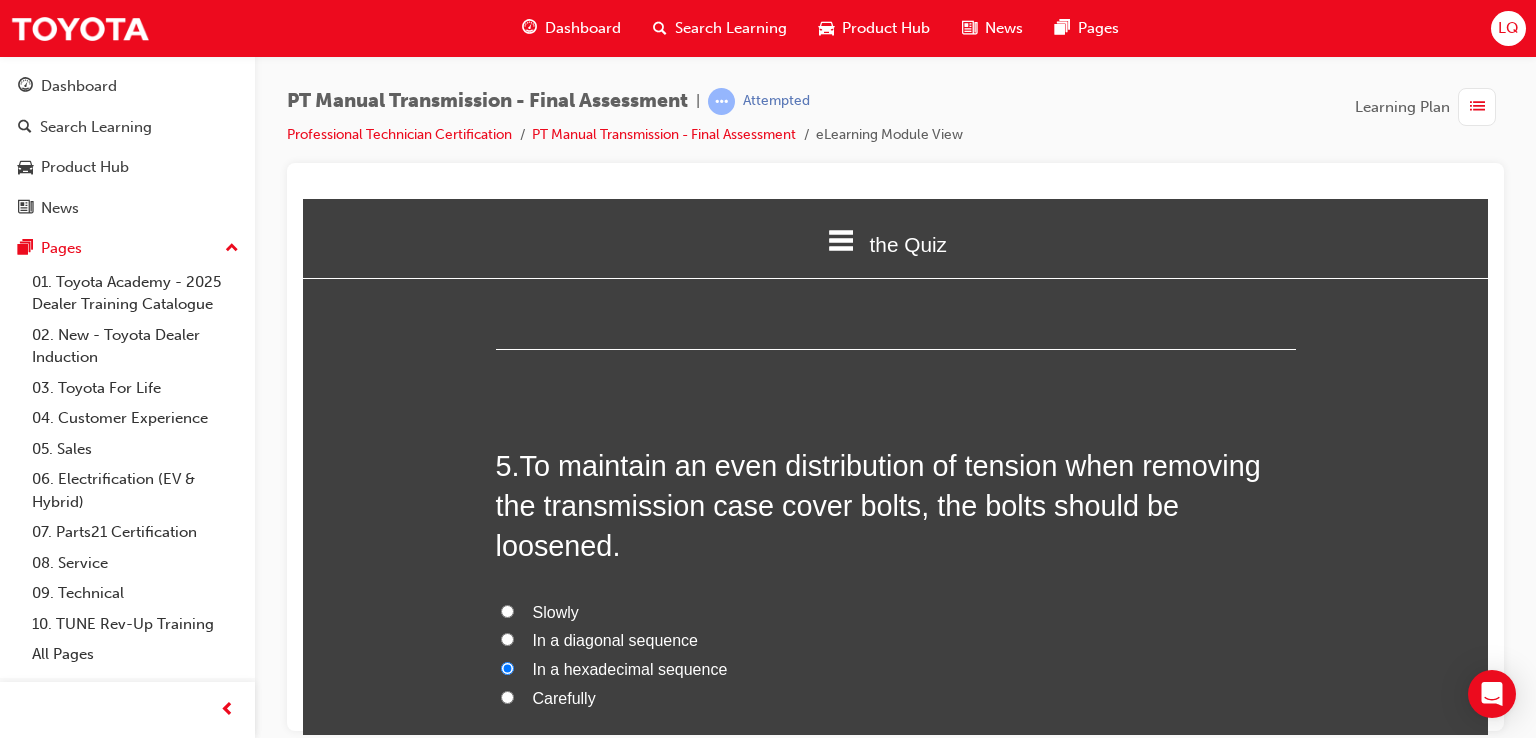 radio on "true" 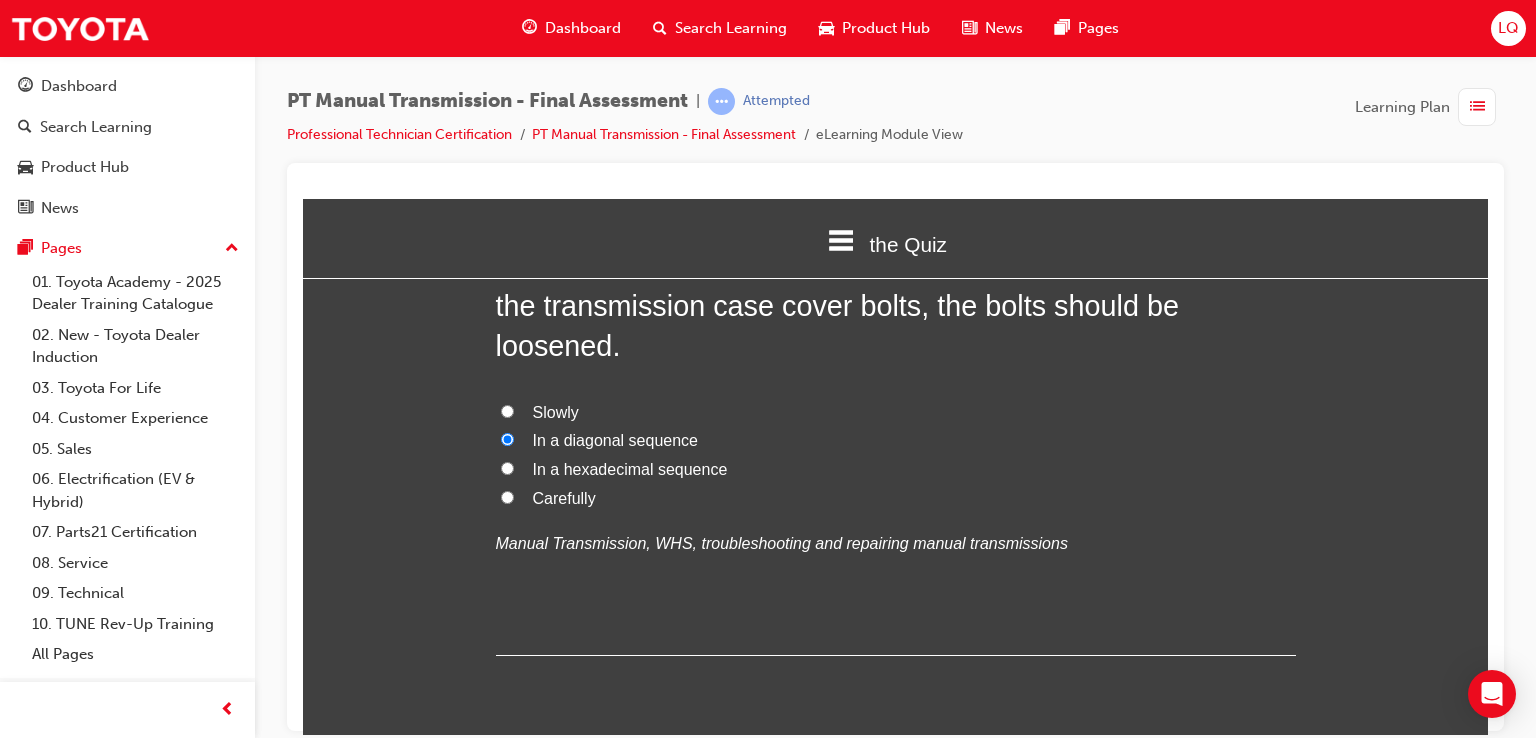 click on "In a hexadecimal sequence" at bounding box center [630, 468] 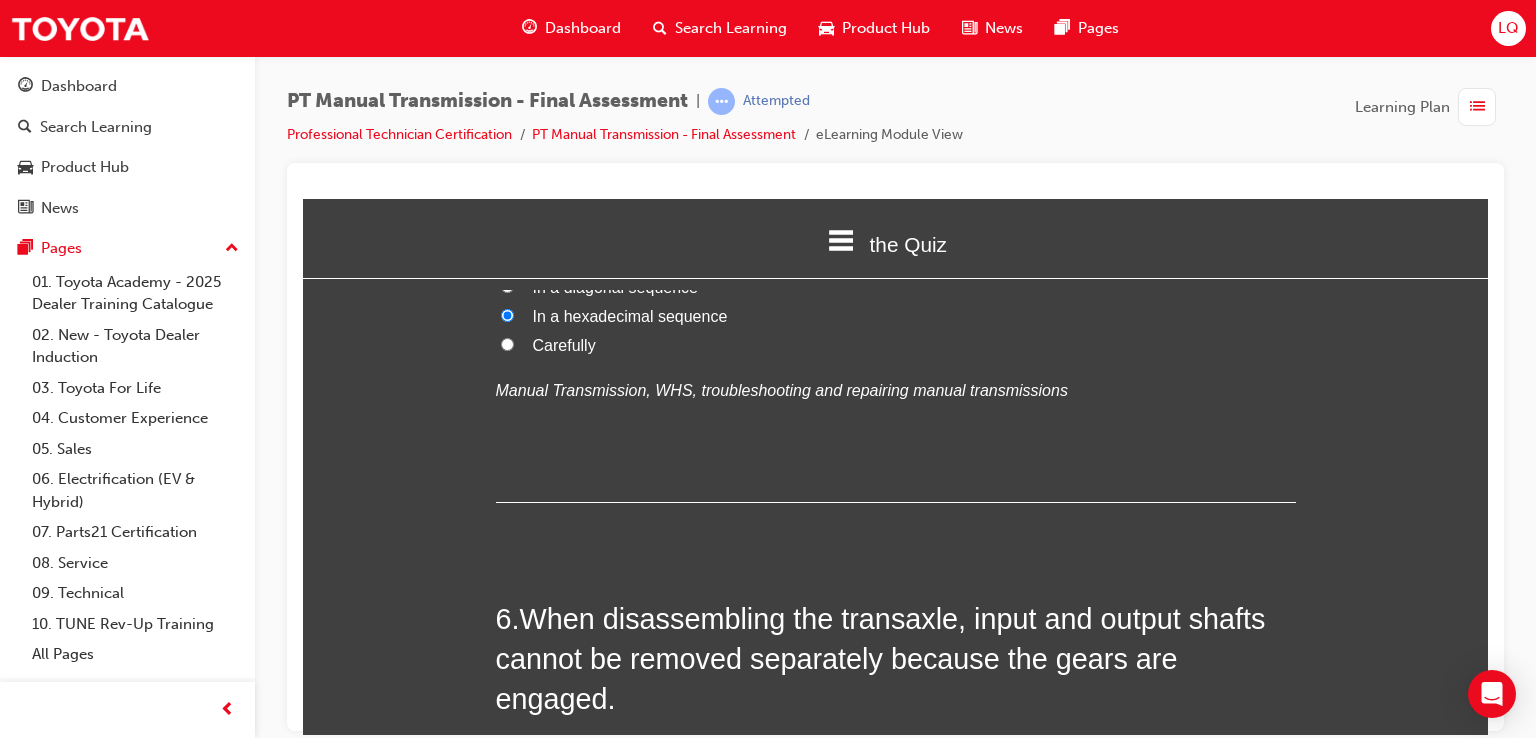 scroll, scrollTop: 2300, scrollLeft: 0, axis: vertical 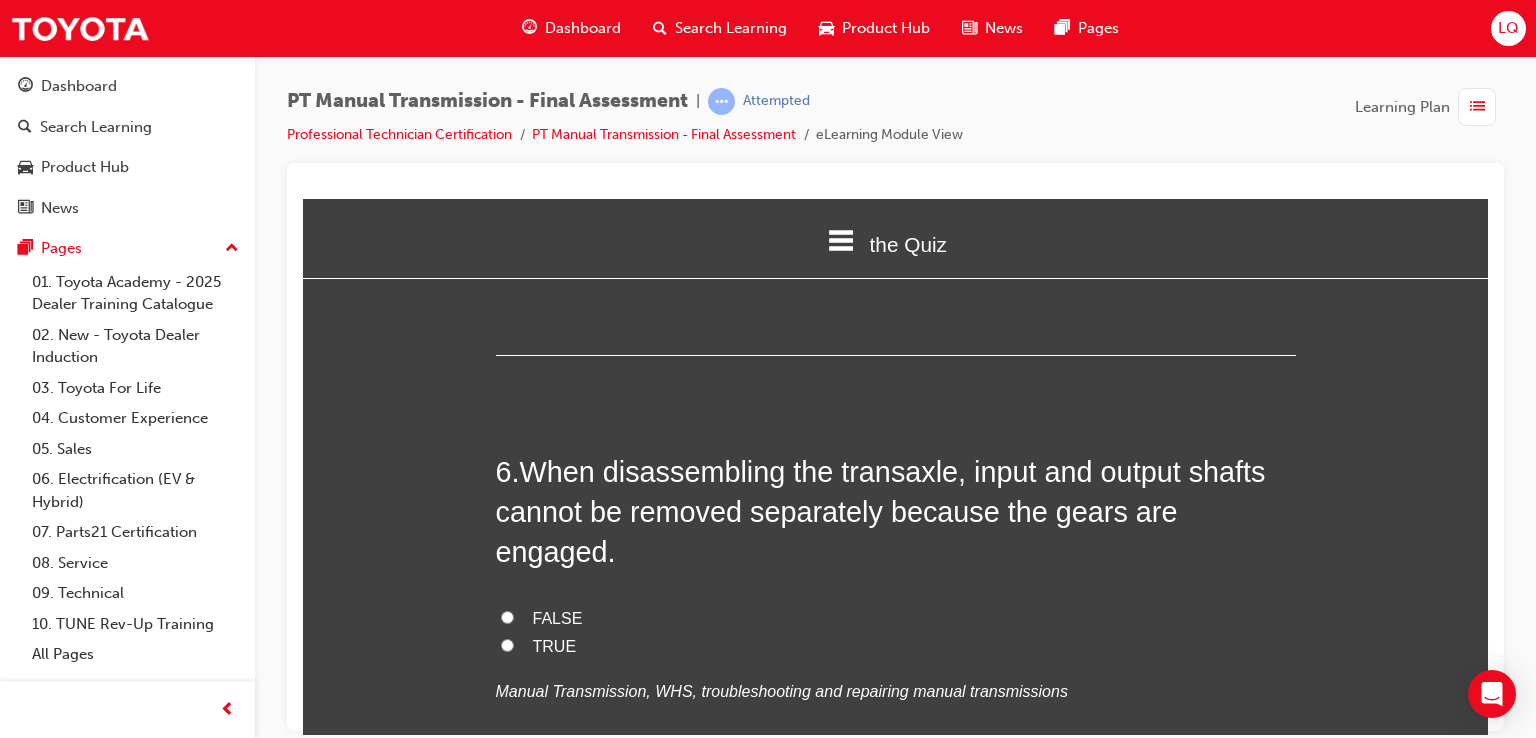 click on "TRUE" at bounding box center (555, 645) 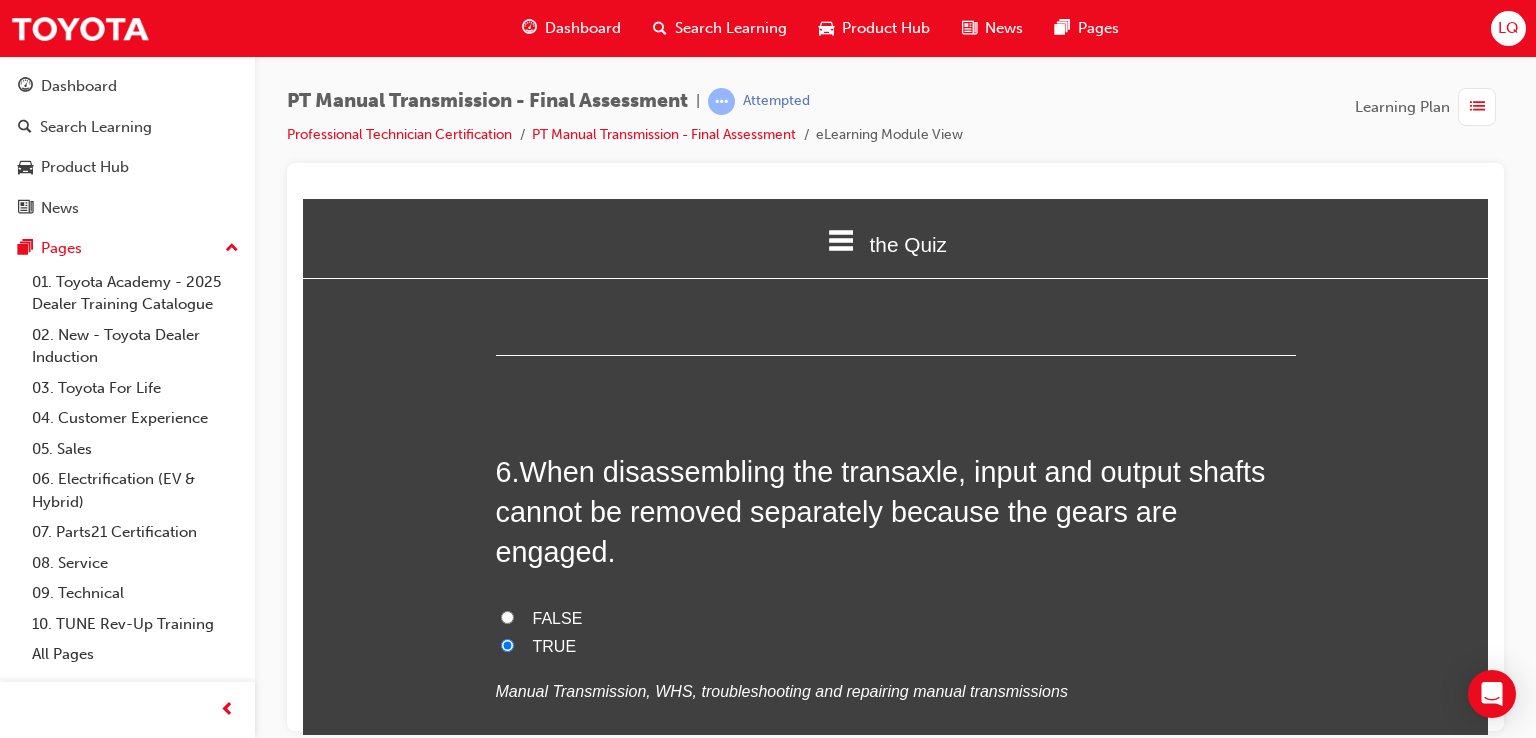 radio on "true" 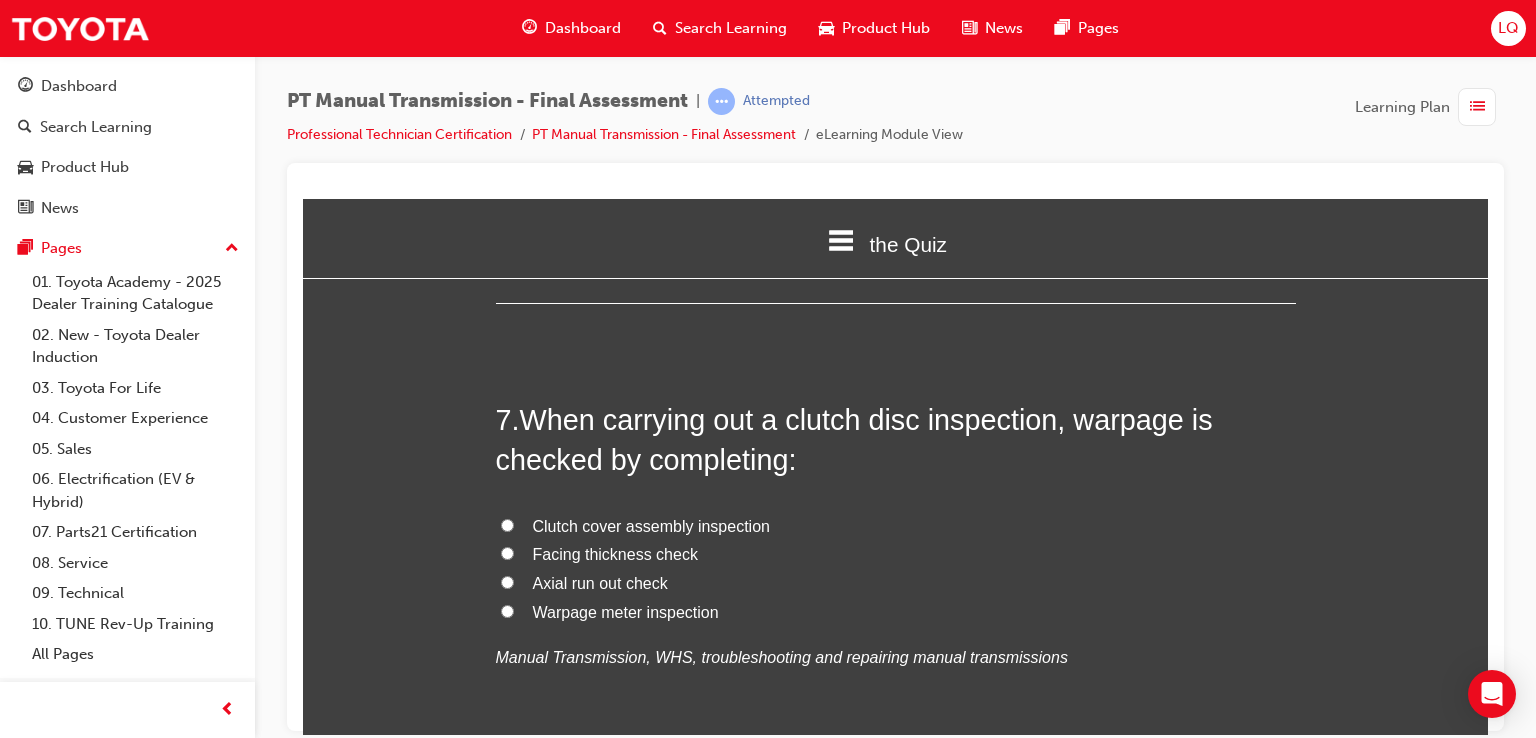 click on "Warpage meter inspection" at bounding box center [626, 611] 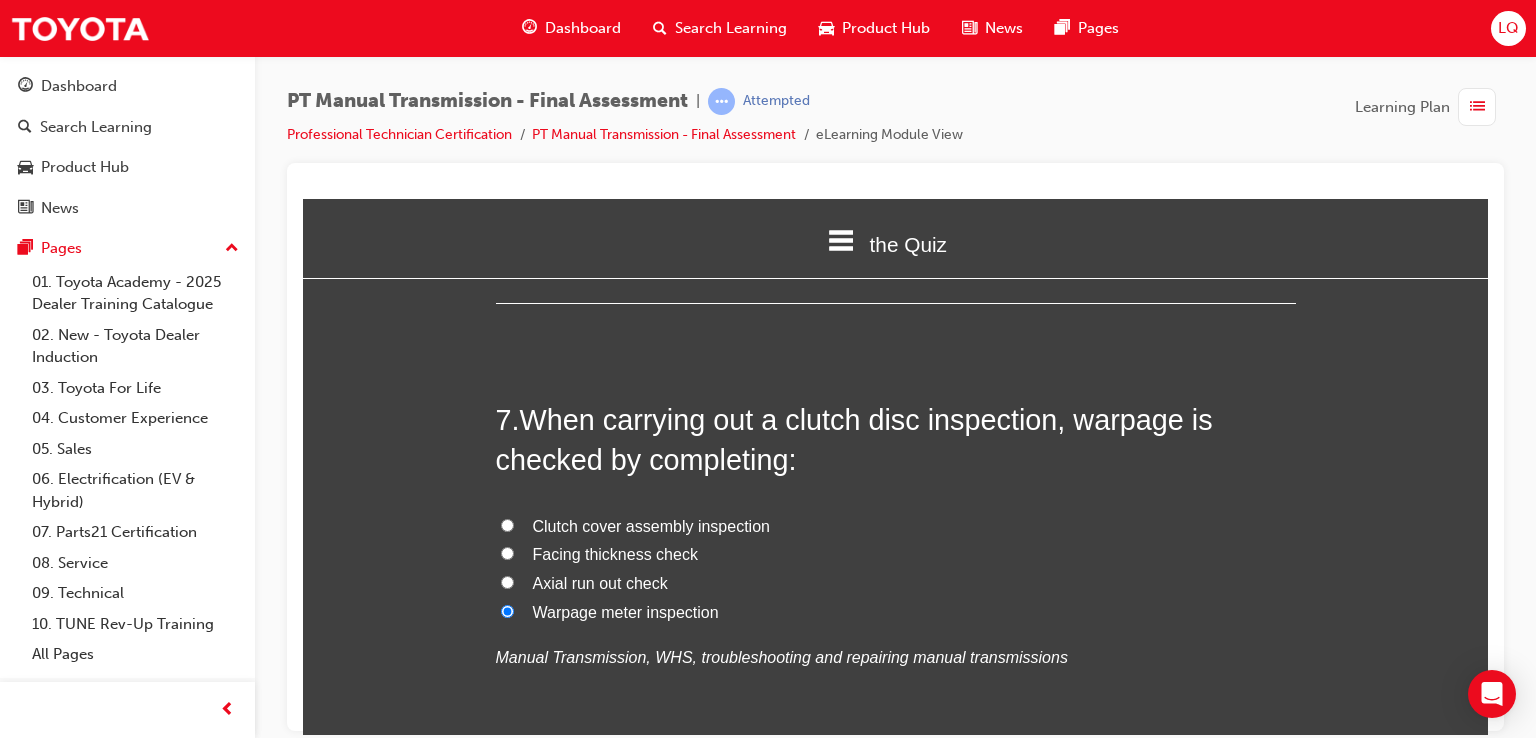 radio on "true" 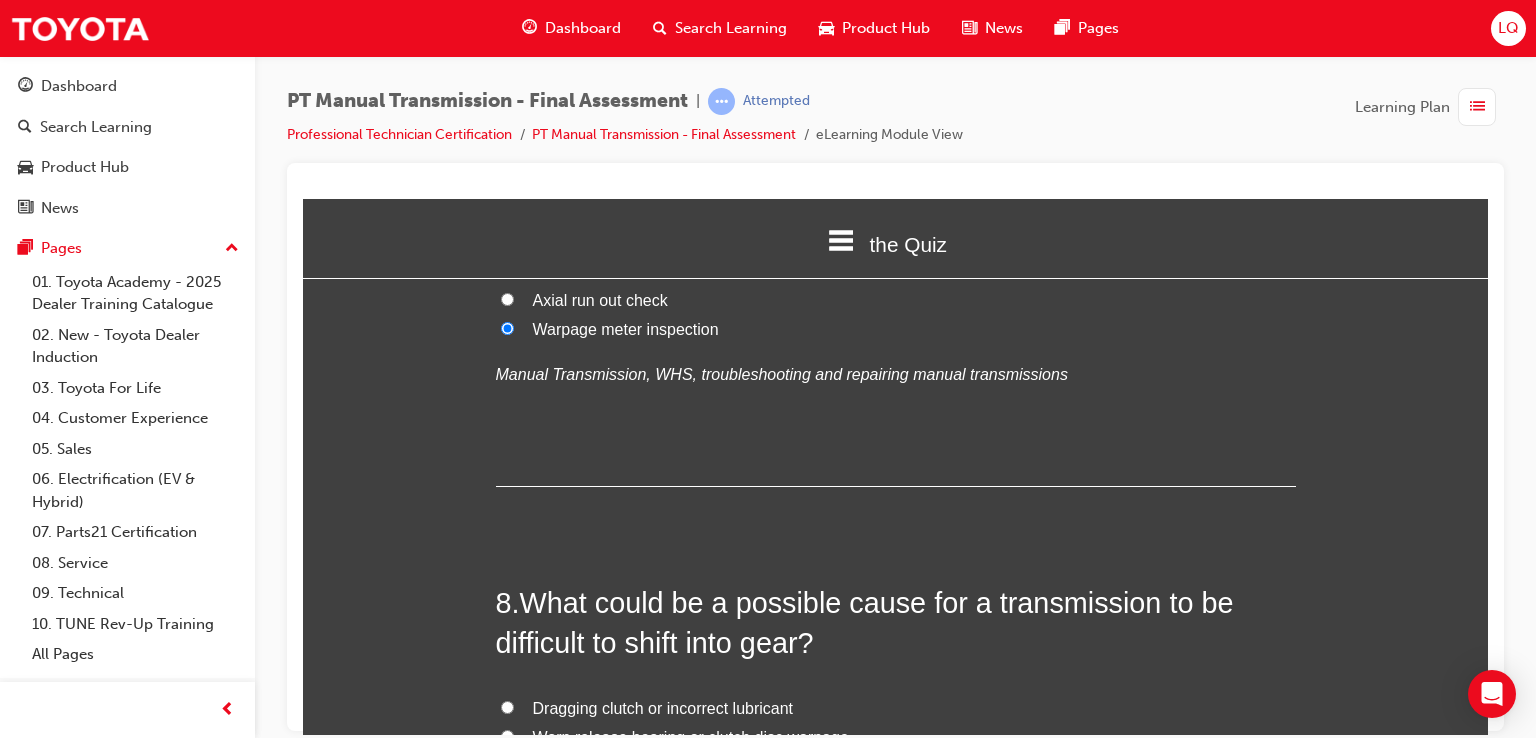 scroll, scrollTop: 3200, scrollLeft: 0, axis: vertical 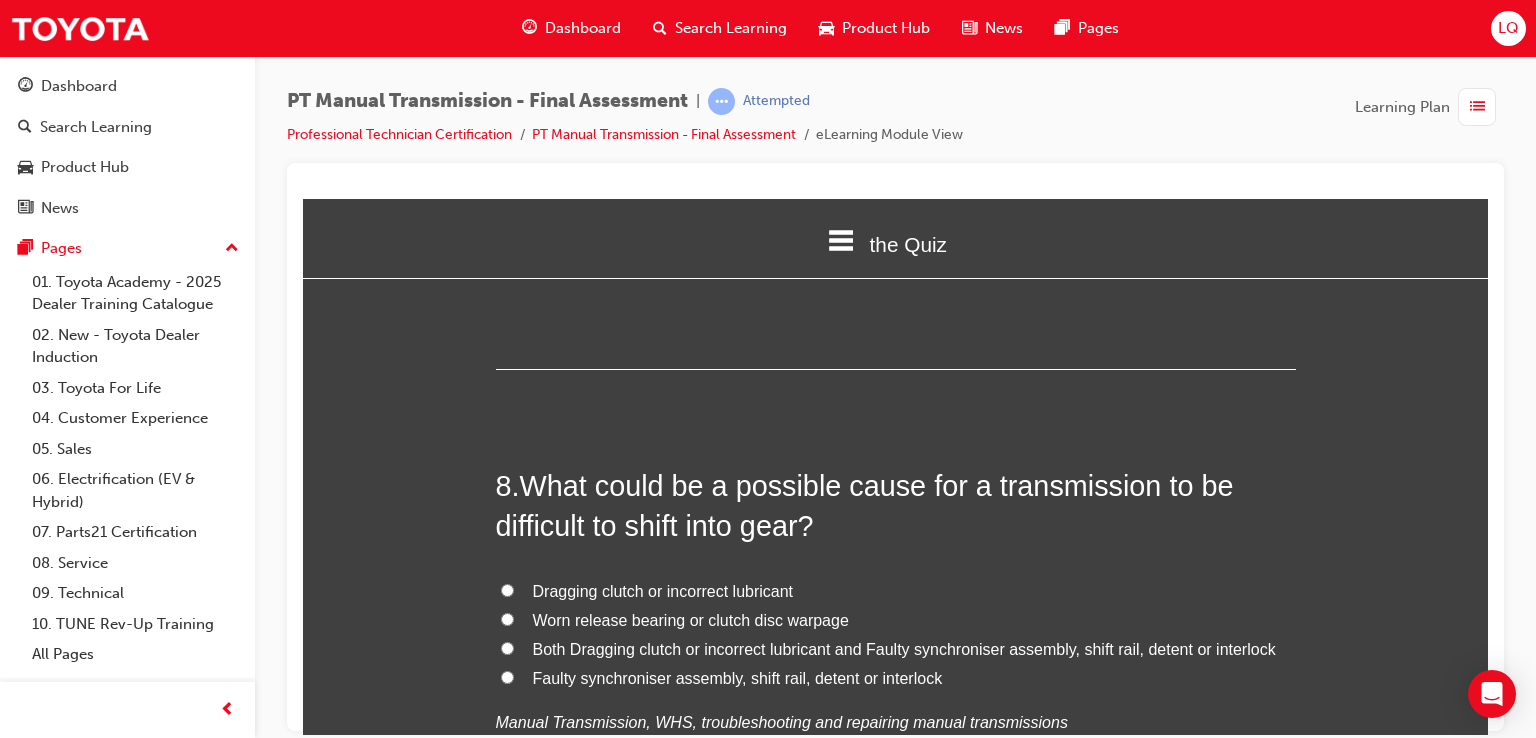 click on "Both Dragging clutch or incorrect lubricant and Faulty synchroniser assembly, shift rail, detent or interlock" at bounding box center [904, 648] 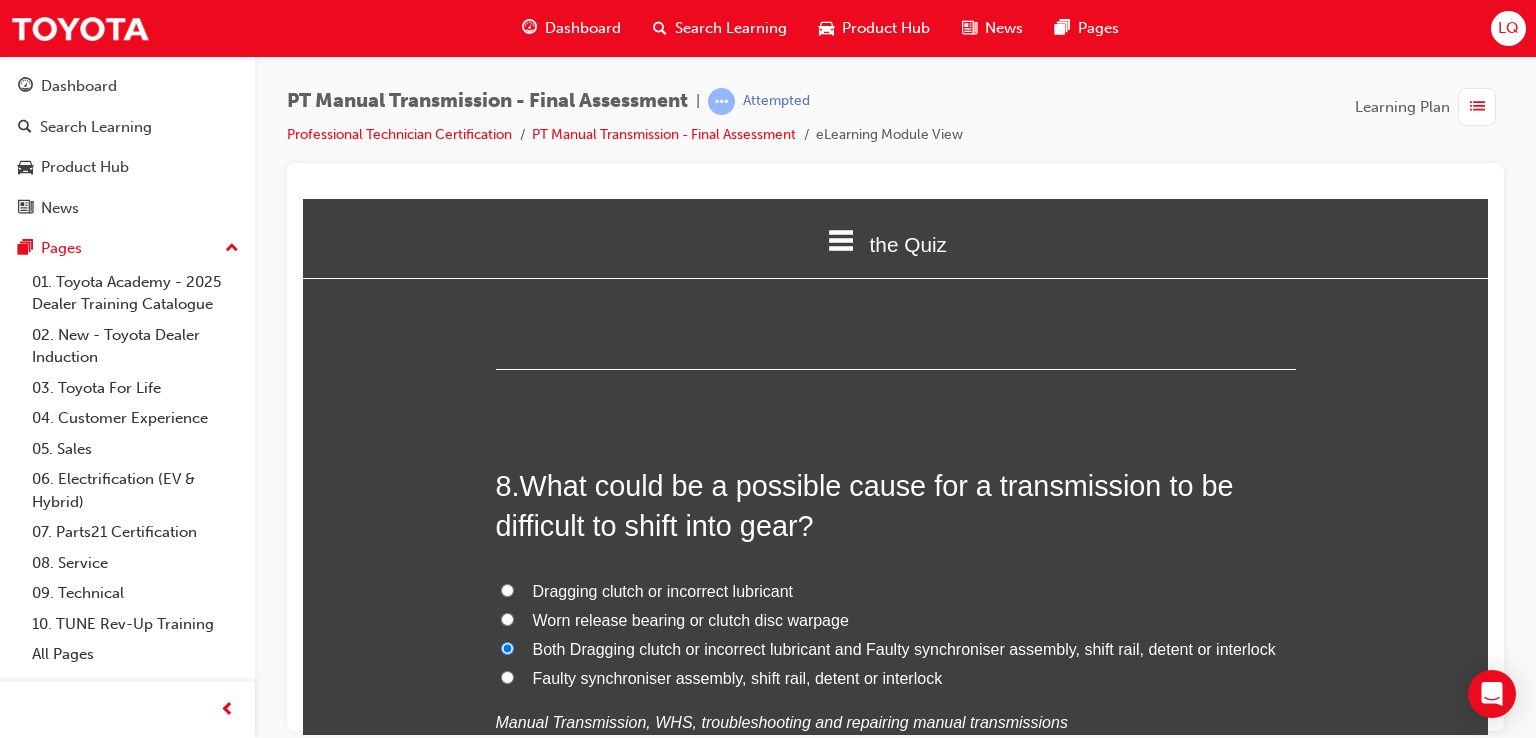 radio on "true" 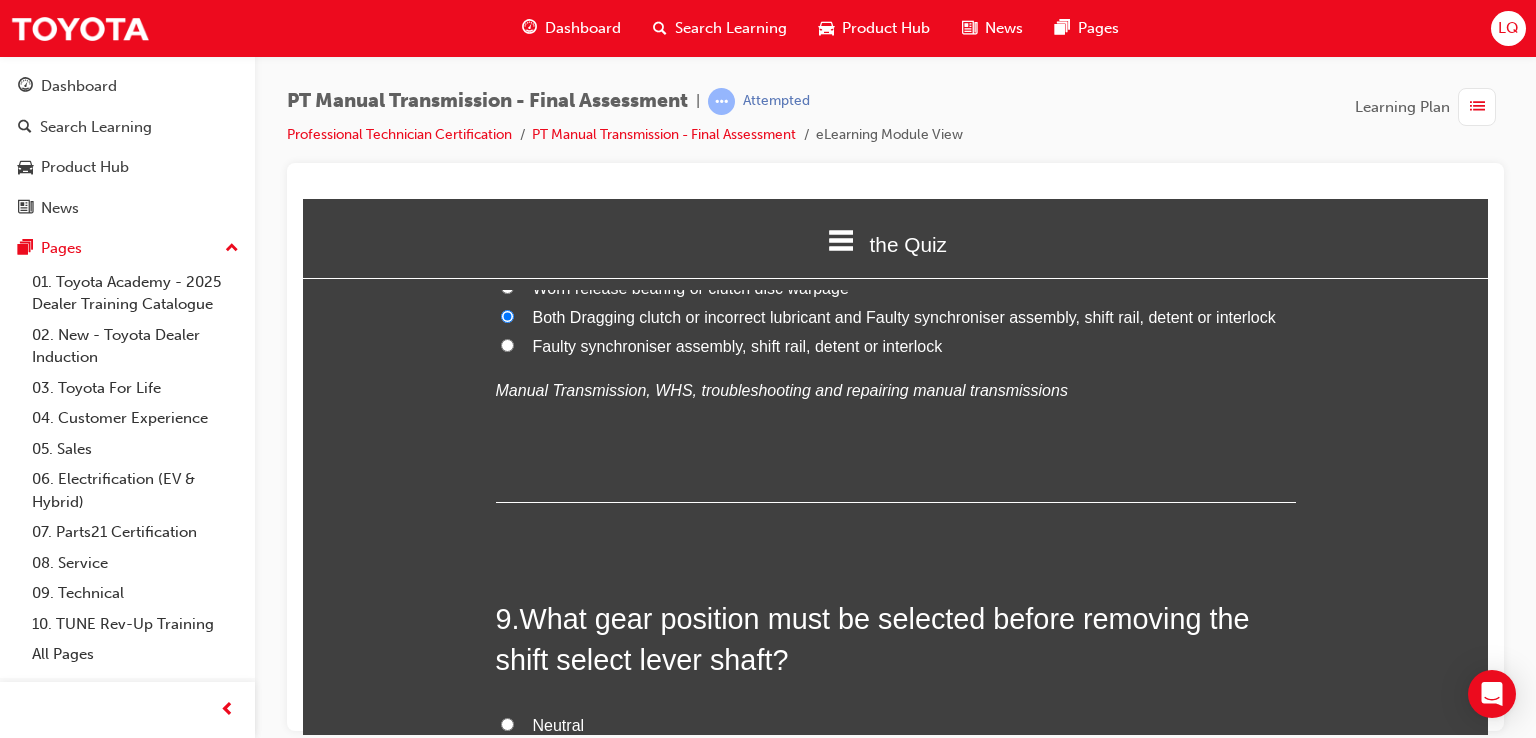 scroll, scrollTop: 3600, scrollLeft: 0, axis: vertical 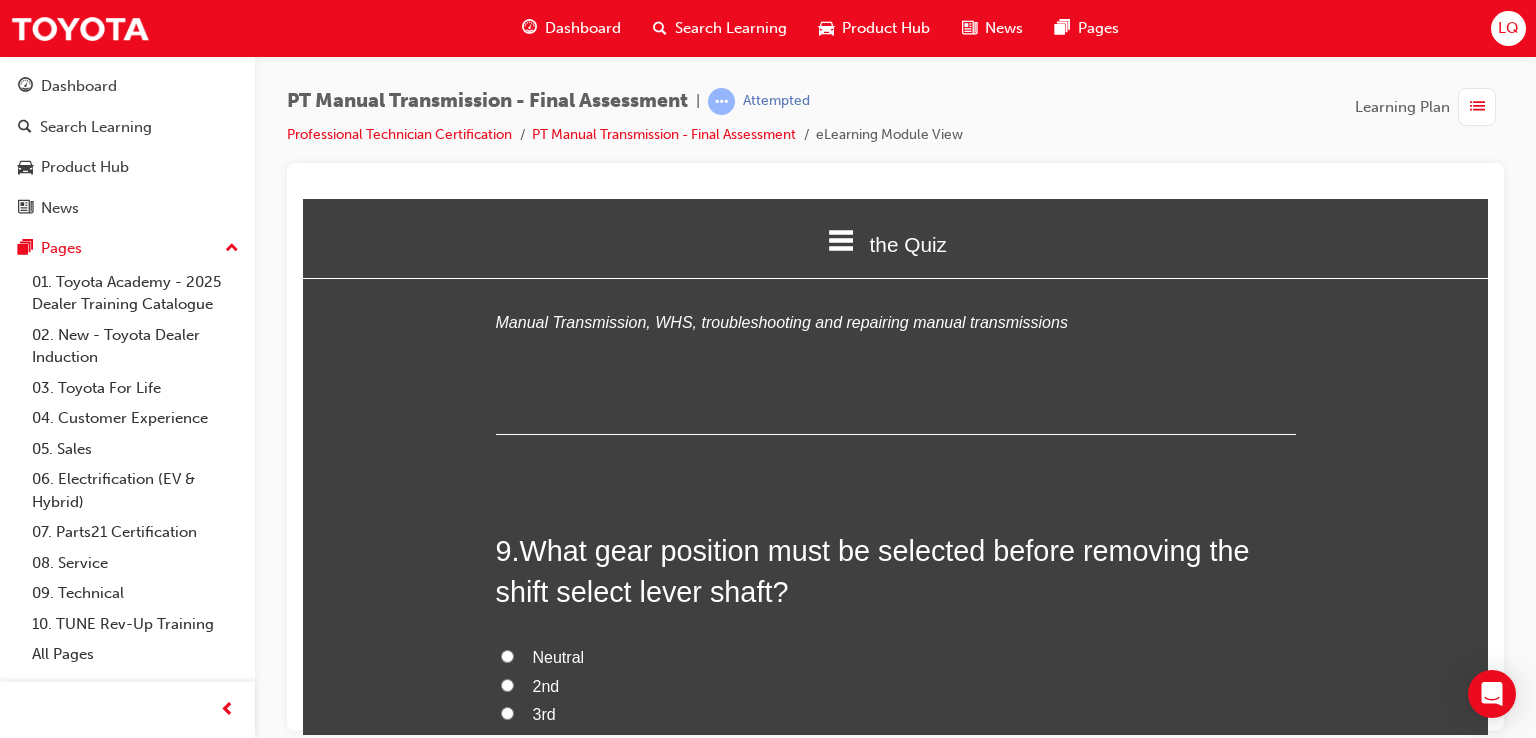 click on "Neutral" at bounding box center [559, 656] 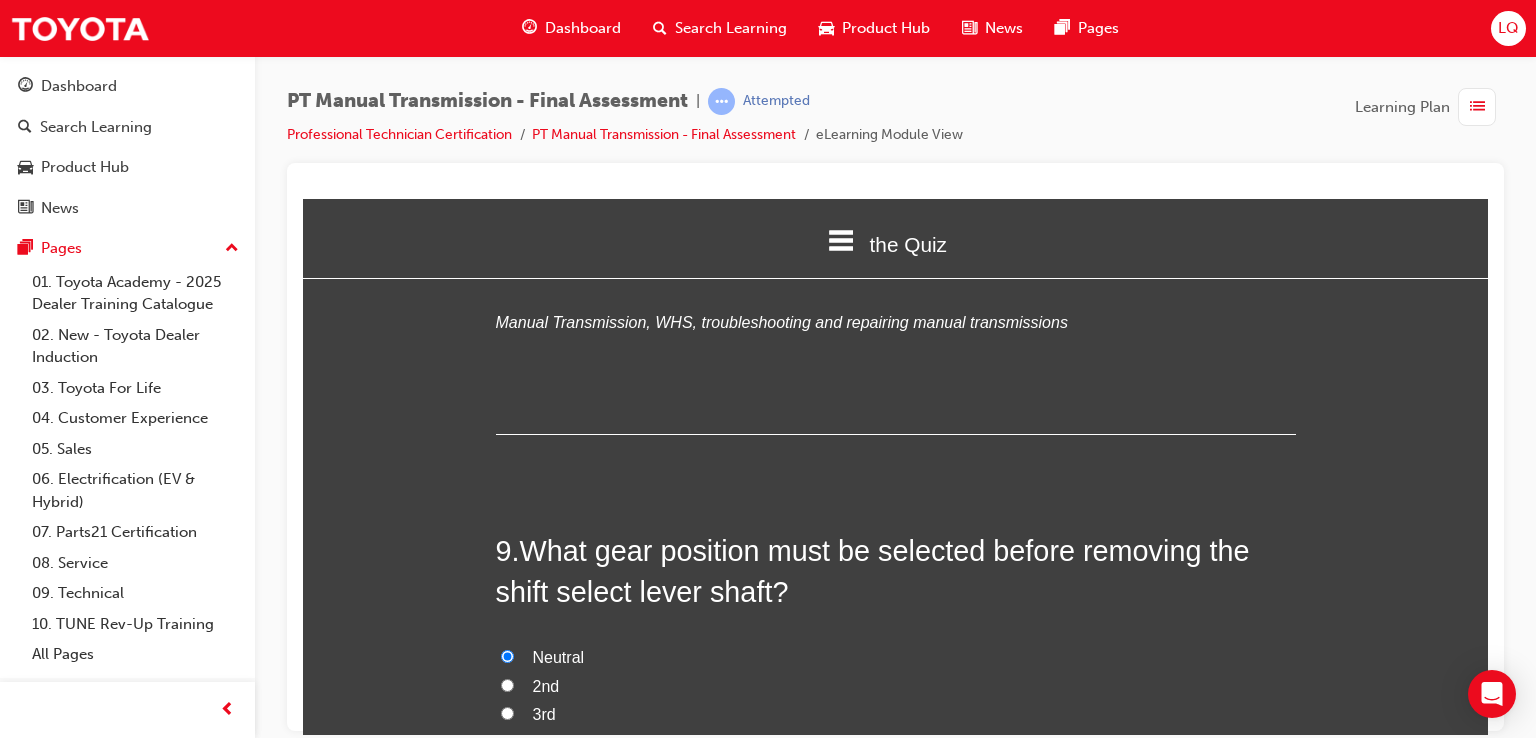 radio on "true" 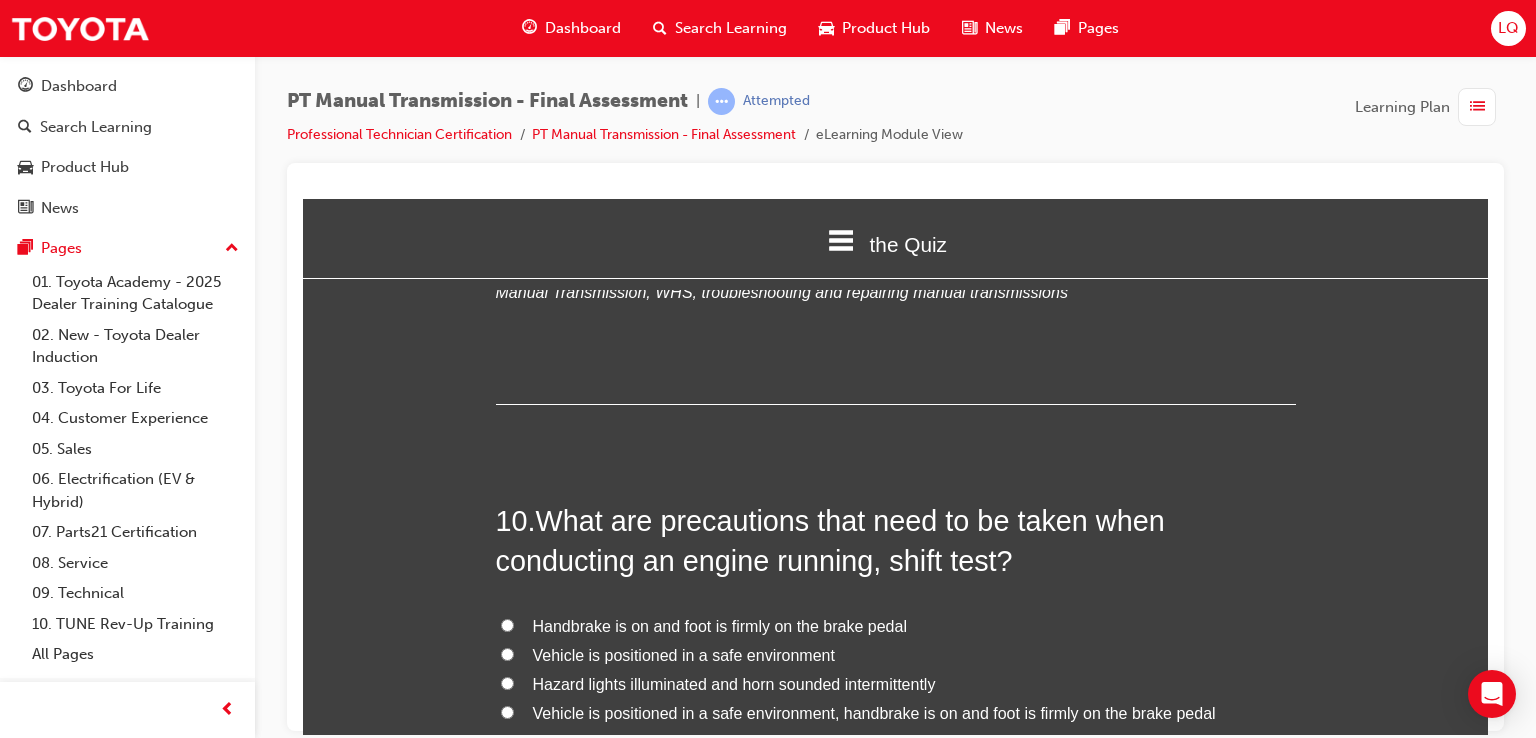 scroll, scrollTop: 4100, scrollLeft: 0, axis: vertical 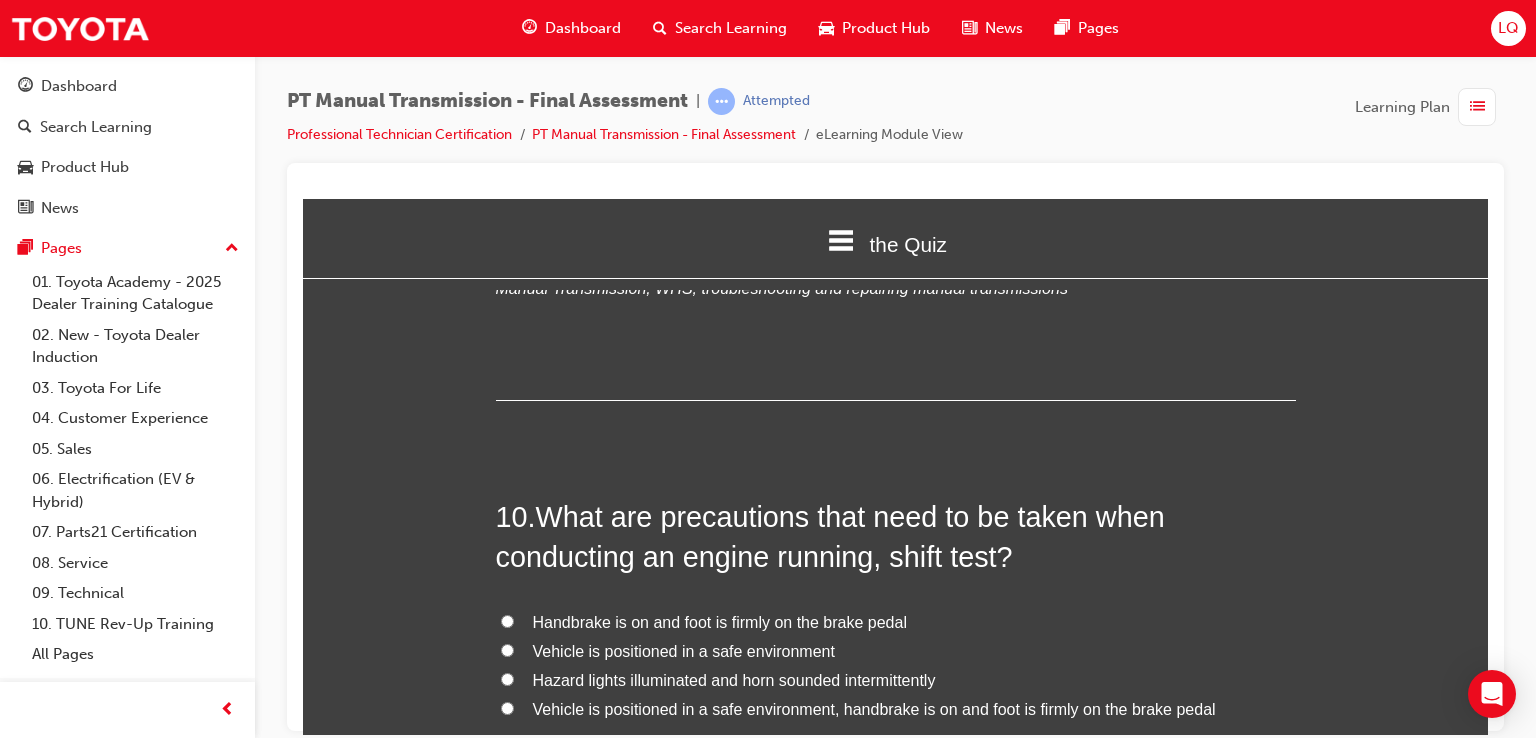 click on "Vehicle is positioned in a safe environment, handbrake is on and foot is firmly on the brake pedal" at bounding box center [874, 708] 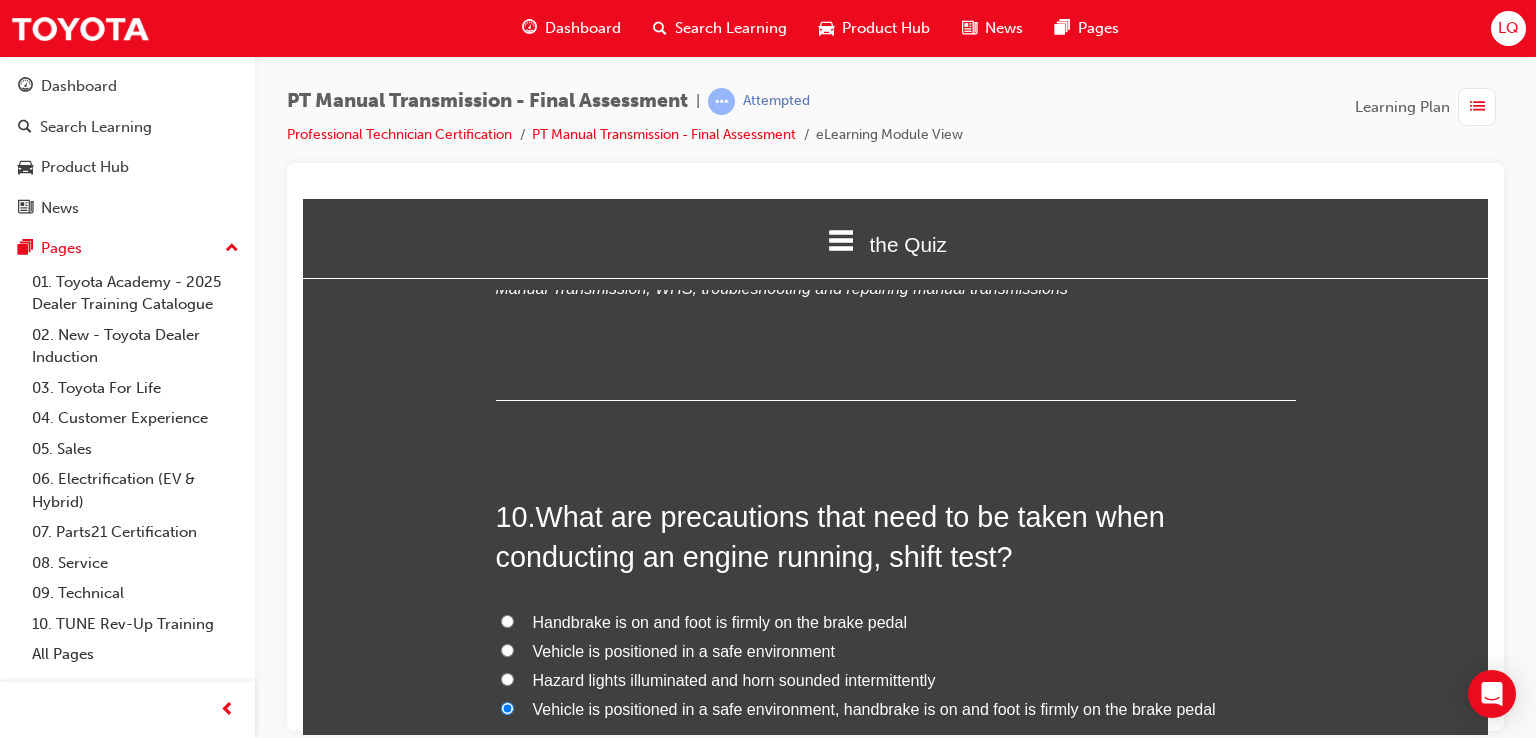 radio on "true" 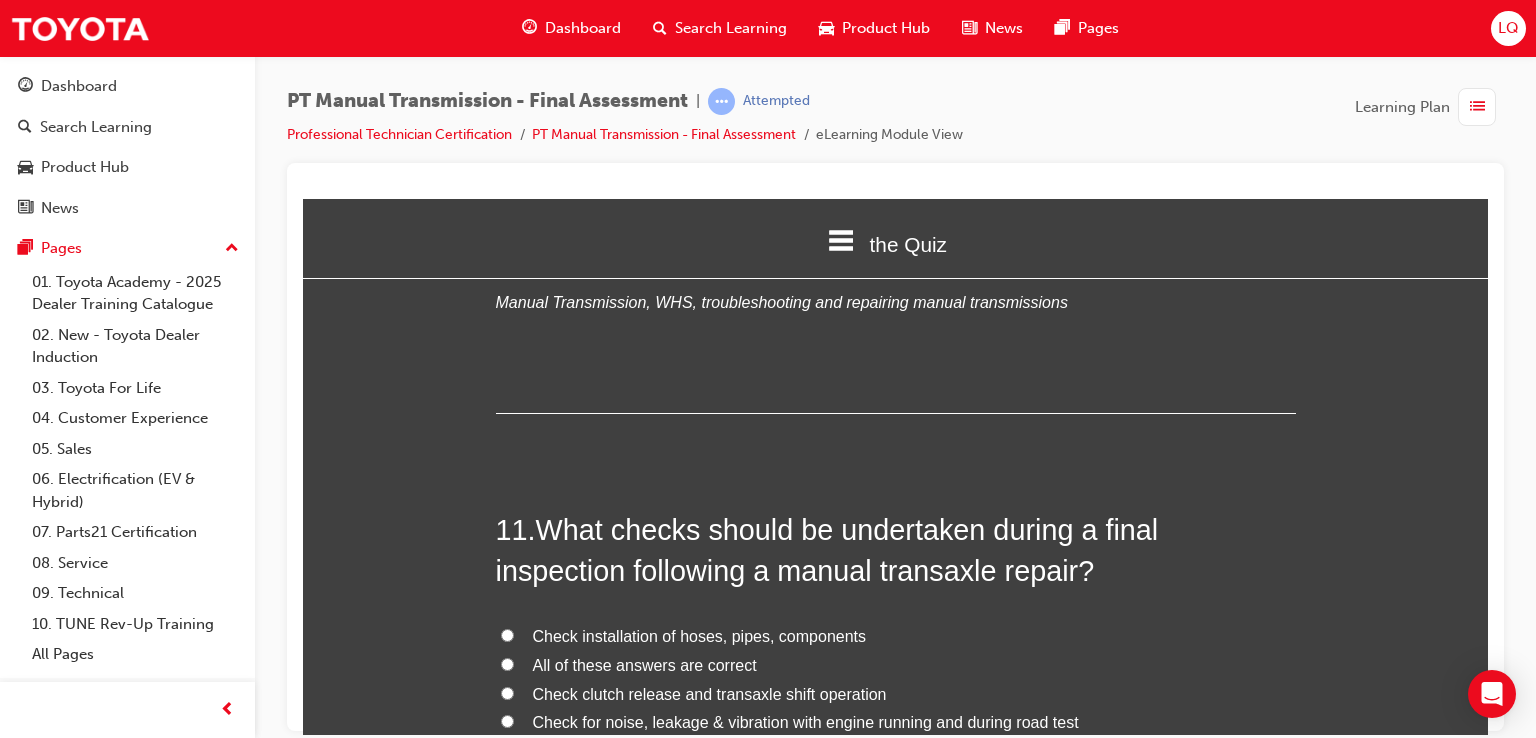 scroll, scrollTop: 4600, scrollLeft: 0, axis: vertical 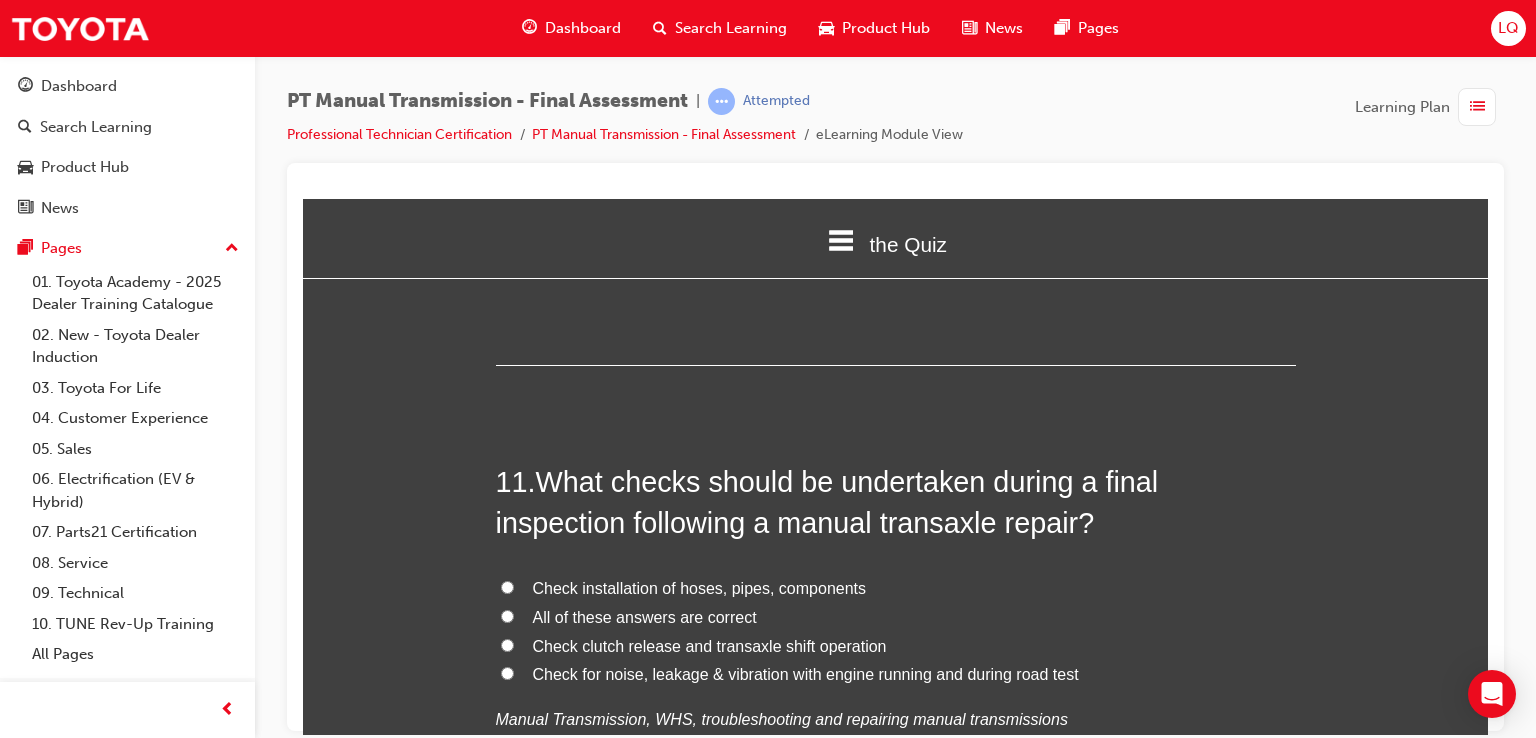 click on "All of these answers are correct" at bounding box center [645, 616] 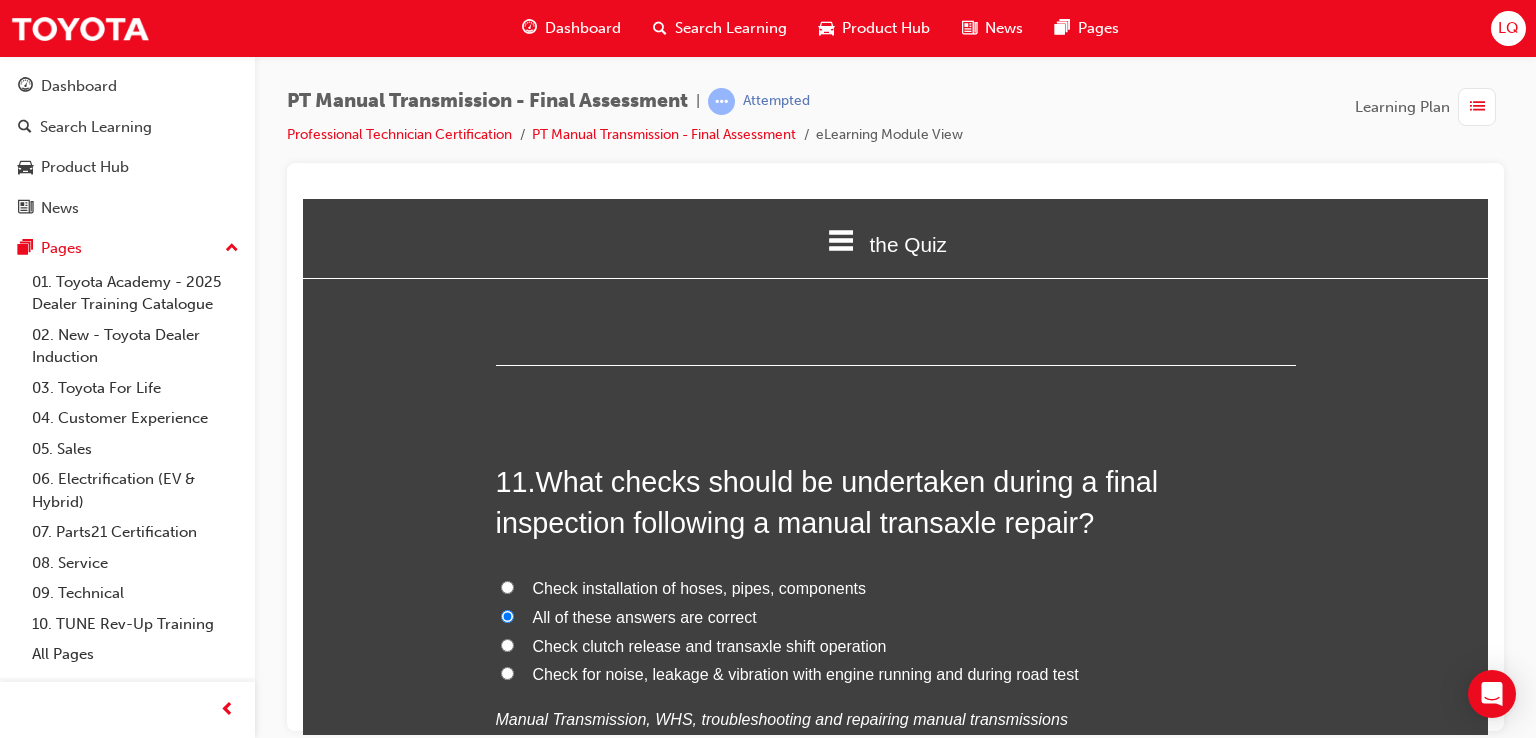 radio on "true" 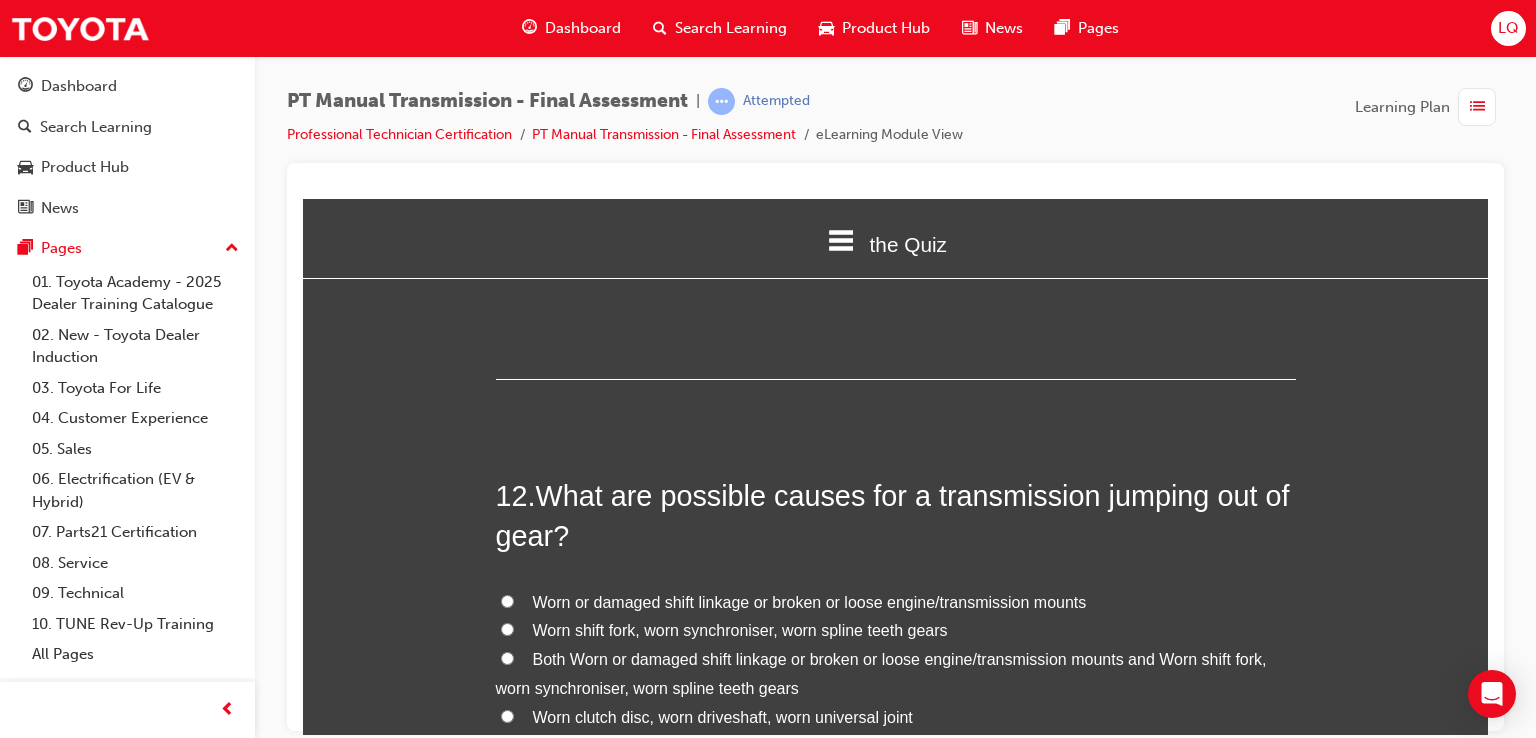 scroll, scrollTop: 5100, scrollLeft: 0, axis: vertical 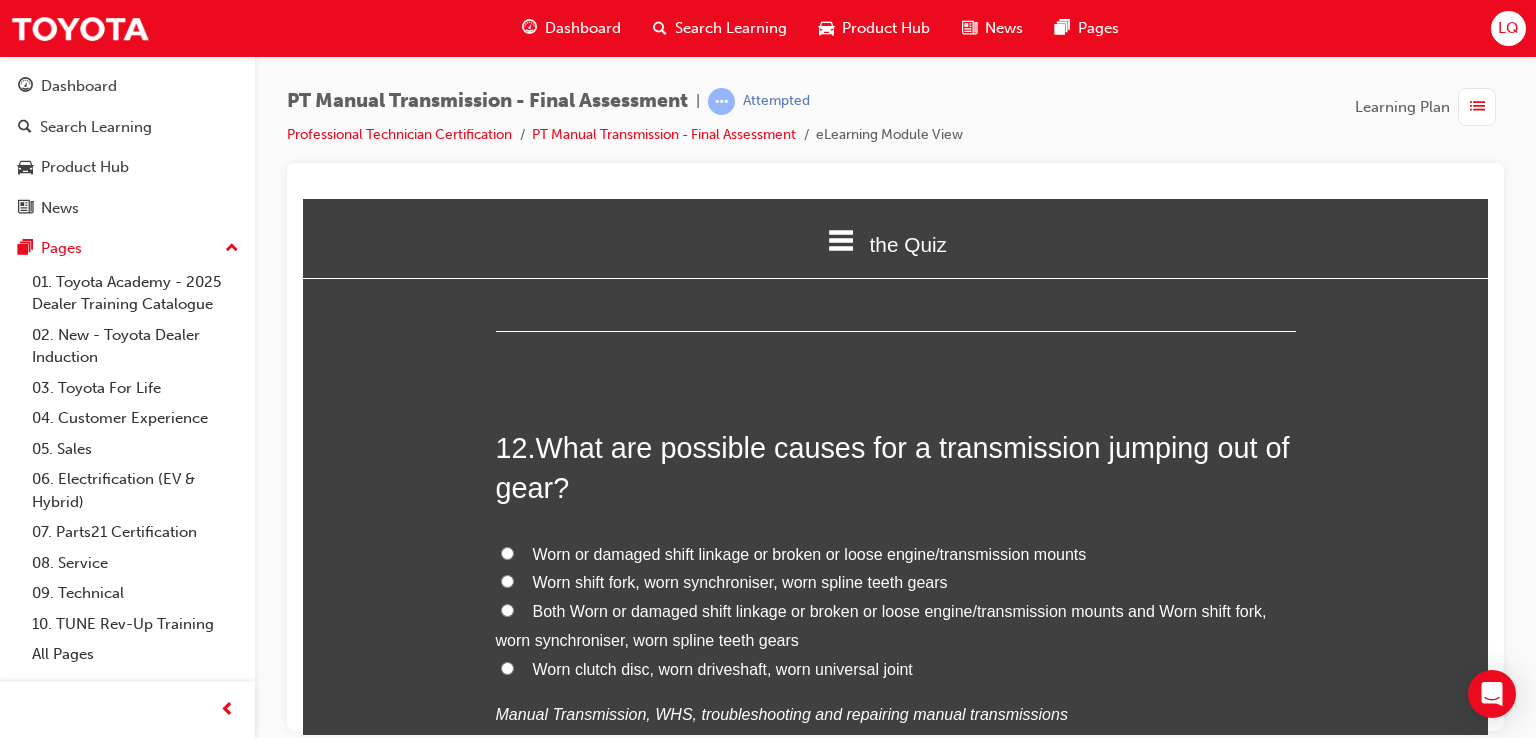 click on "Both Worn or damaged shift linkage or broken or loose engine/transmission mounts and Worn shift fork, worn synchroniser, worn spline teeth gears" at bounding box center [881, 625] 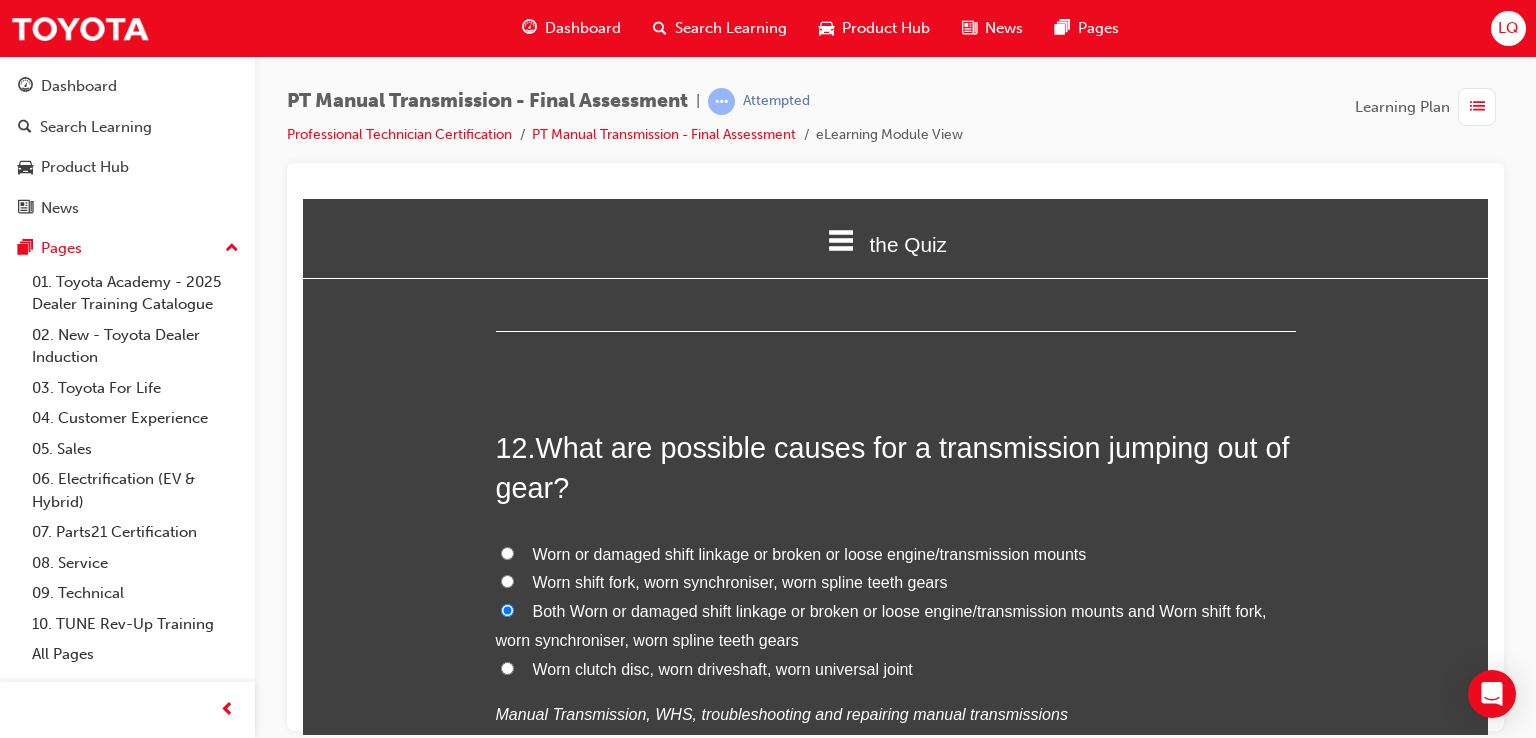 radio on "true" 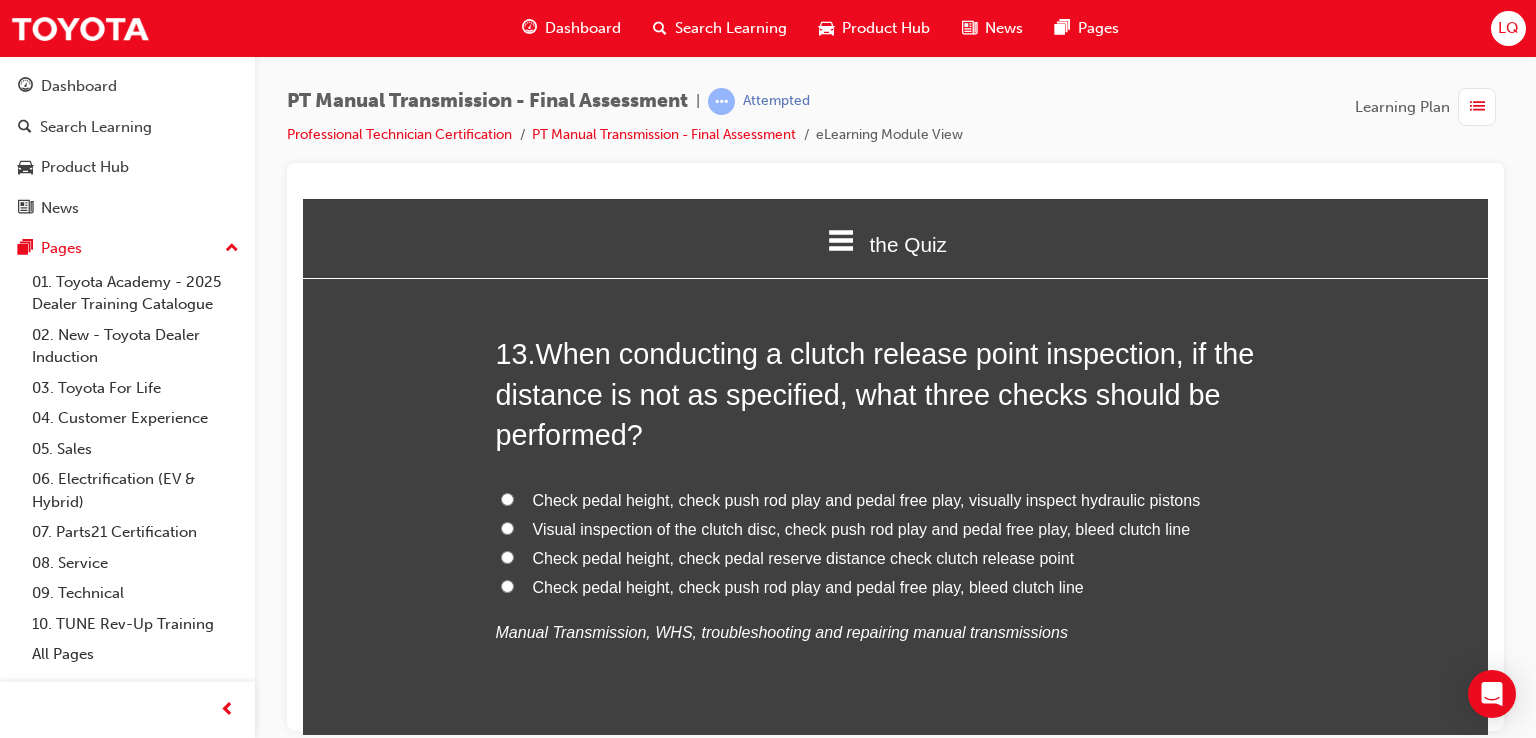 scroll, scrollTop: 5700, scrollLeft: 0, axis: vertical 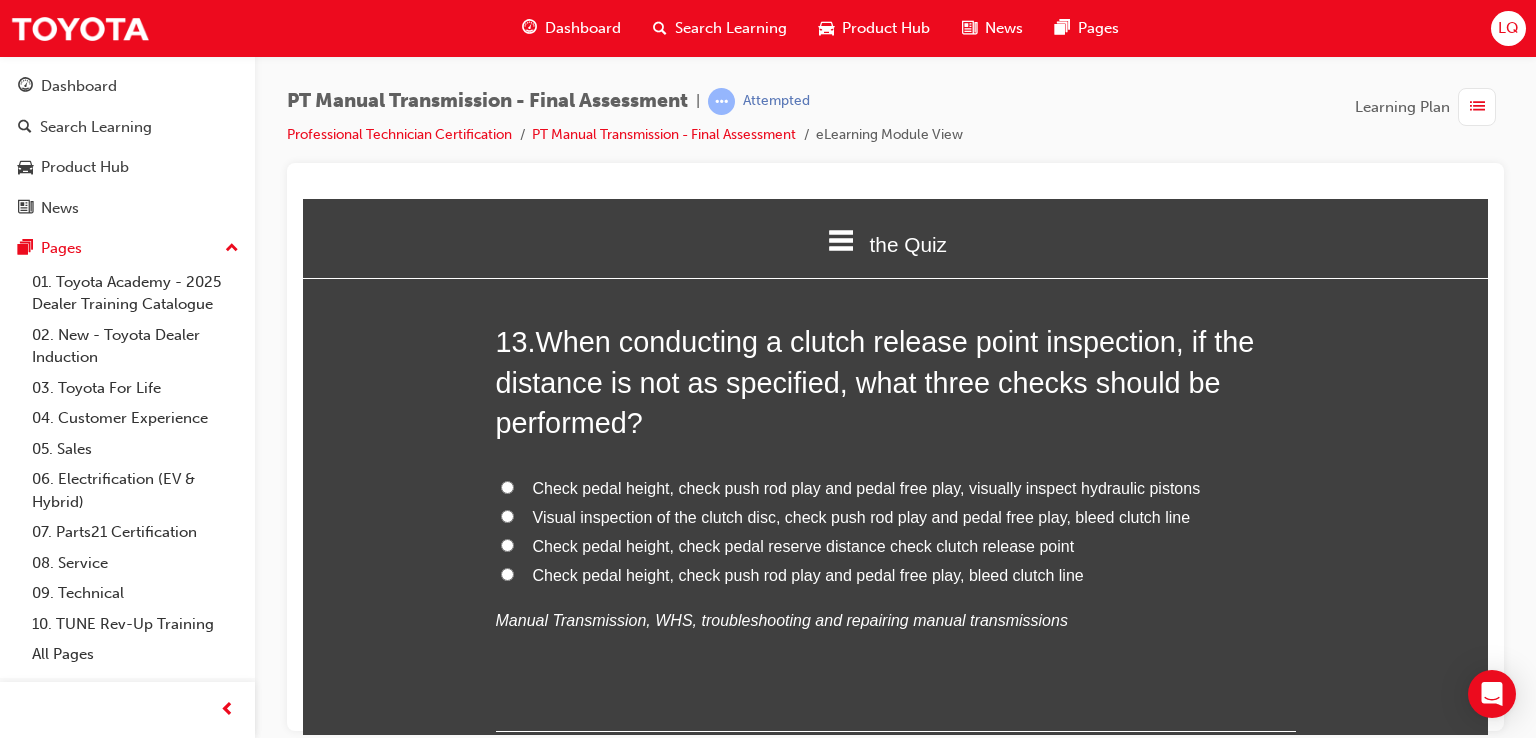 click on "Visual inspection of the clutch disc, check push rod play and pedal free play, bleed clutch line" at bounding box center (862, 516) 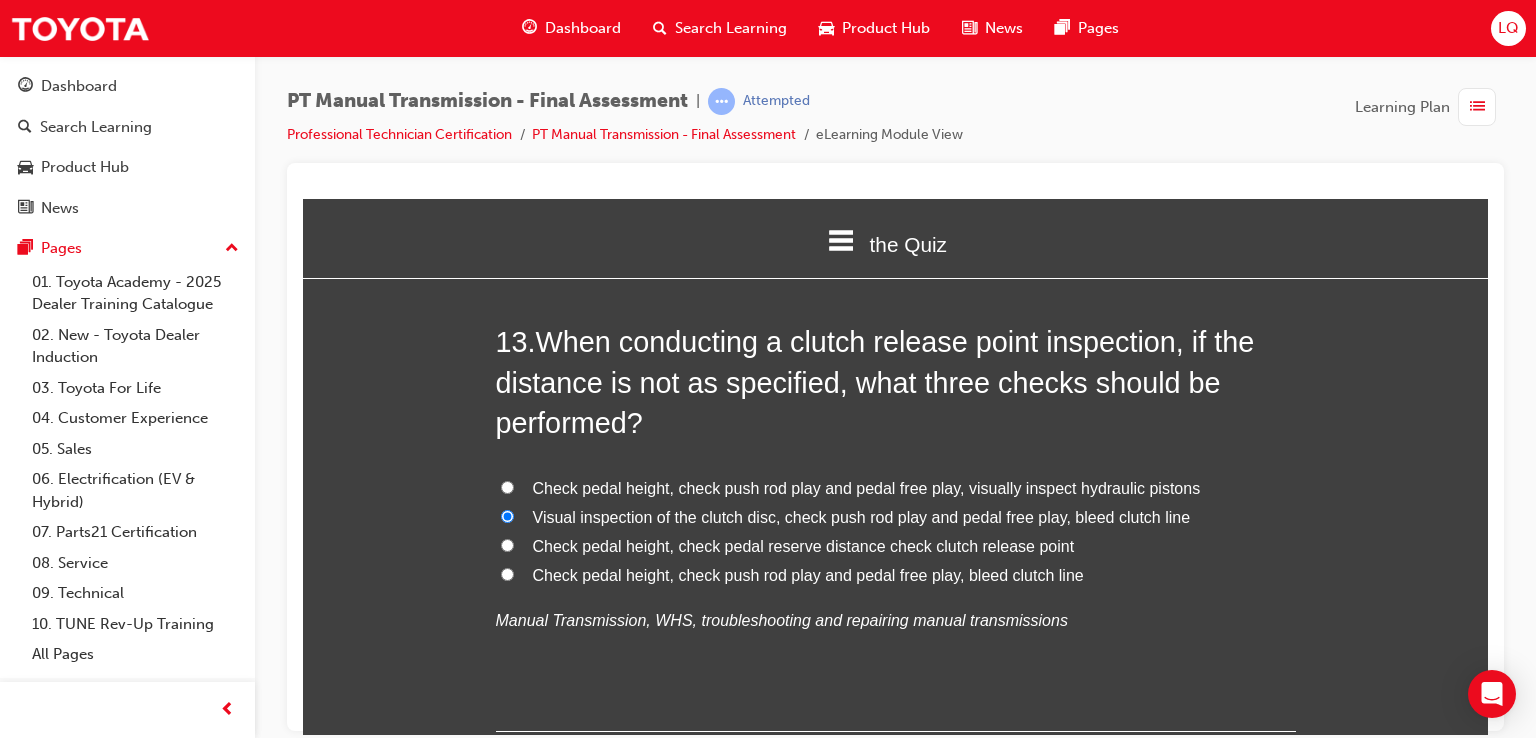 radio on "true" 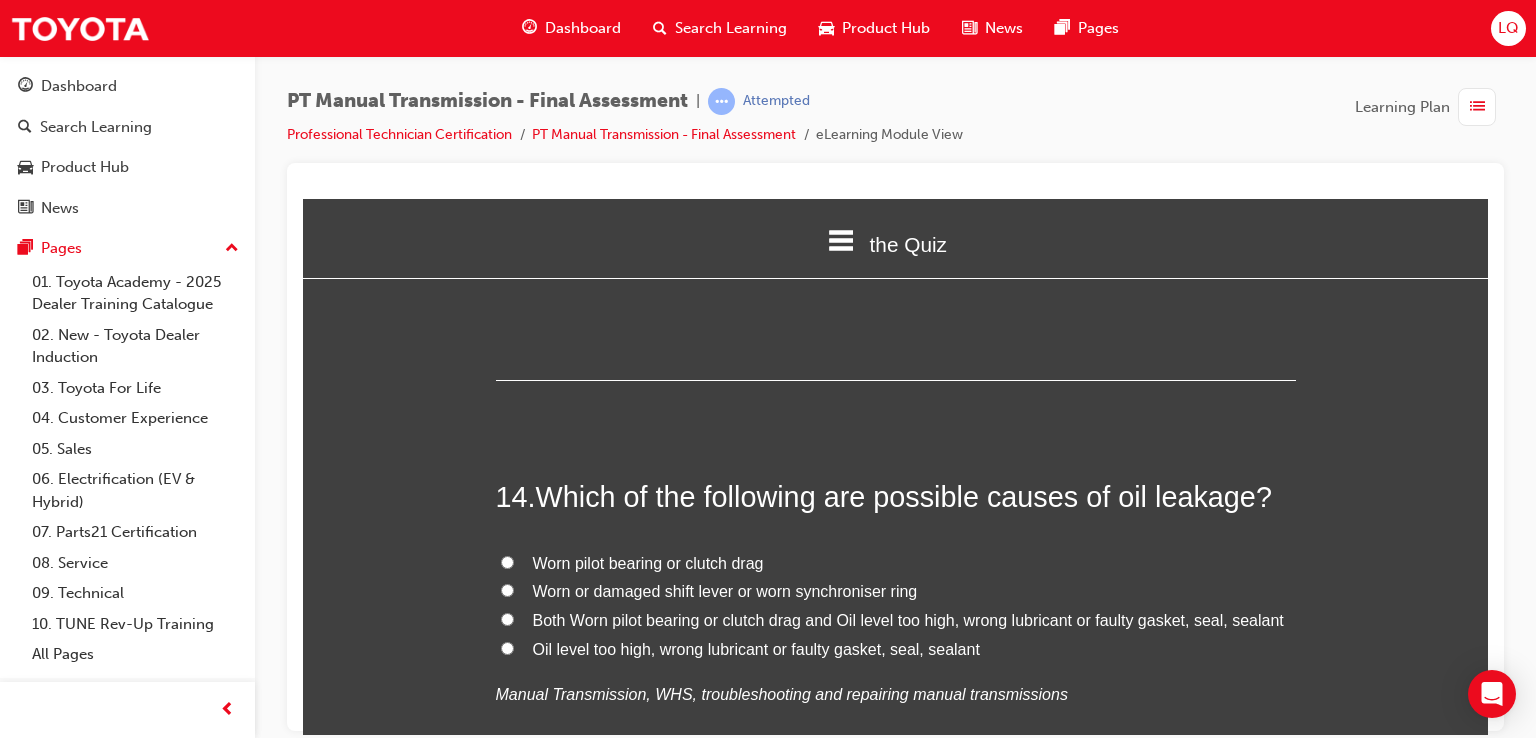 scroll, scrollTop: 6100, scrollLeft: 0, axis: vertical 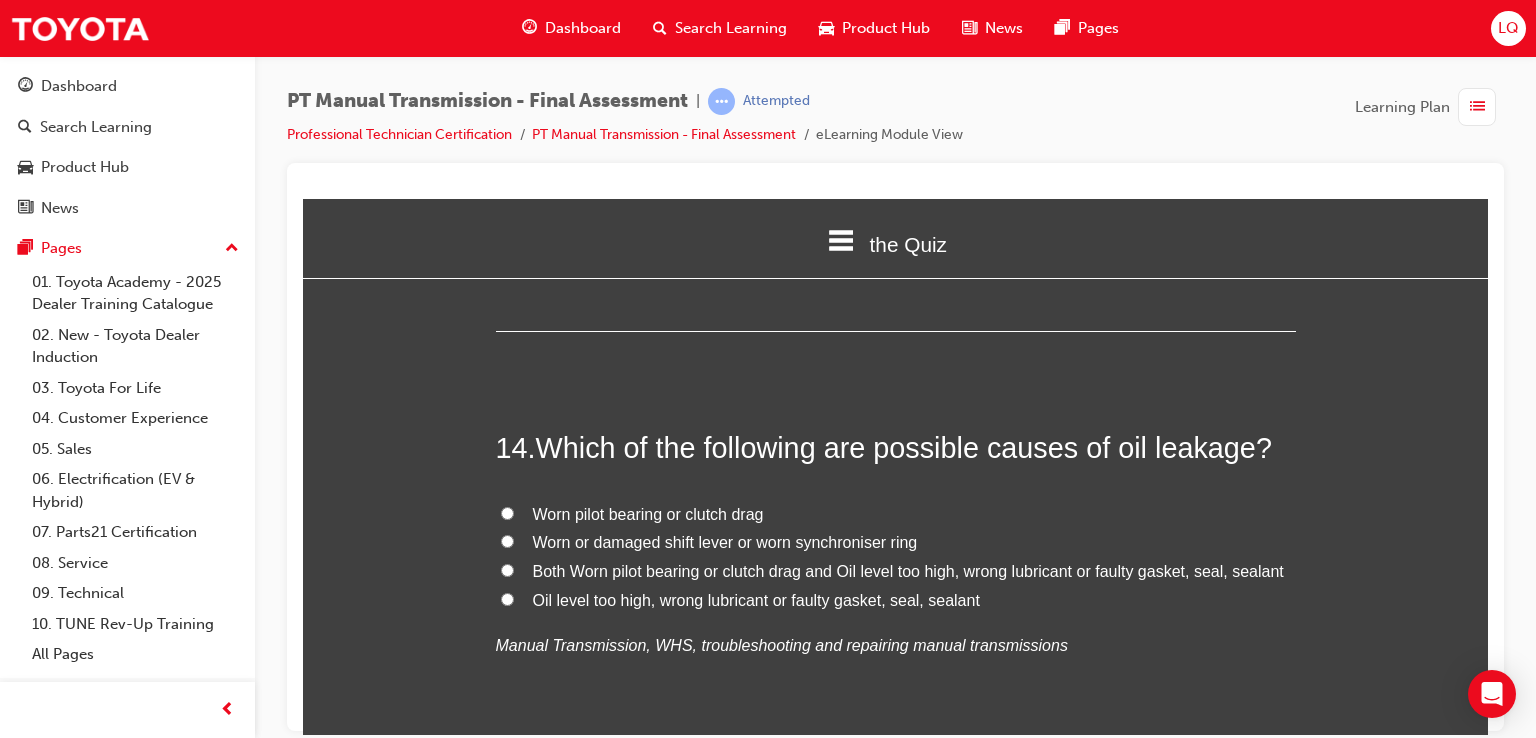 click on "Both Worn pilot bearing or clutch drag and Oil level too high, wrong lubricant or faulty gasket, seal, sealant" at bounding box center (908, 570) 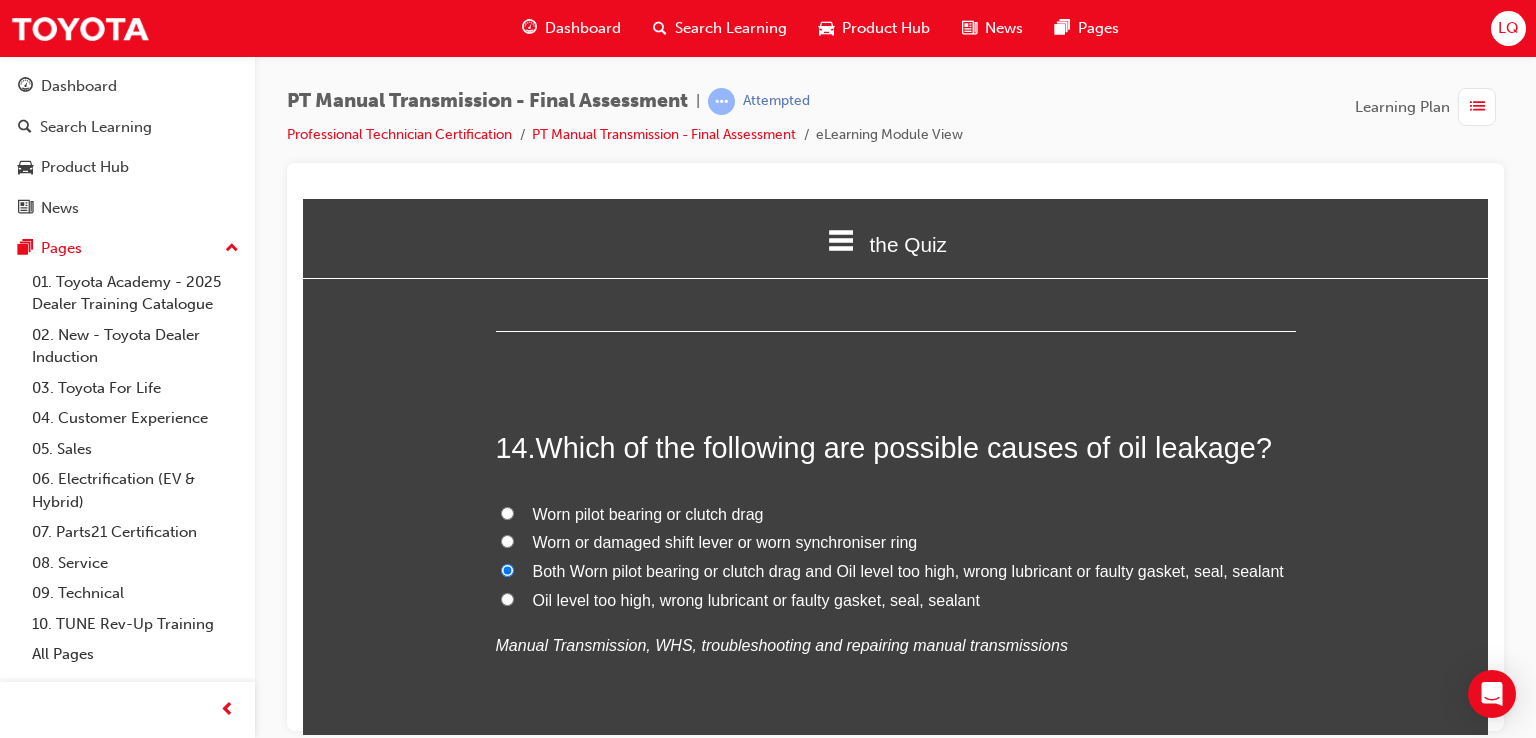 radio on "true" 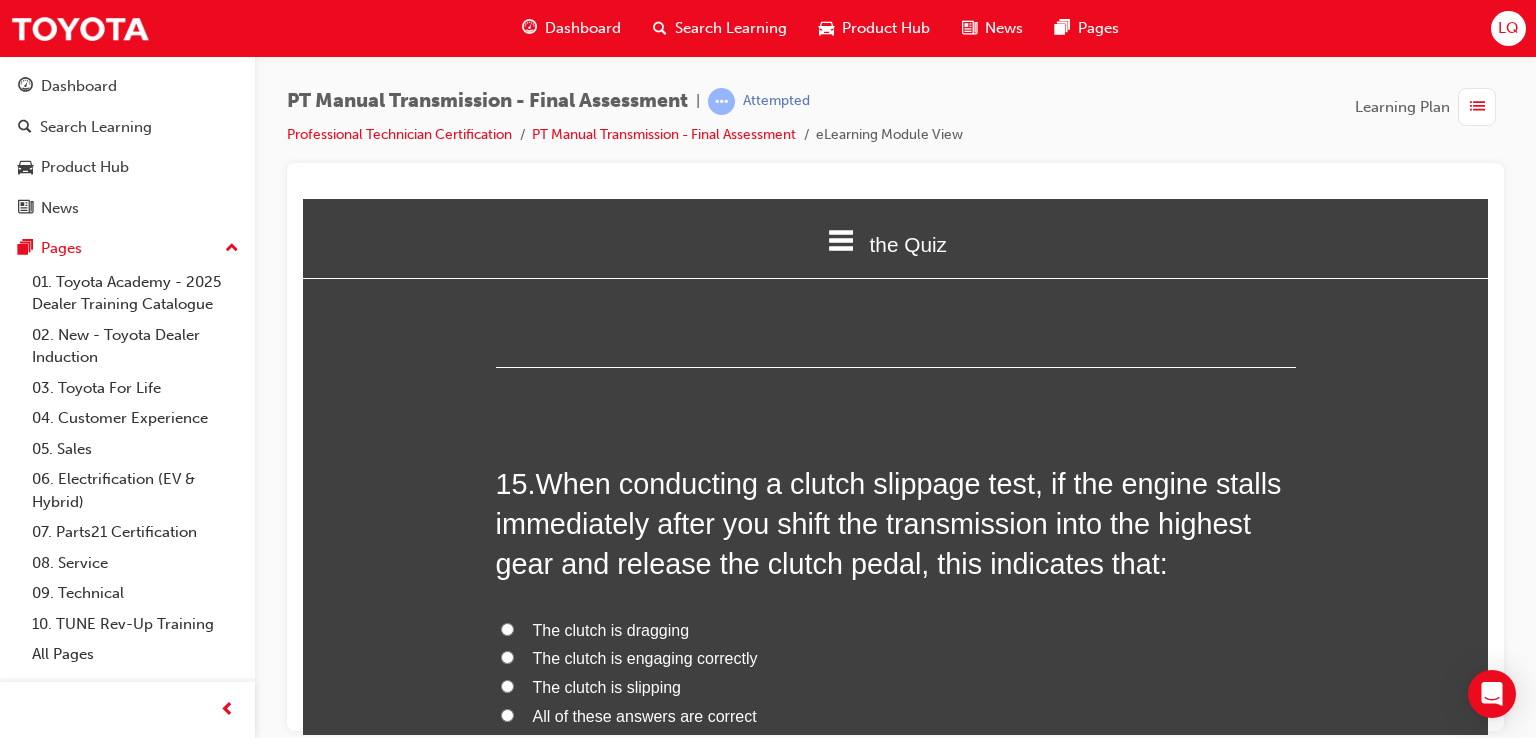 scroll, scrollTop: 6500, scrollLeft: 0, axis: vertical 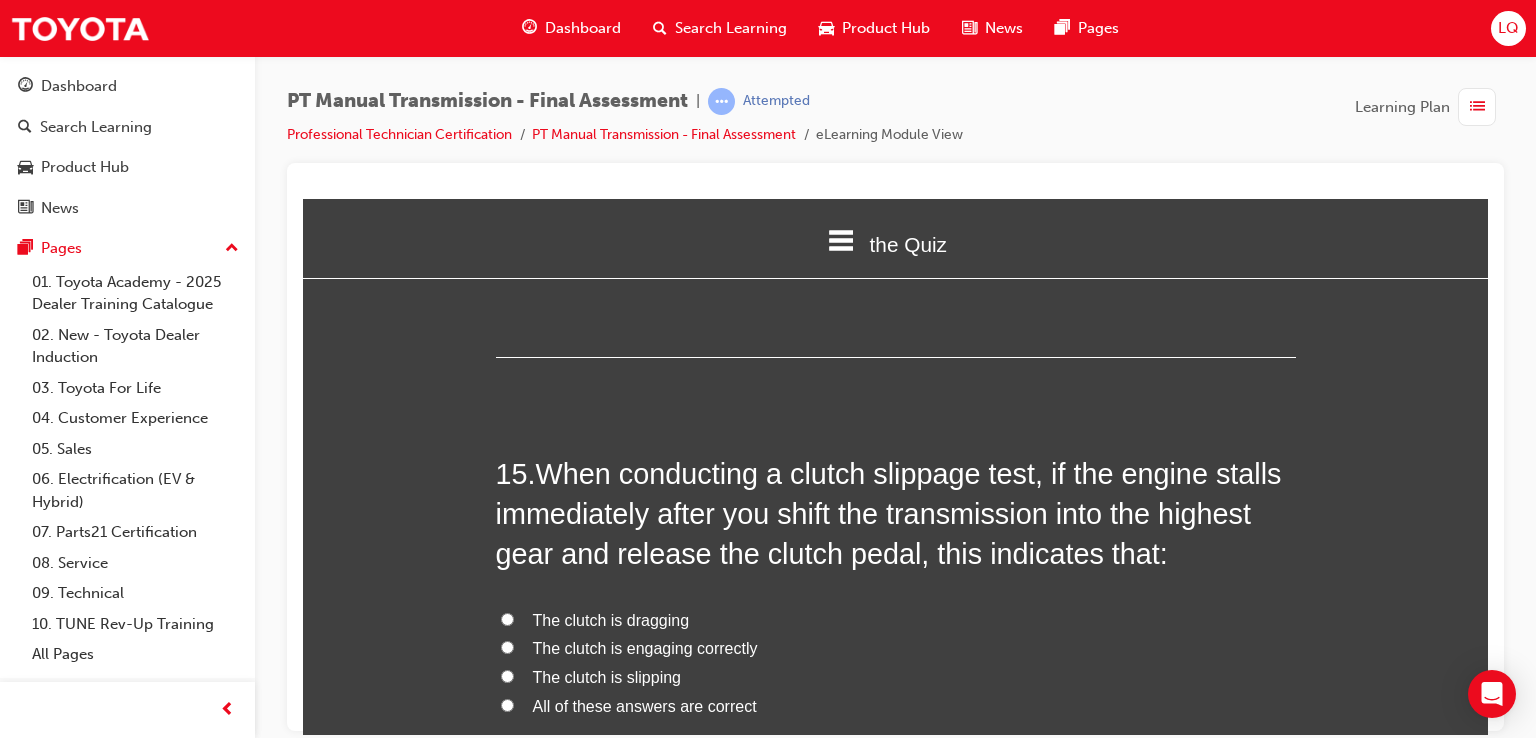 click on "The clutch is engaging correctly" at bounding box center [645, 647] 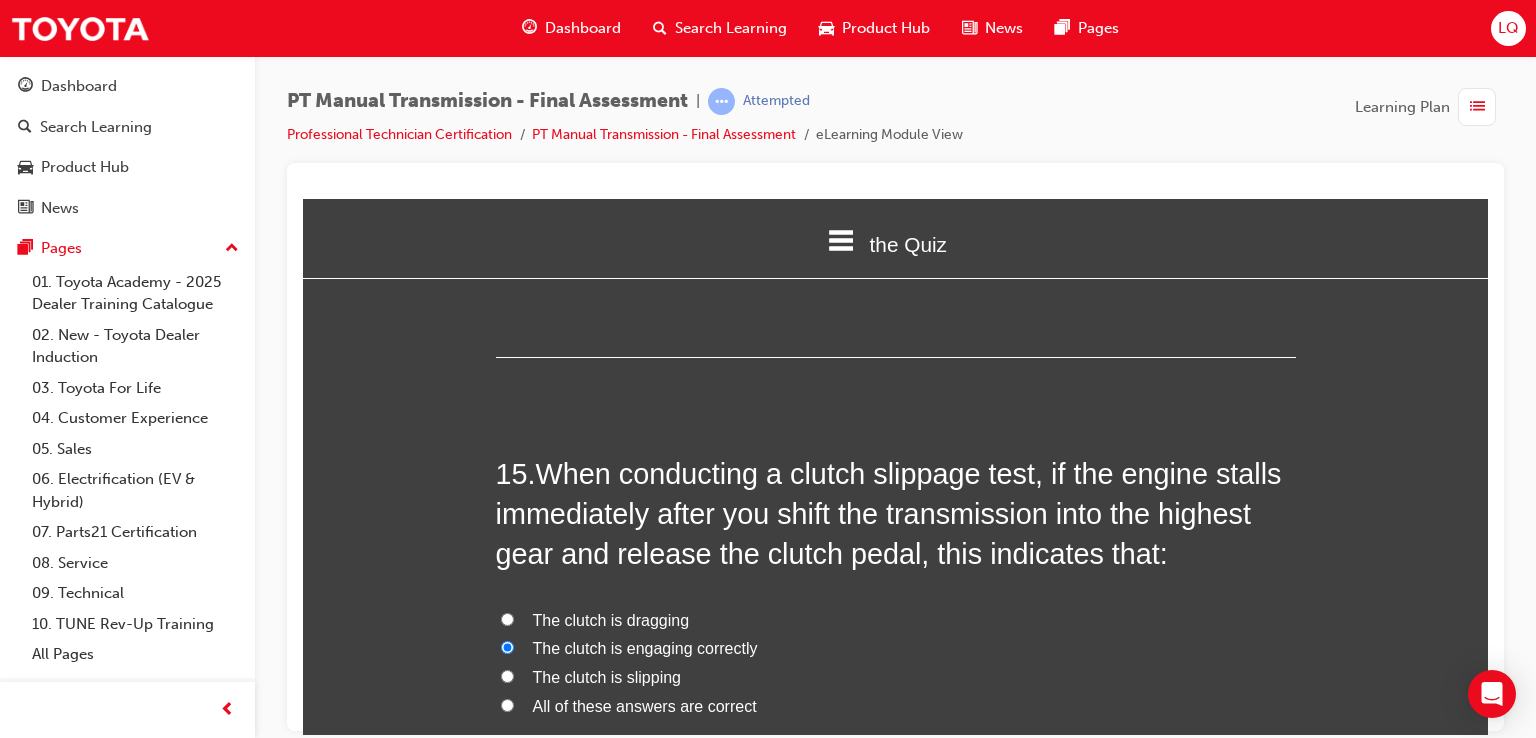 radio on "true" 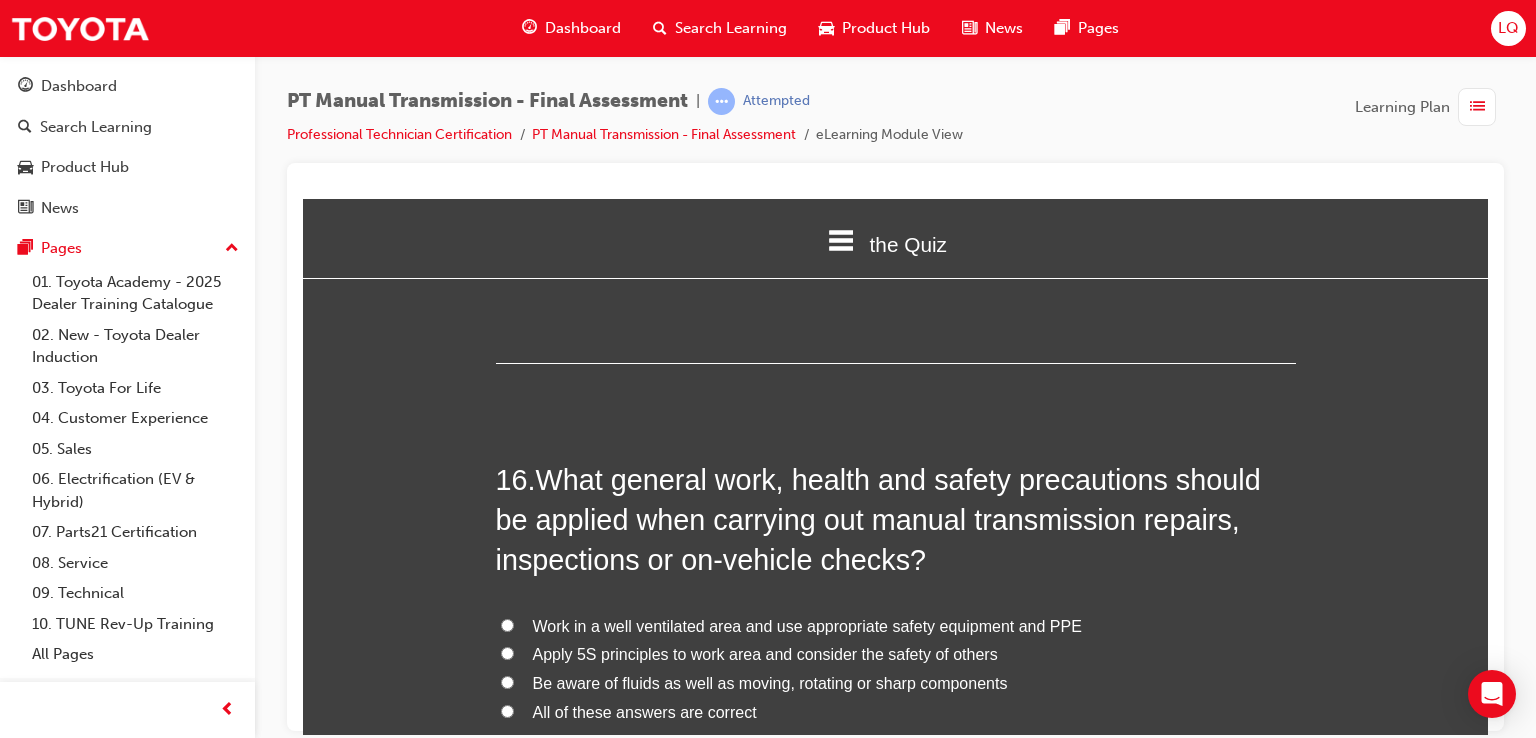 scroll, scrollTop: 7100, scrollLeft: 0, axis: vertical 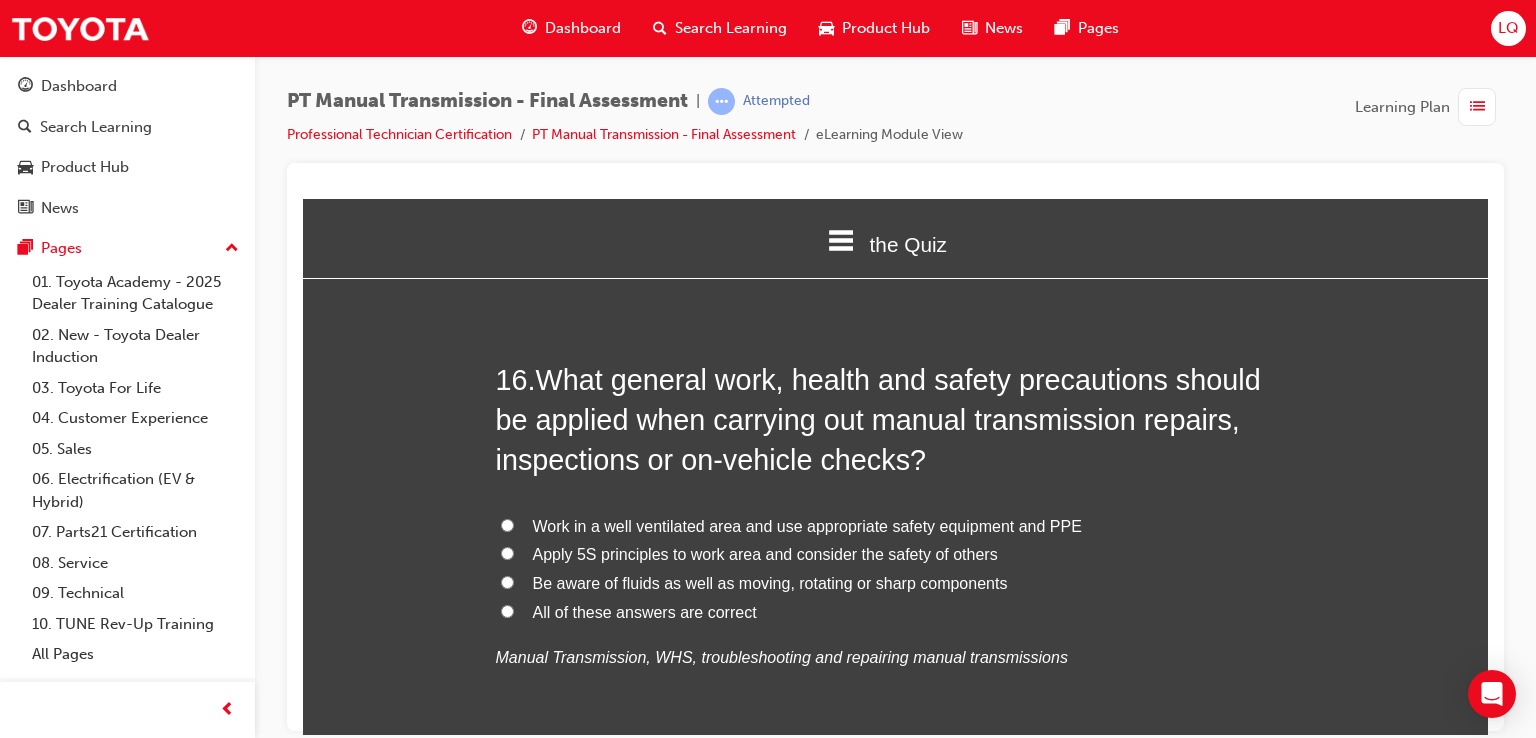 click on "All of these answers are correct" at bounding box center (645, 611) 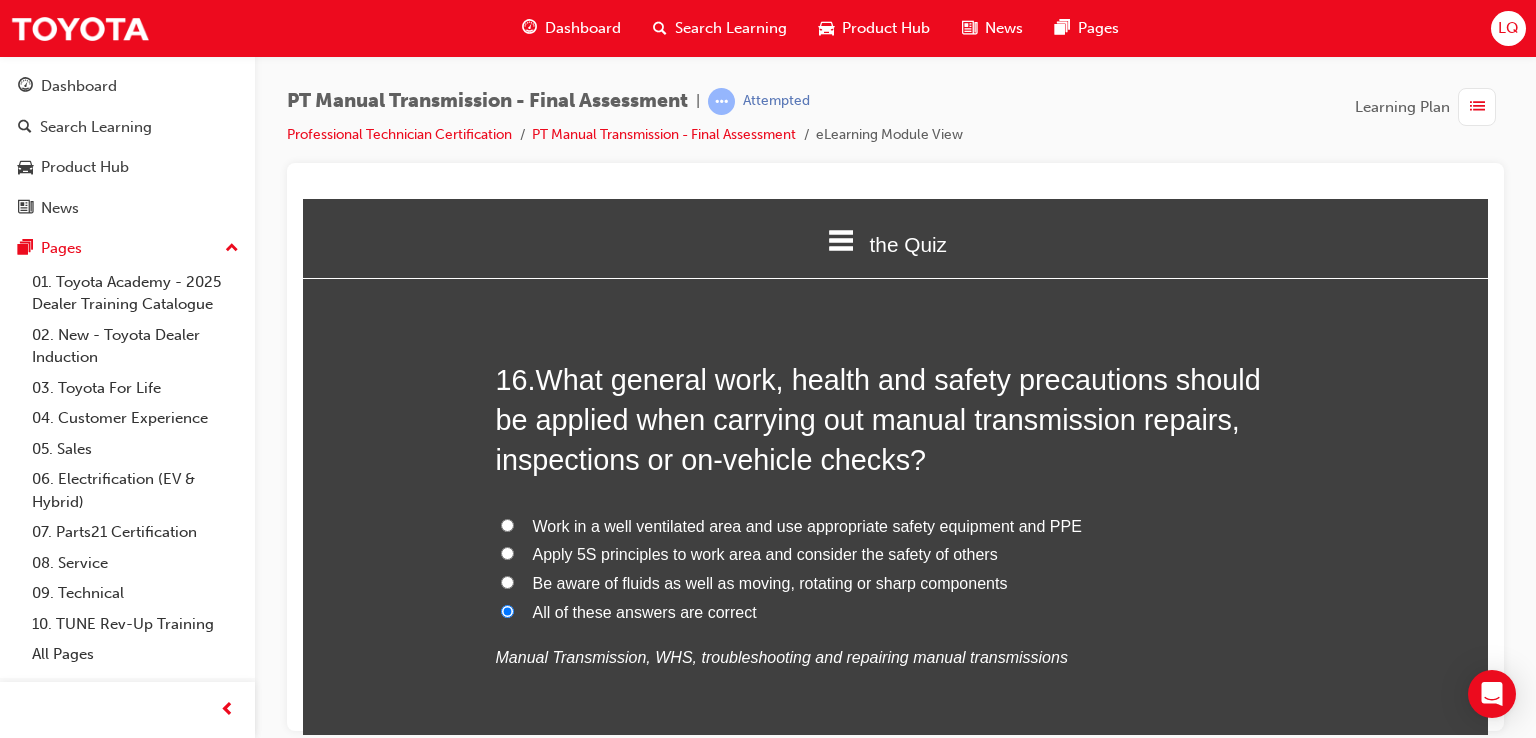 radio on "true" 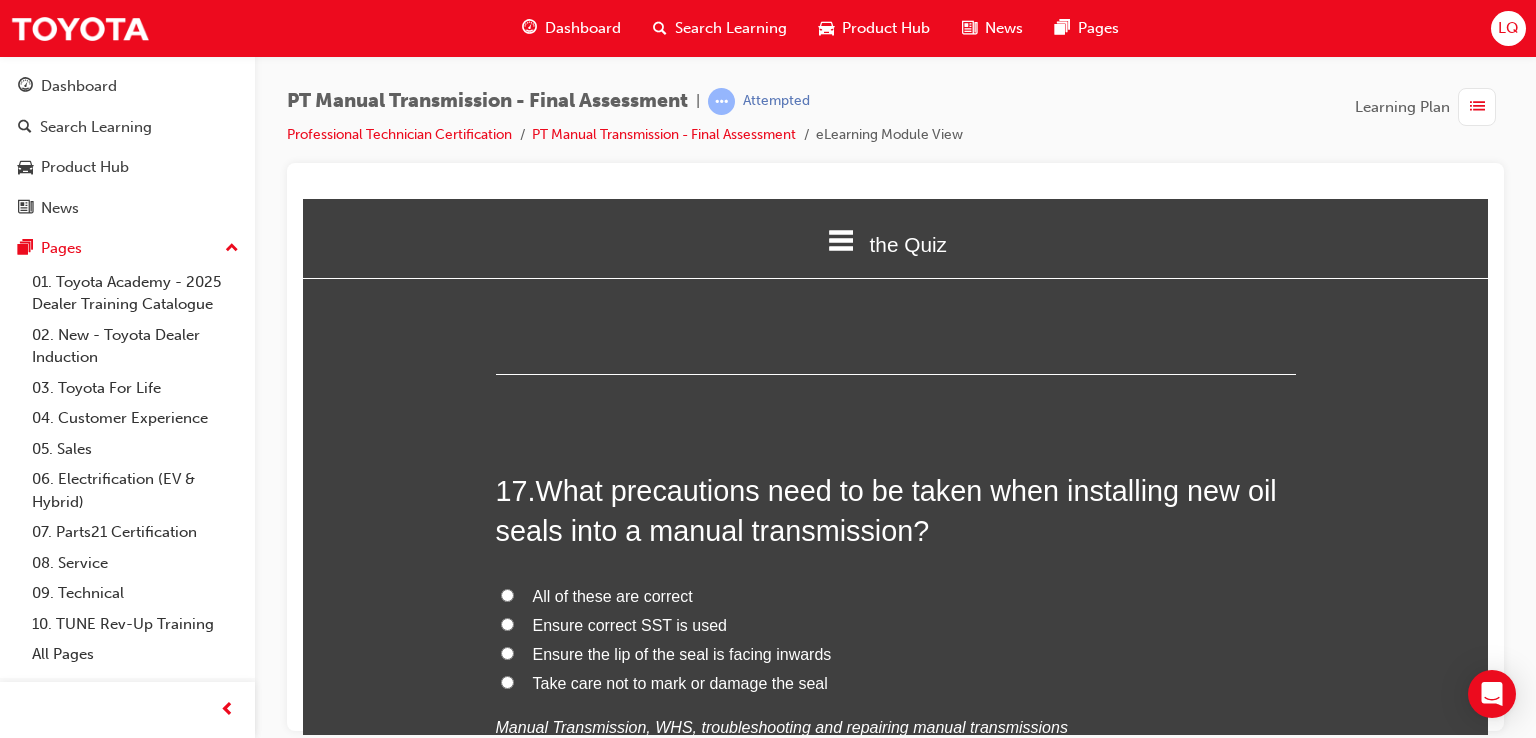 scroll, scrollTop: 7500, scrollLeft: 0, axis: vertical 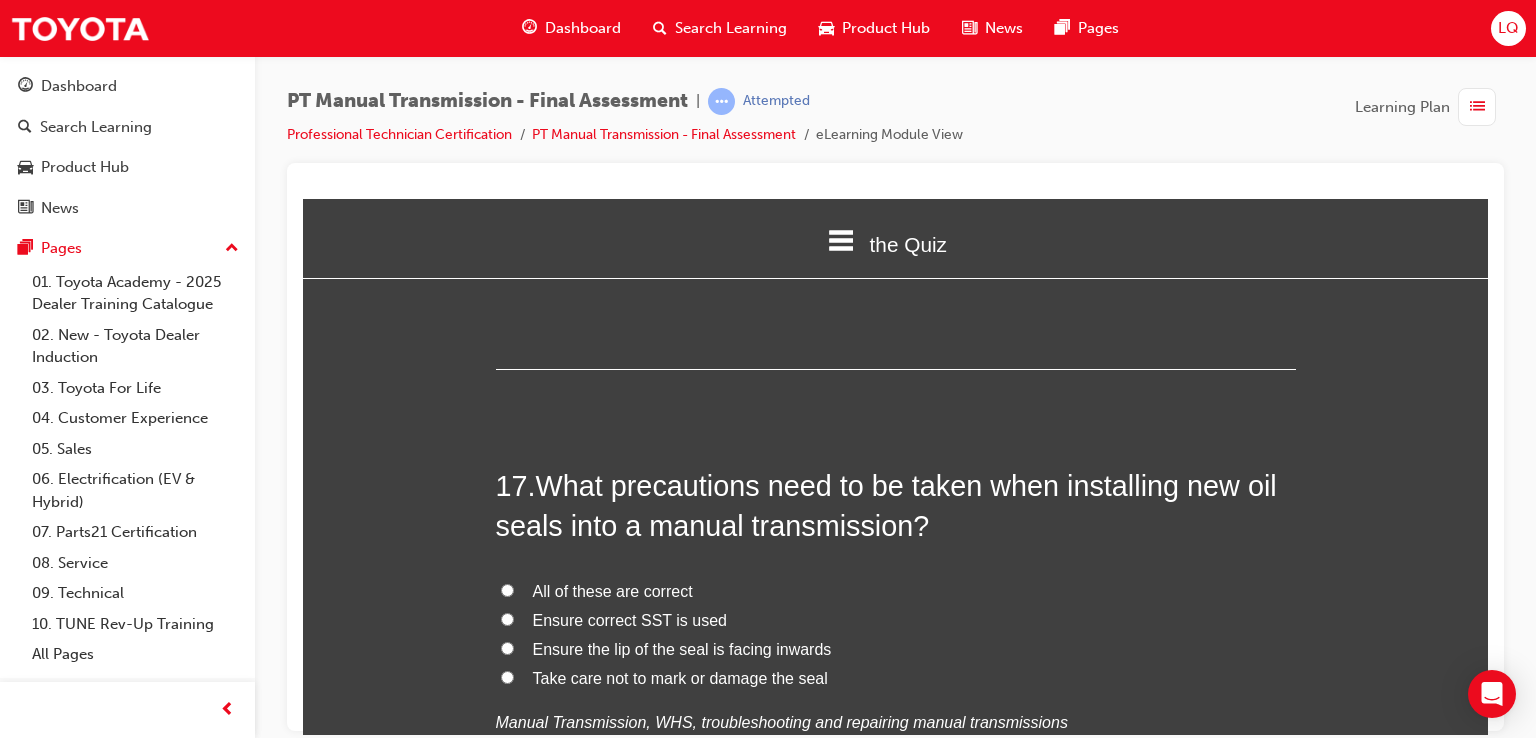 click on "All of these are correct" at bounding box center (613, 590) 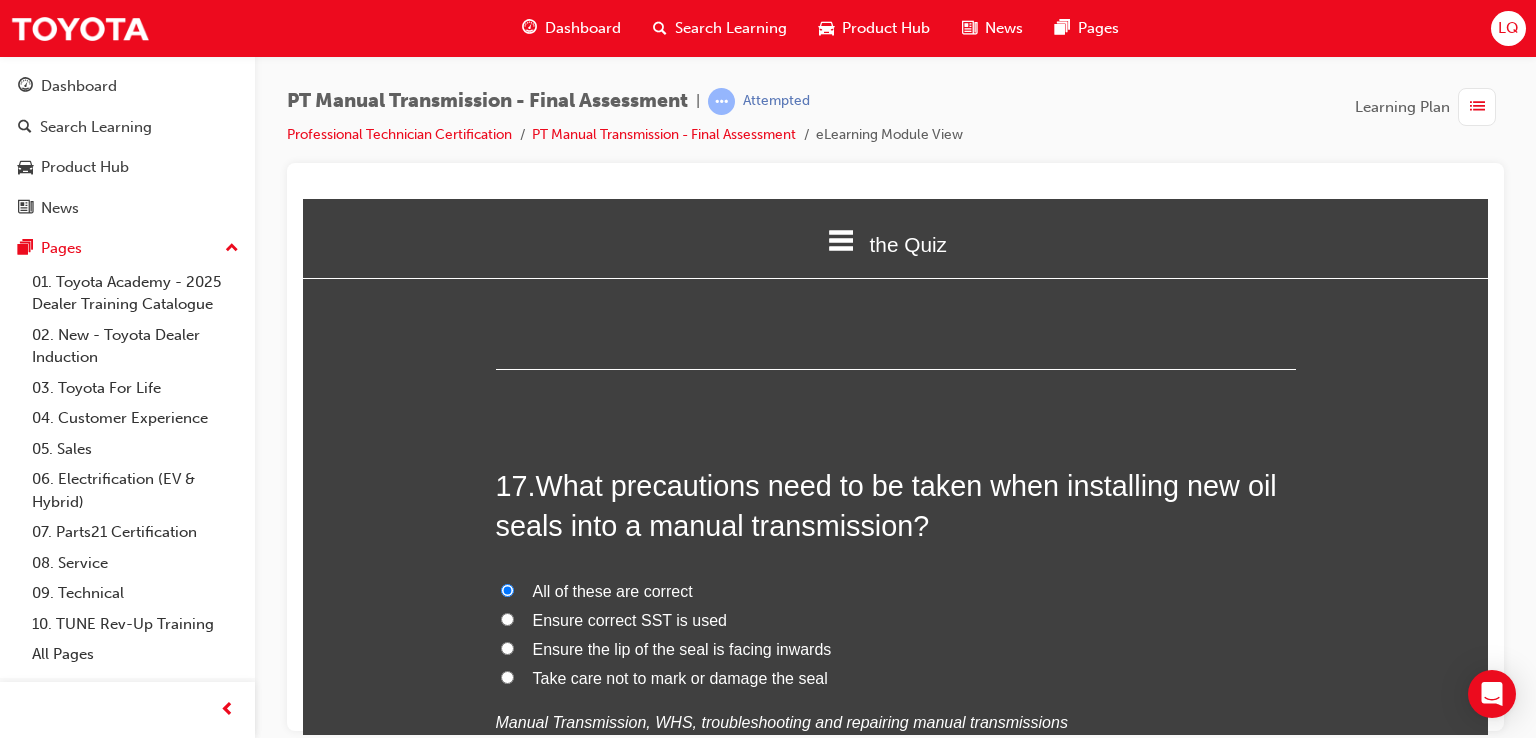 radio on "true" 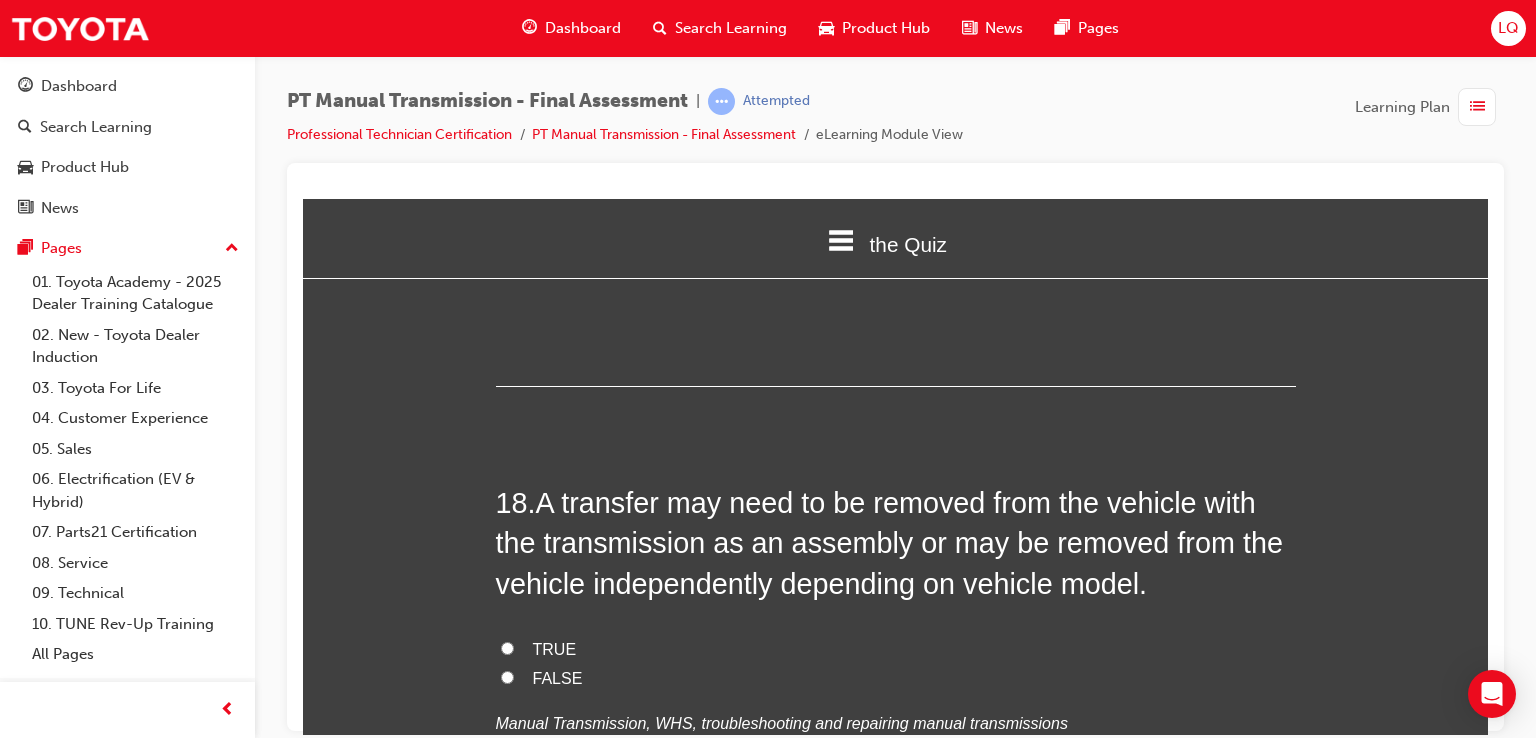 scroll, scrollTop: 8000, scrollLeft: 0, axis: vertical 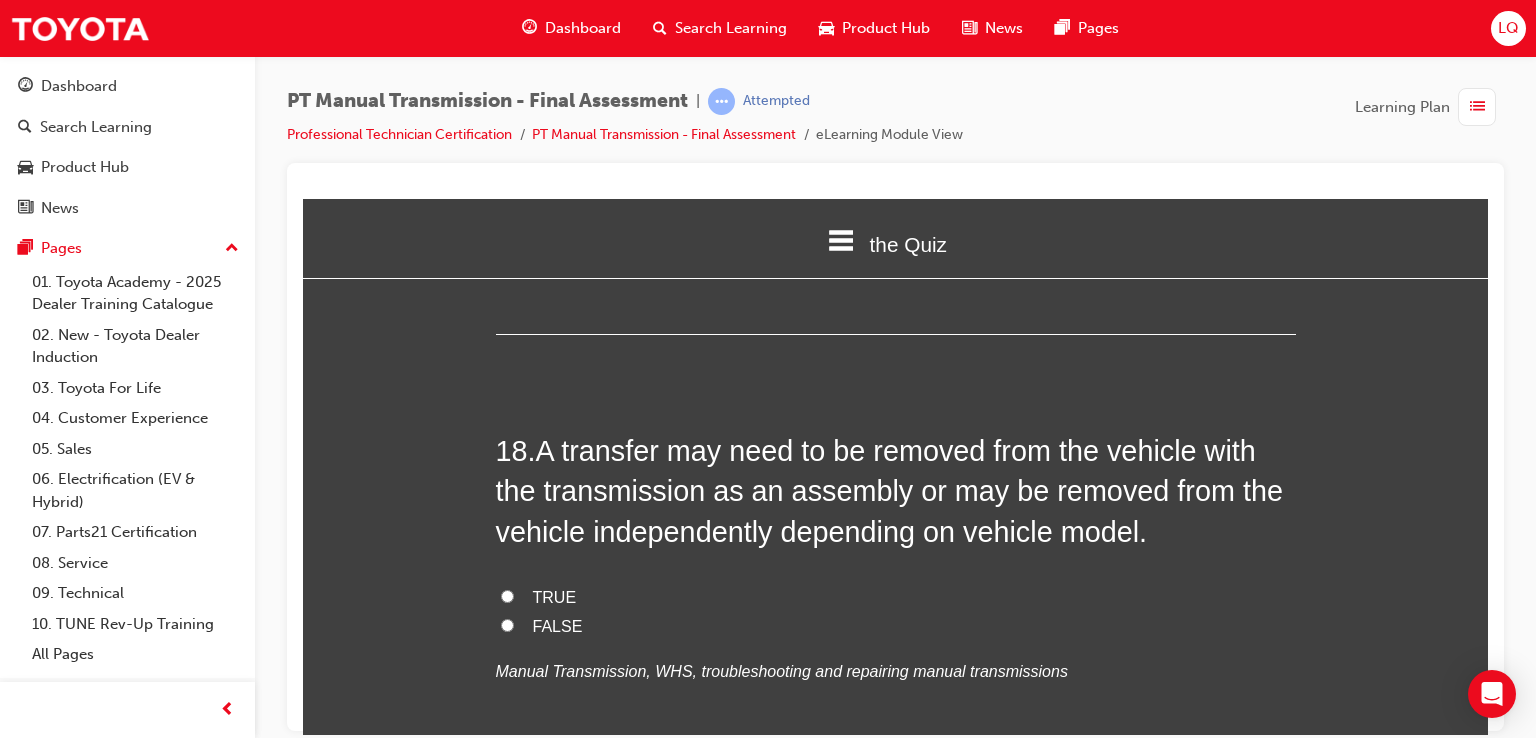 click on "TRUE" at bounding box center (555, 596) 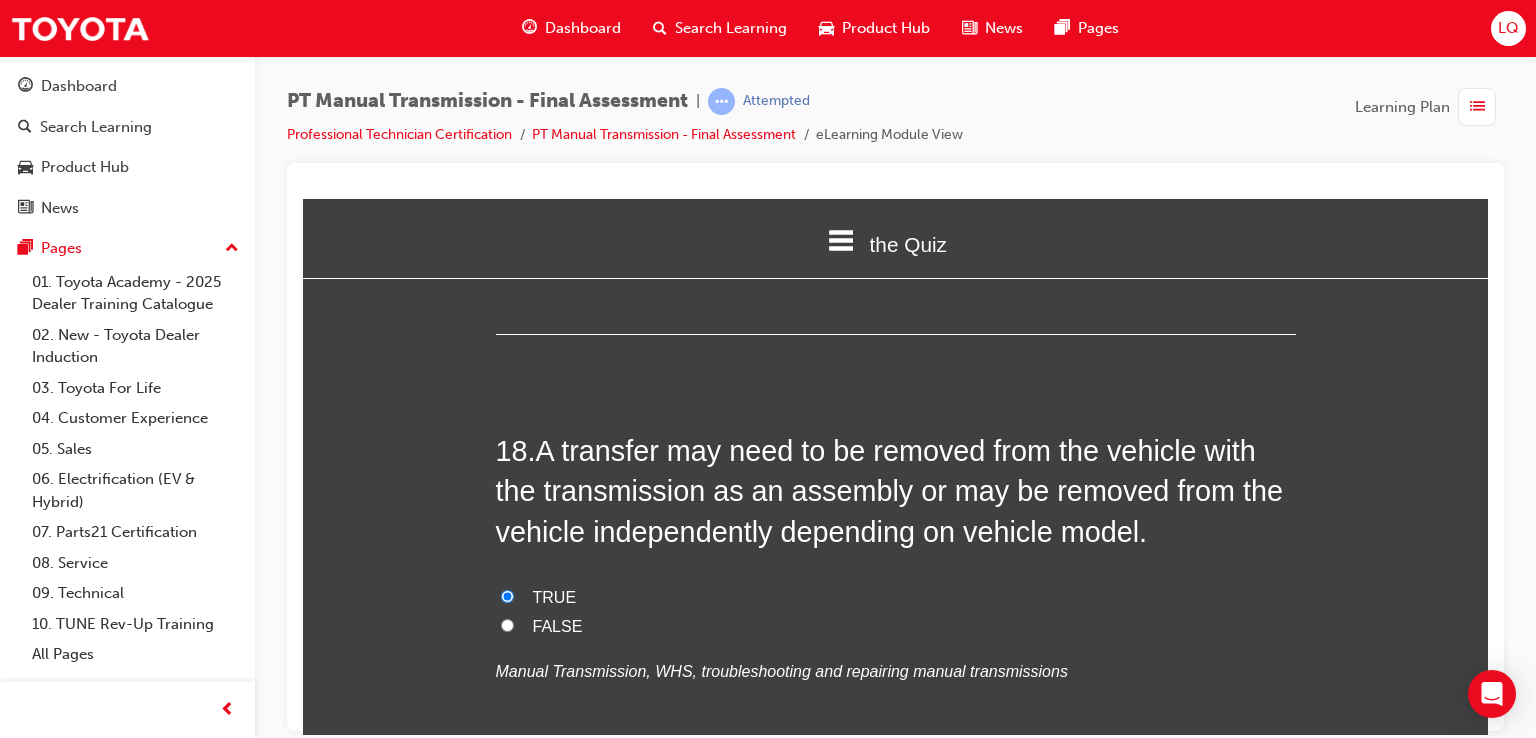 radio on "true" 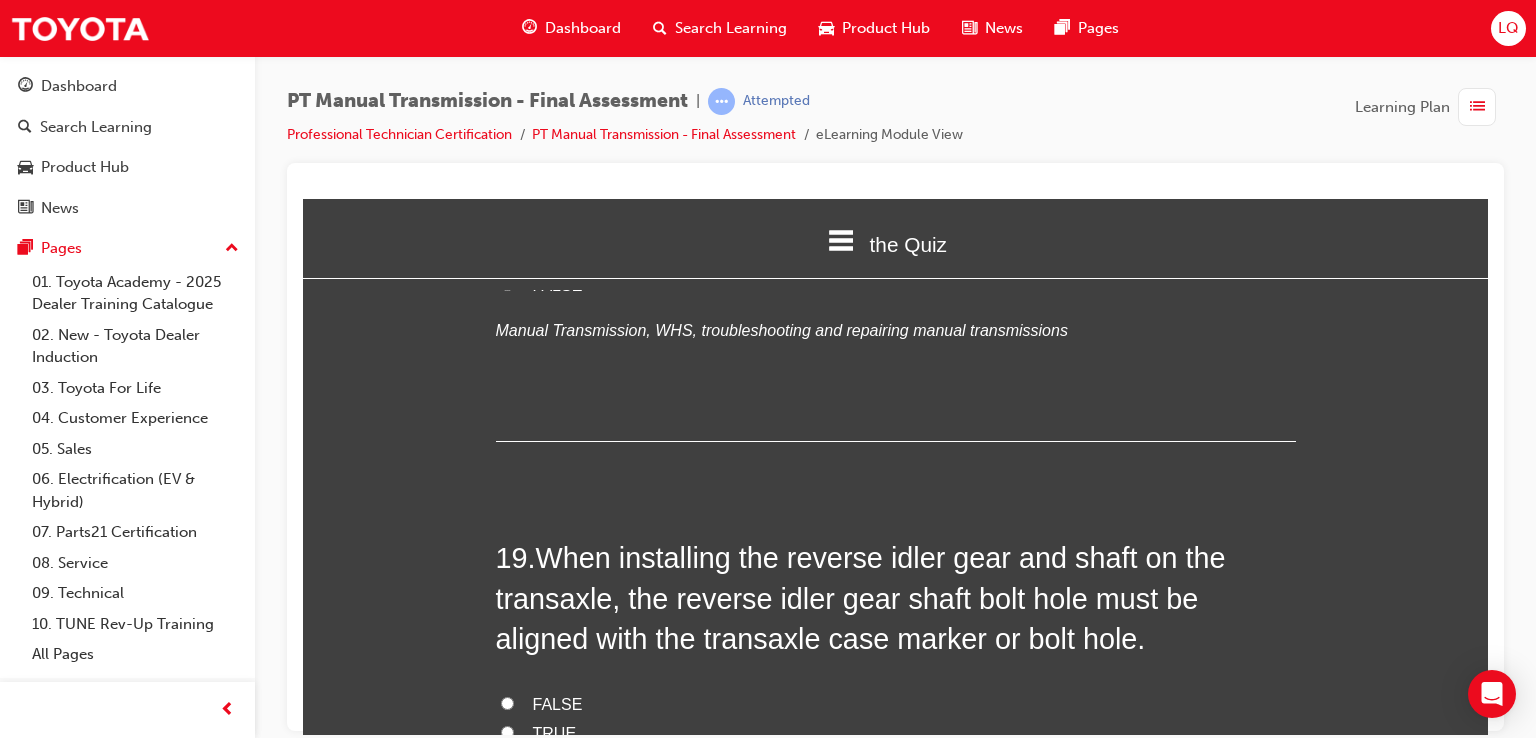 scroll, scrollTop: 8400, scrollLeft: 0, axis: vertical 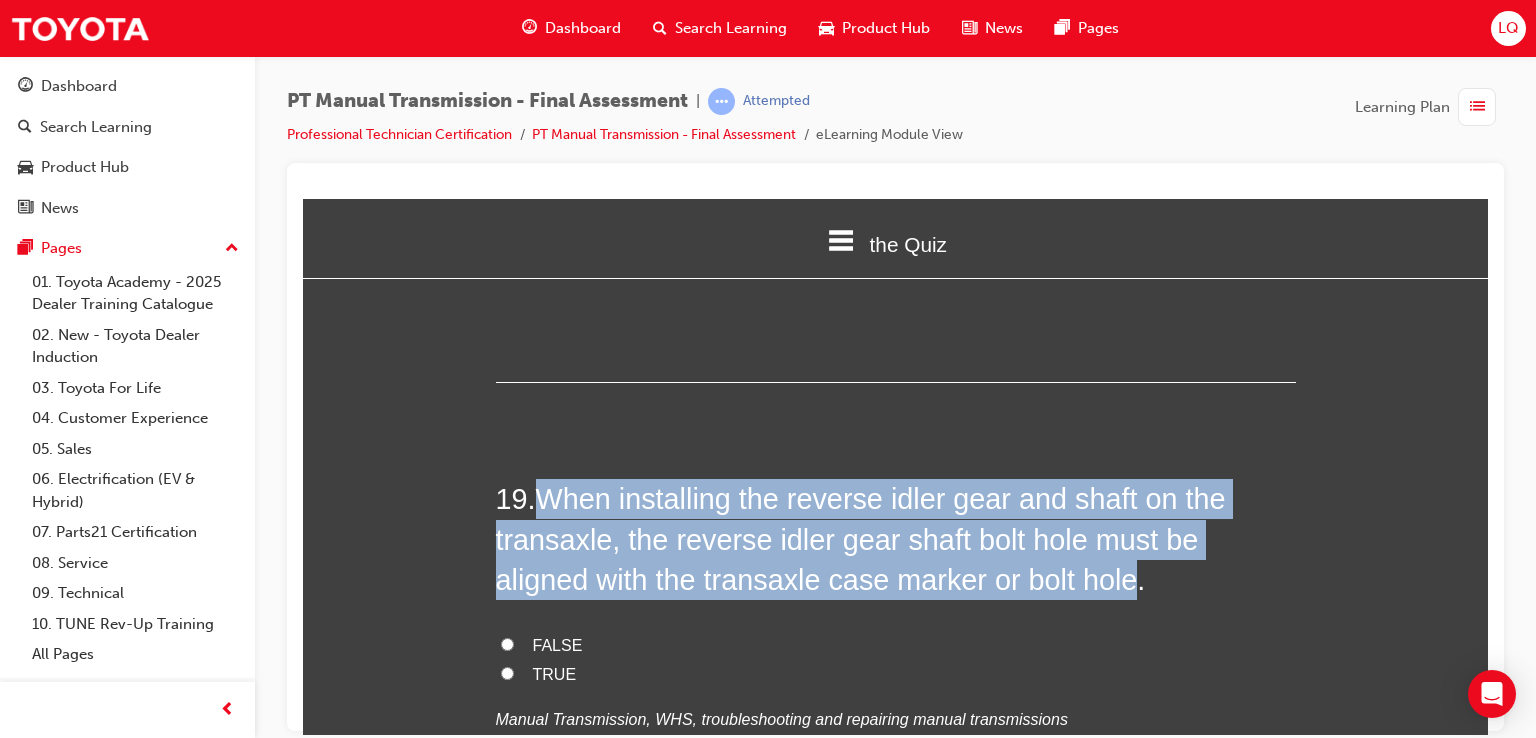 drag, startPoint x: 537, startPoint y: 447, endPoint x: 1028, endPoint y: 530, distance: 497.96585 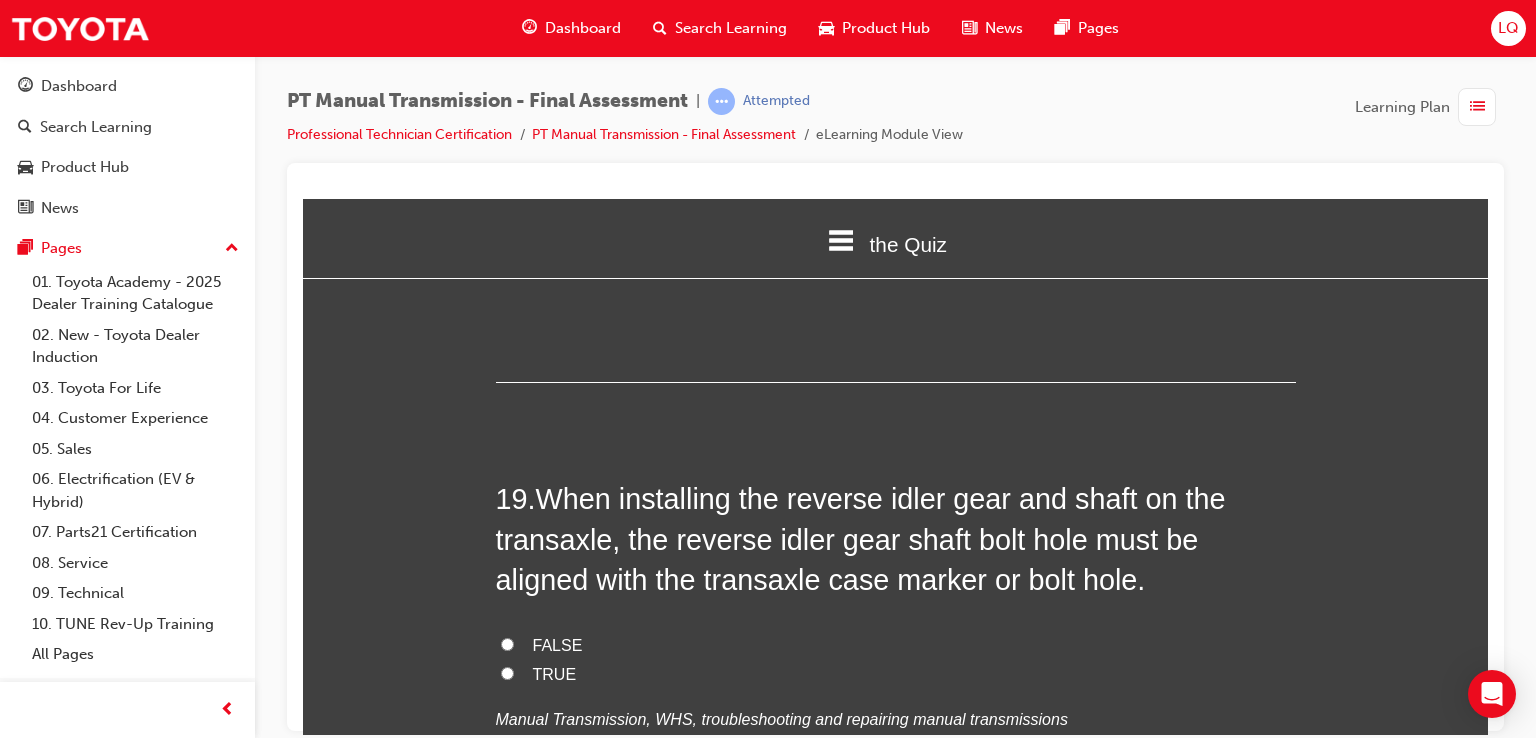 click on "TRUE" at bounding box center (555, 673) 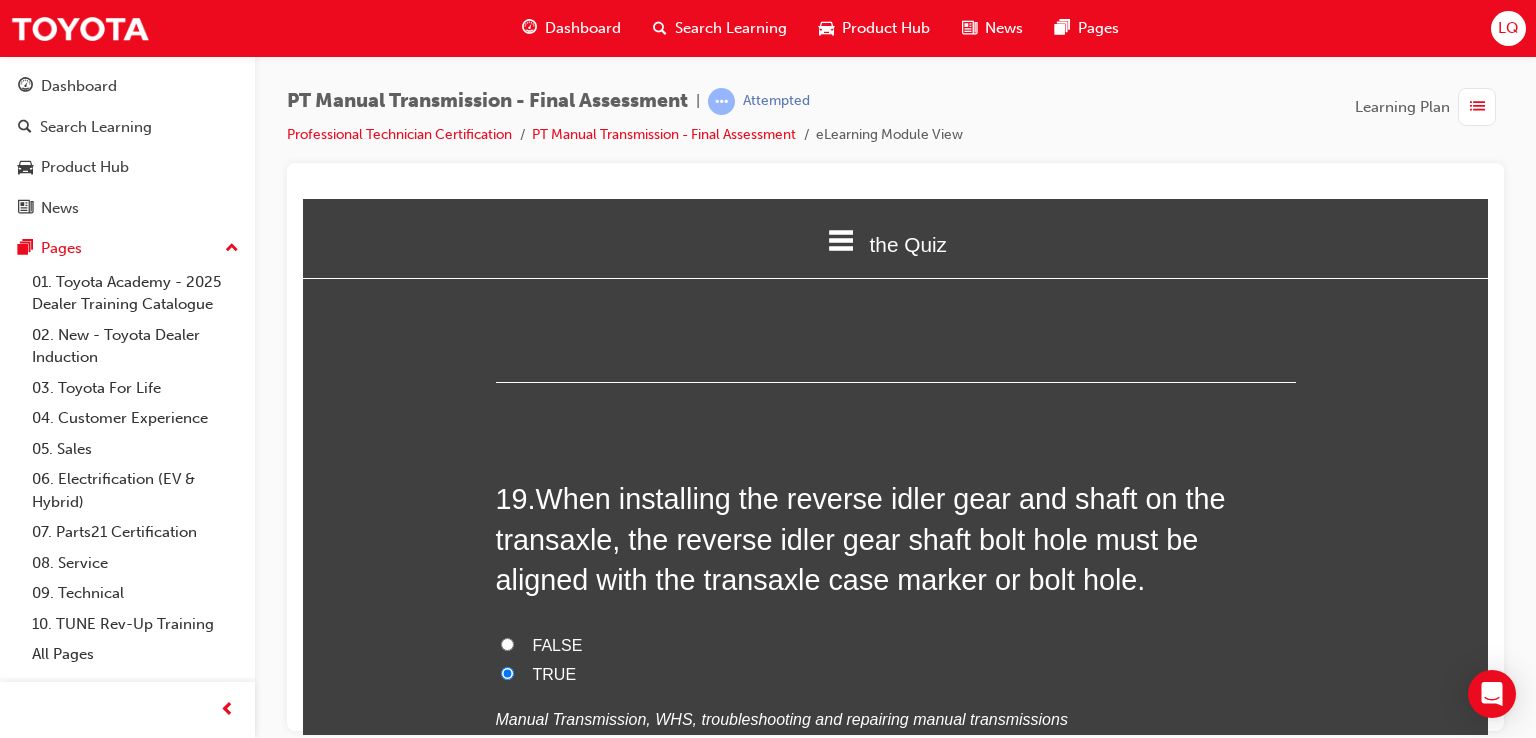 radio on "true" 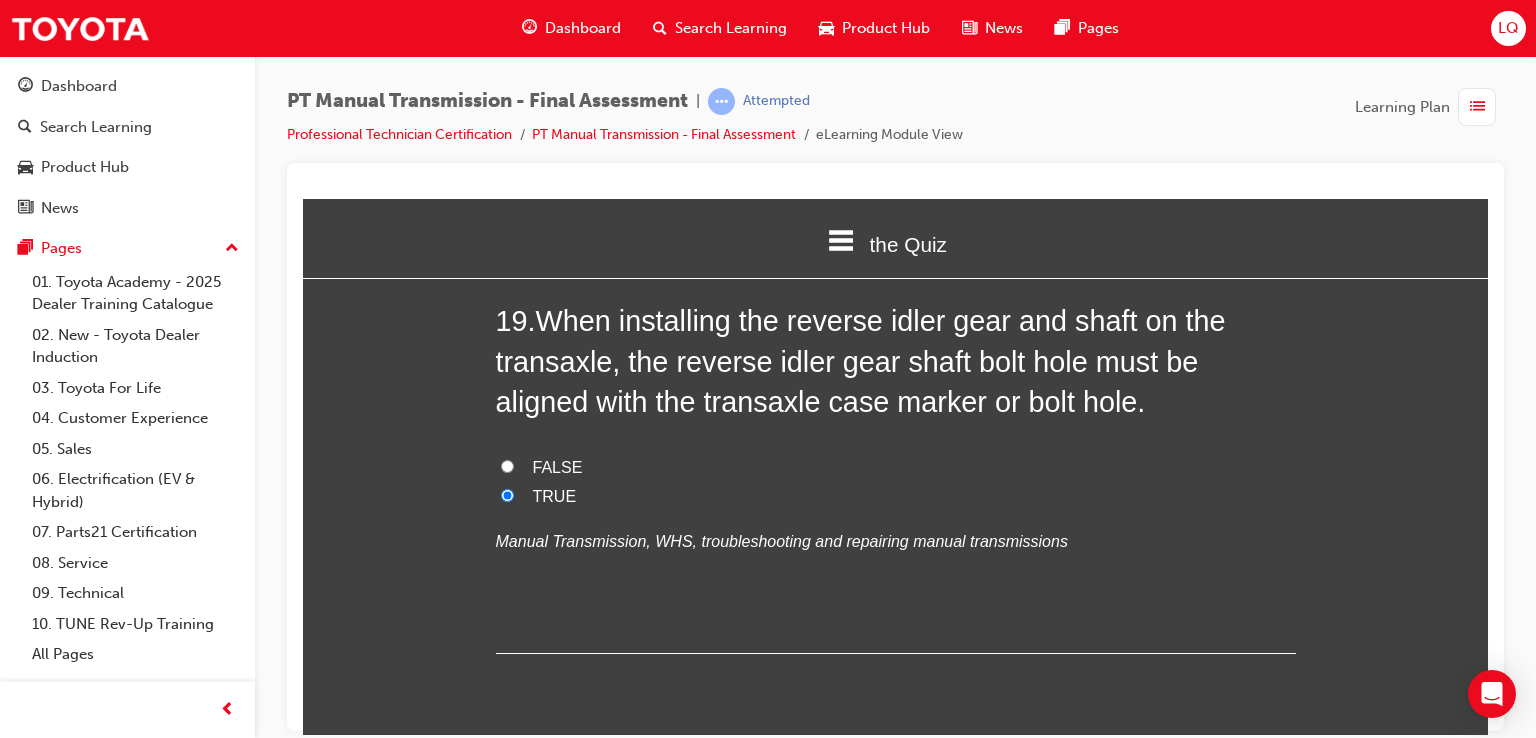scroll, scrollTop: 8604, scrollLeft: 0, axis: vertical 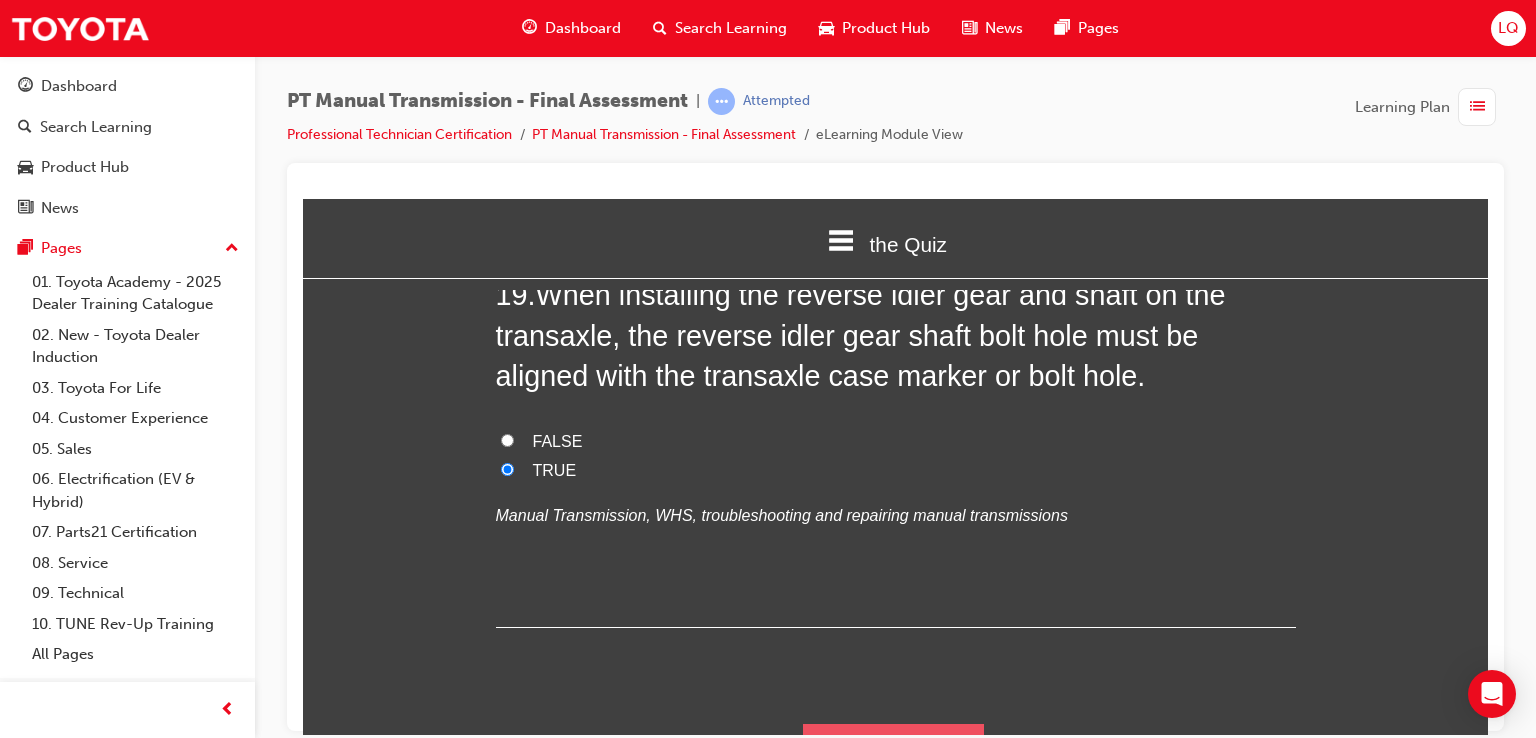 click on "Submit Answers" at bounding box center [894, 751] 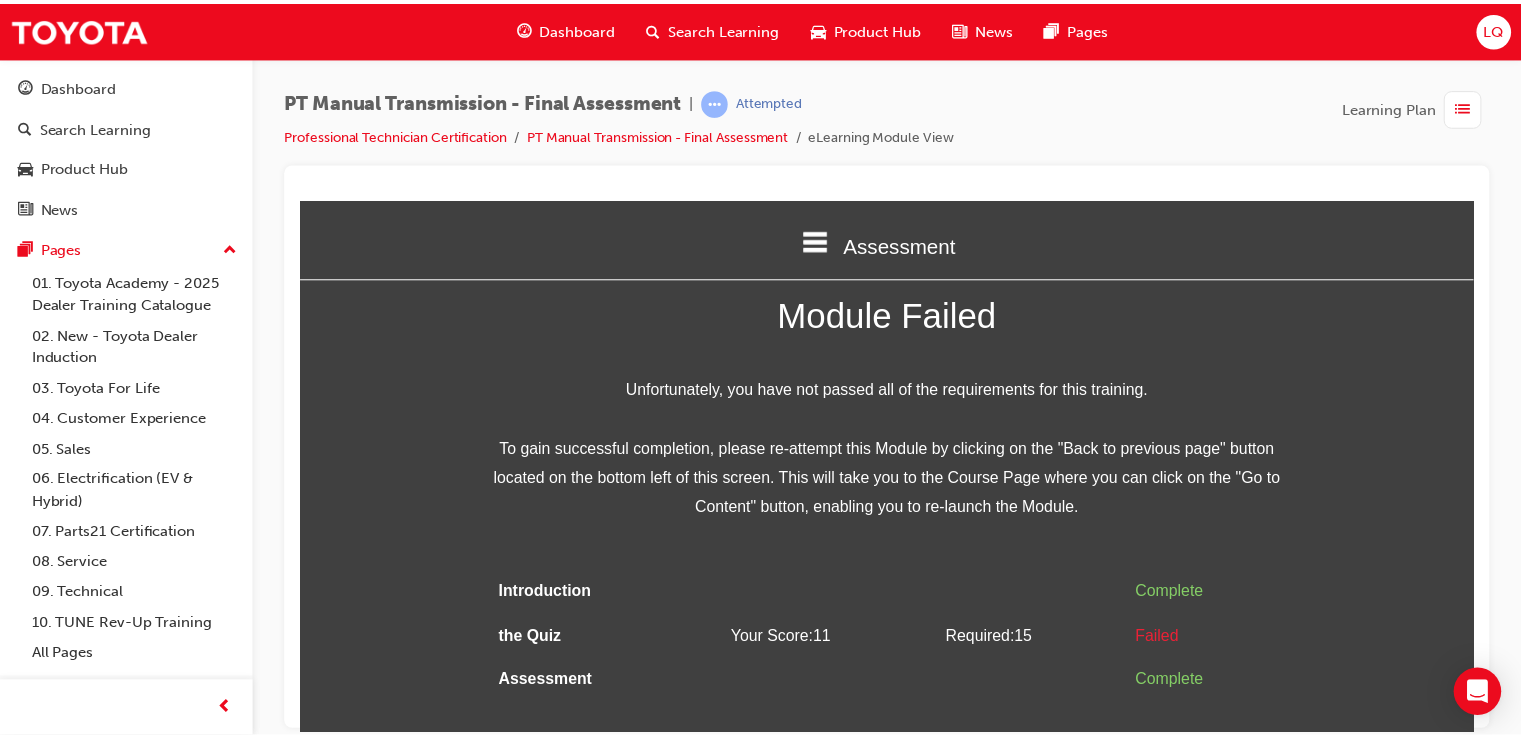 scroll, scrollTop: 12, scrollLeft: 0, axis: vertical 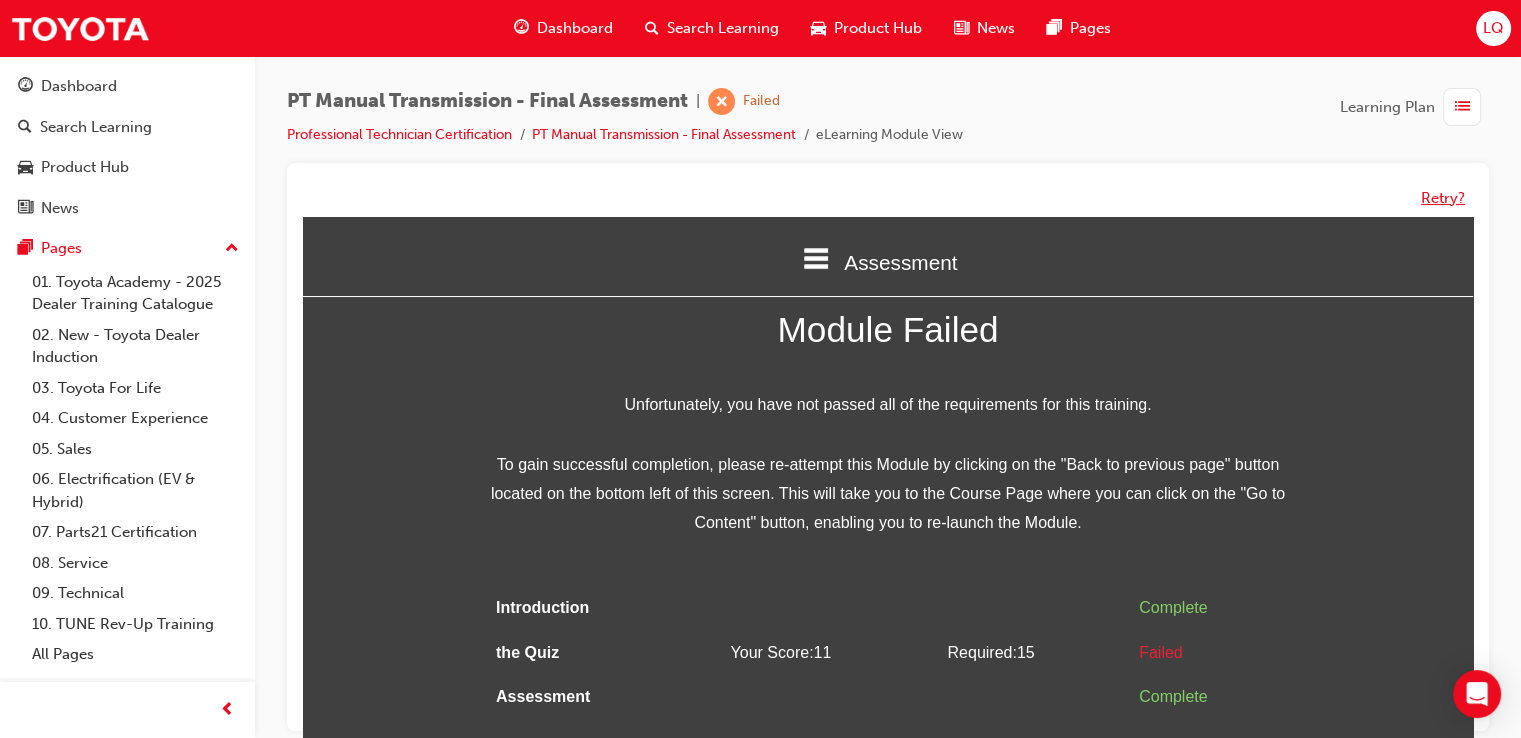 click on "Retry?" at bounding box center [1443, 198] 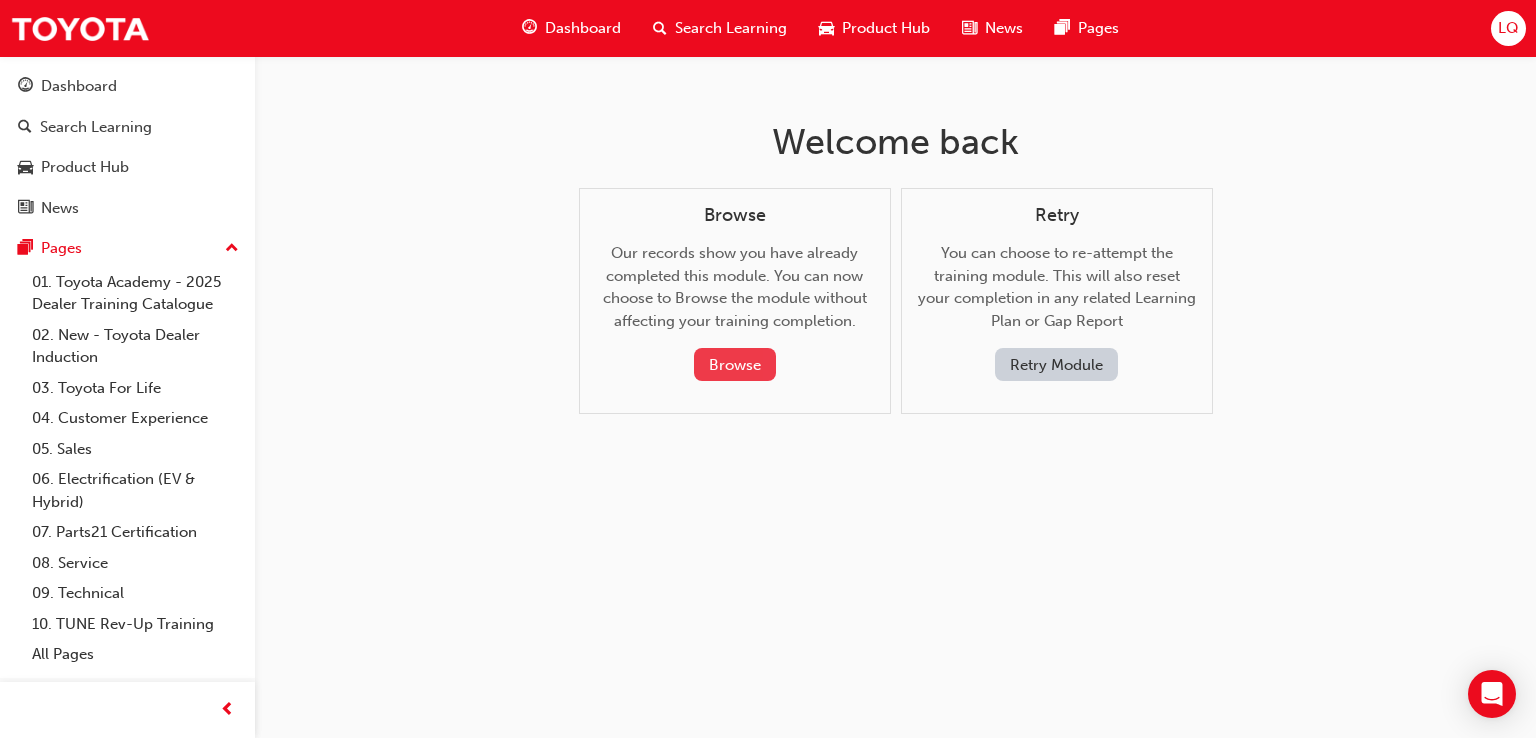 click on "Browse" at bounding box center (735, 364) 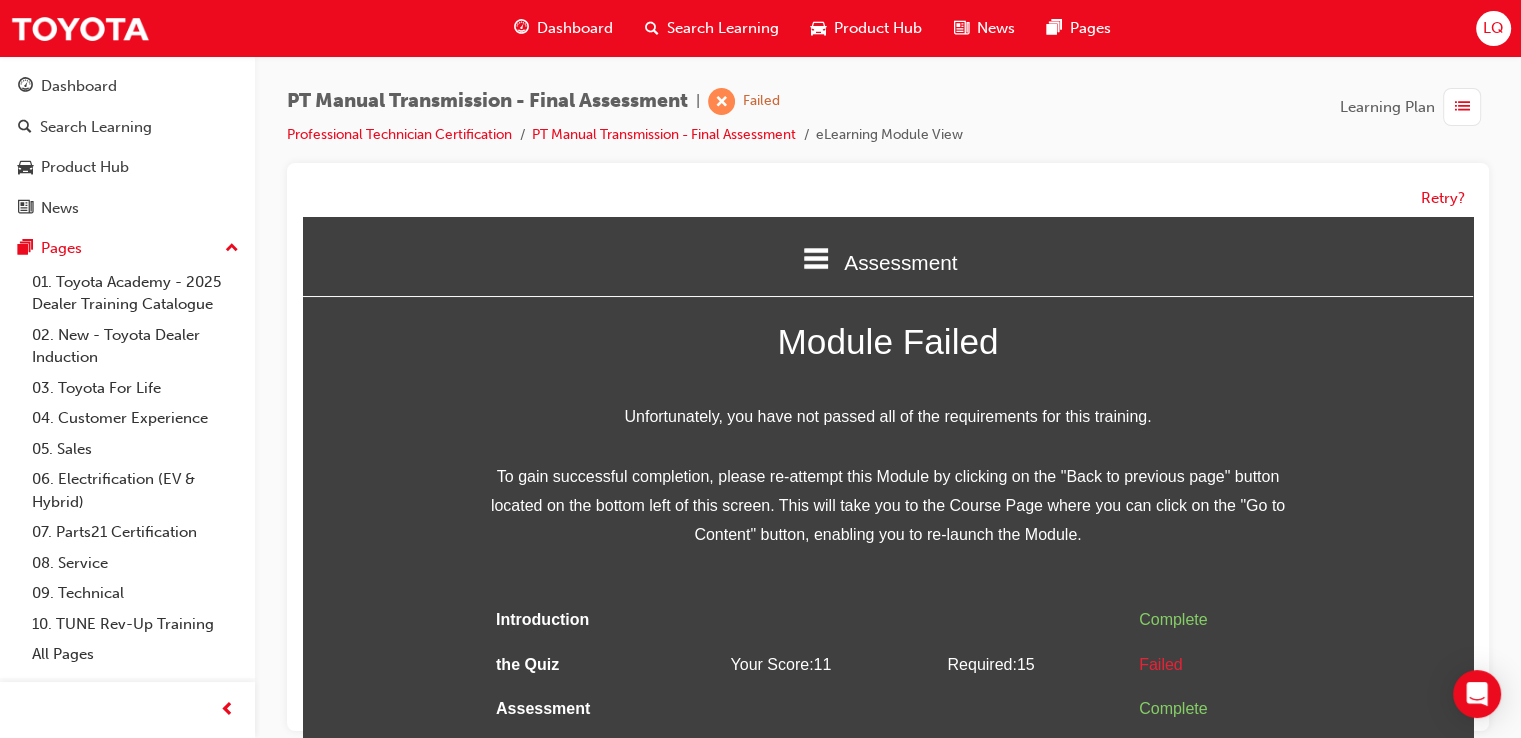 scroll, scrollTop: 0, scrollLeft: 0, axis: both 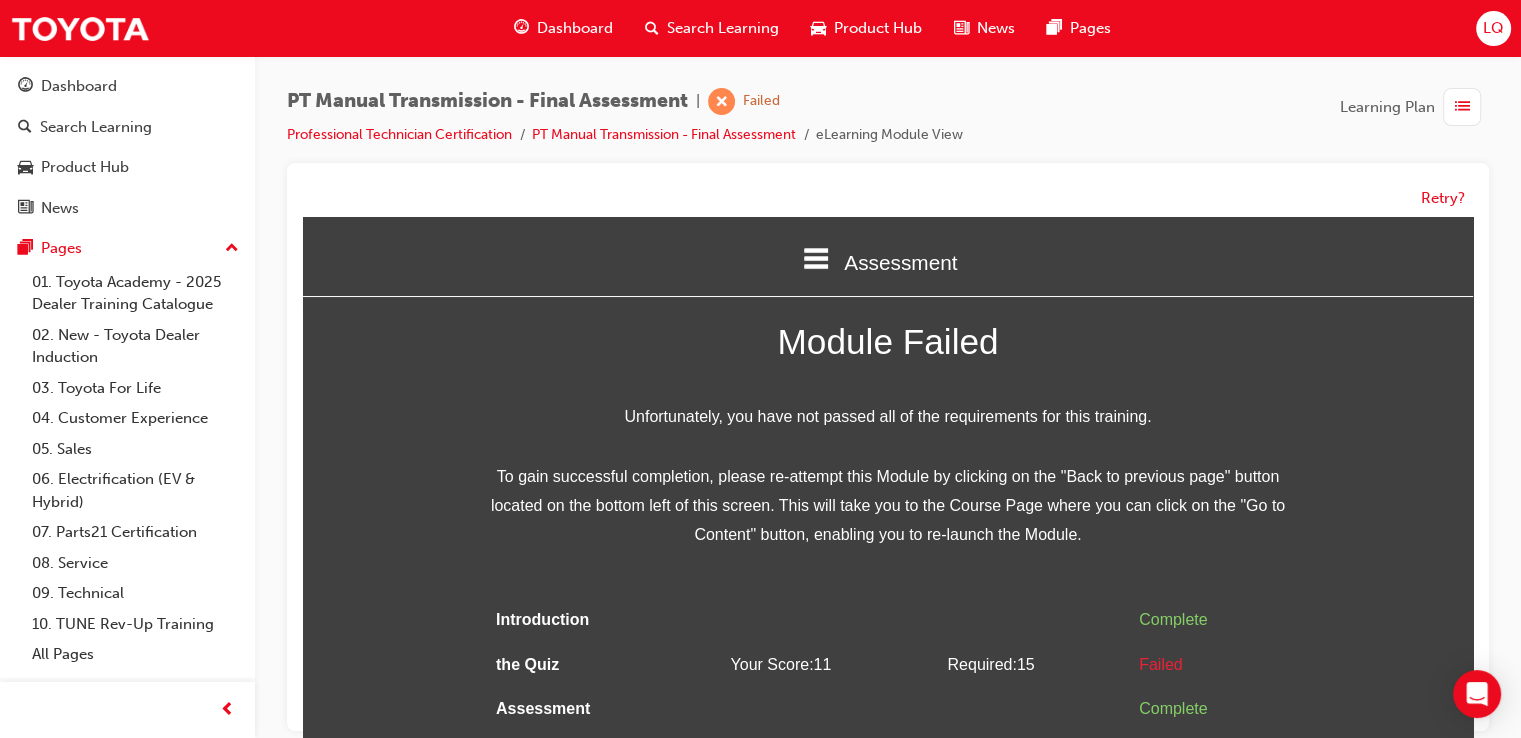 click on "Dashboard" at bounding box center [575, 28] 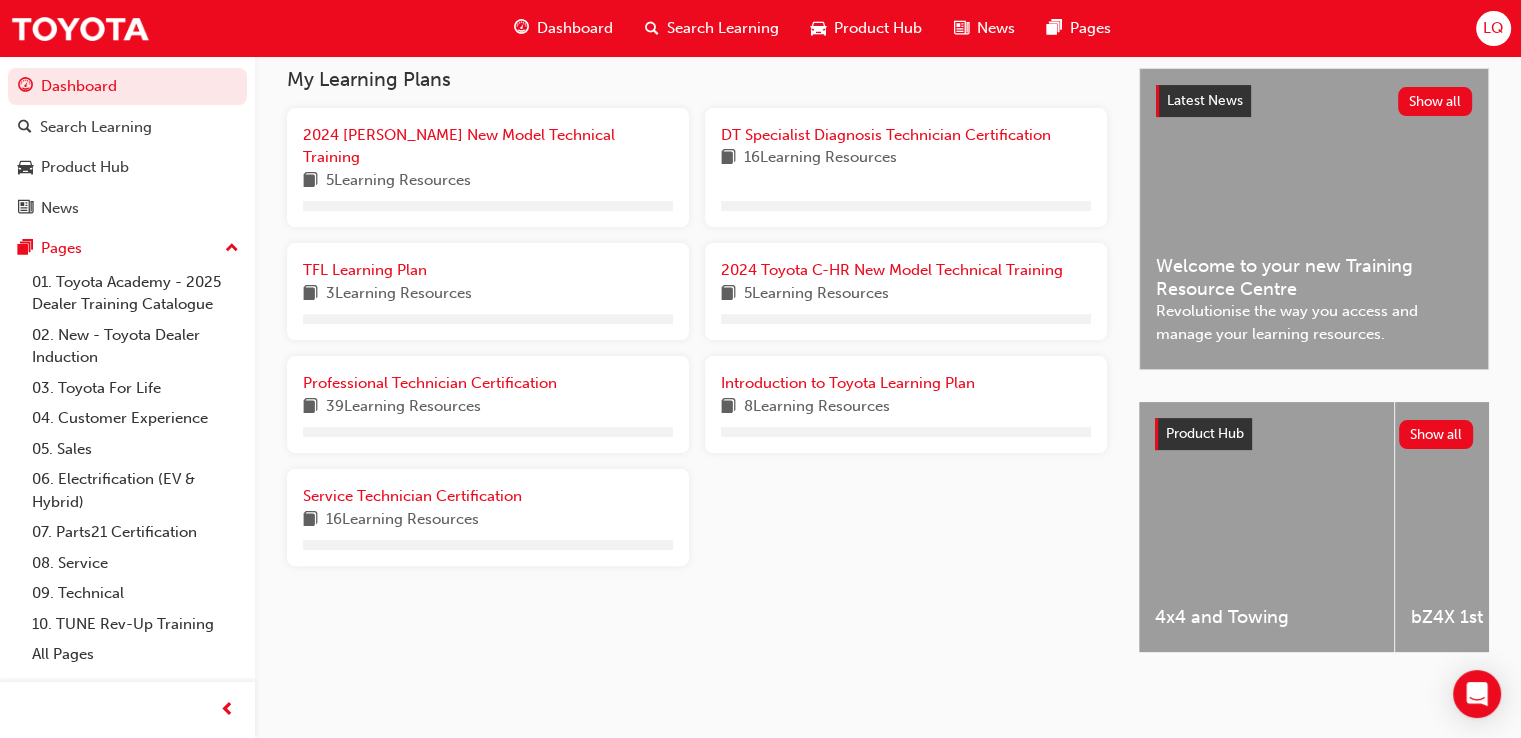 scroll, scrollTop: 456, scrollLeft: 0, axis: vertical 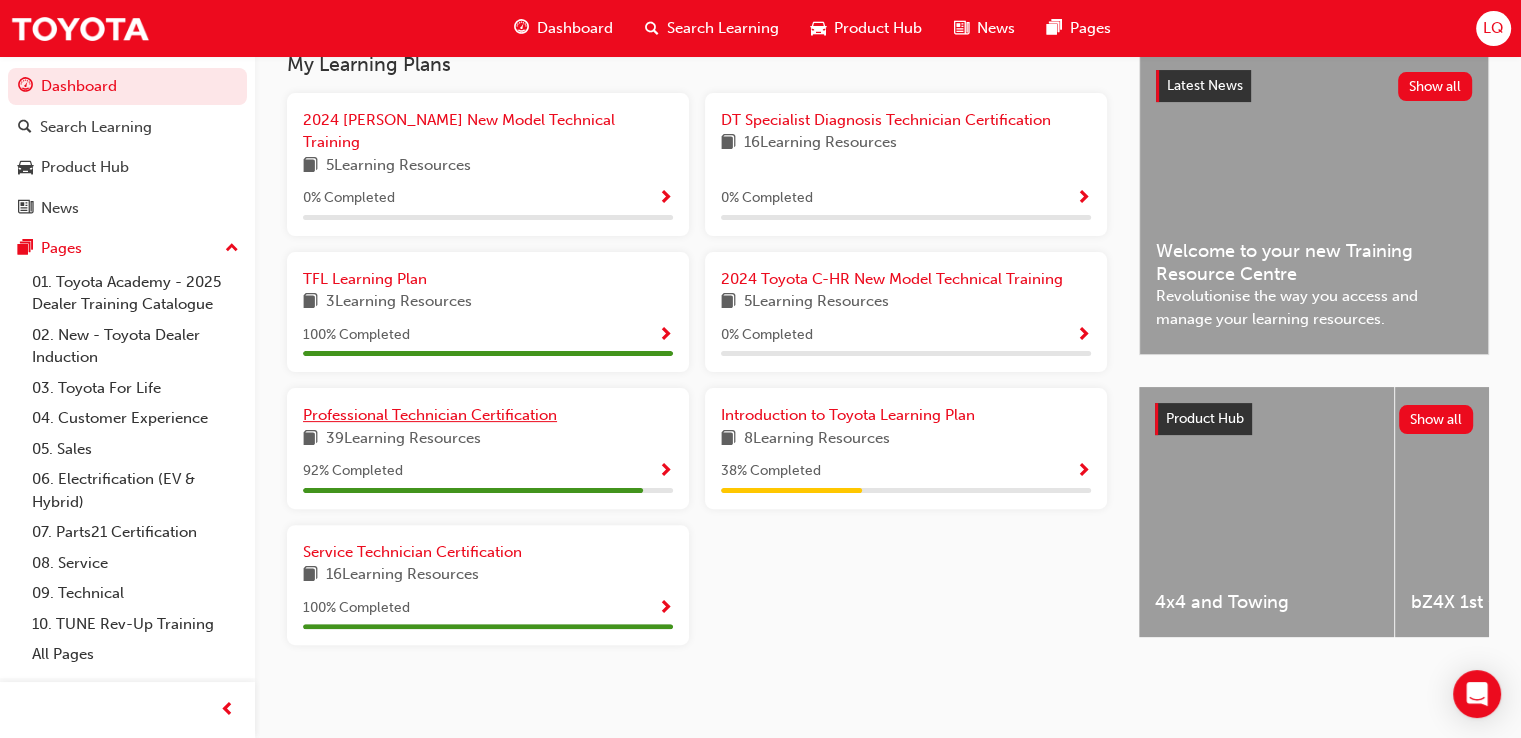 click on "Professional Technician Certification" at bounding box center [430, 415] 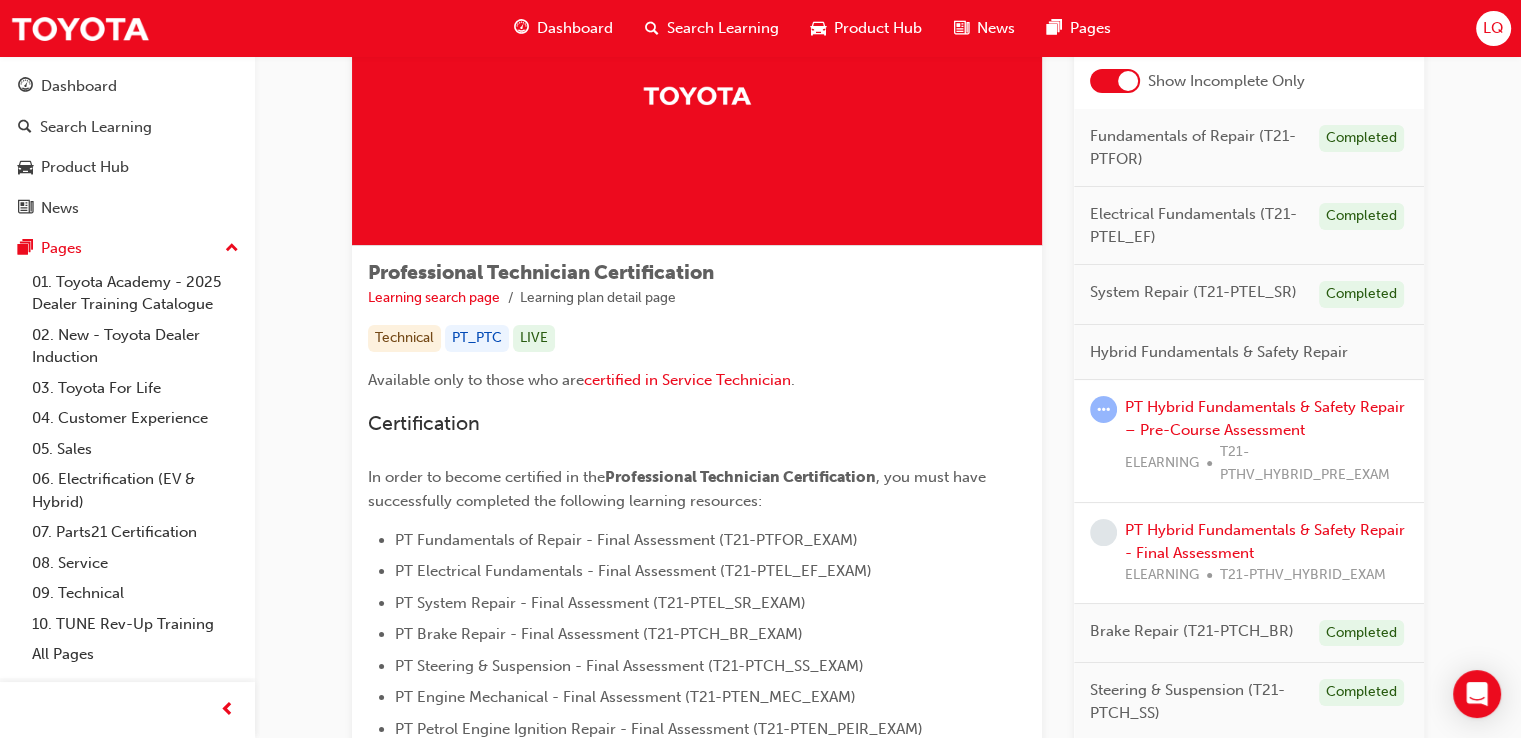 scroll, scrollTop: 156, scrollLeft: 0, axis: vertical 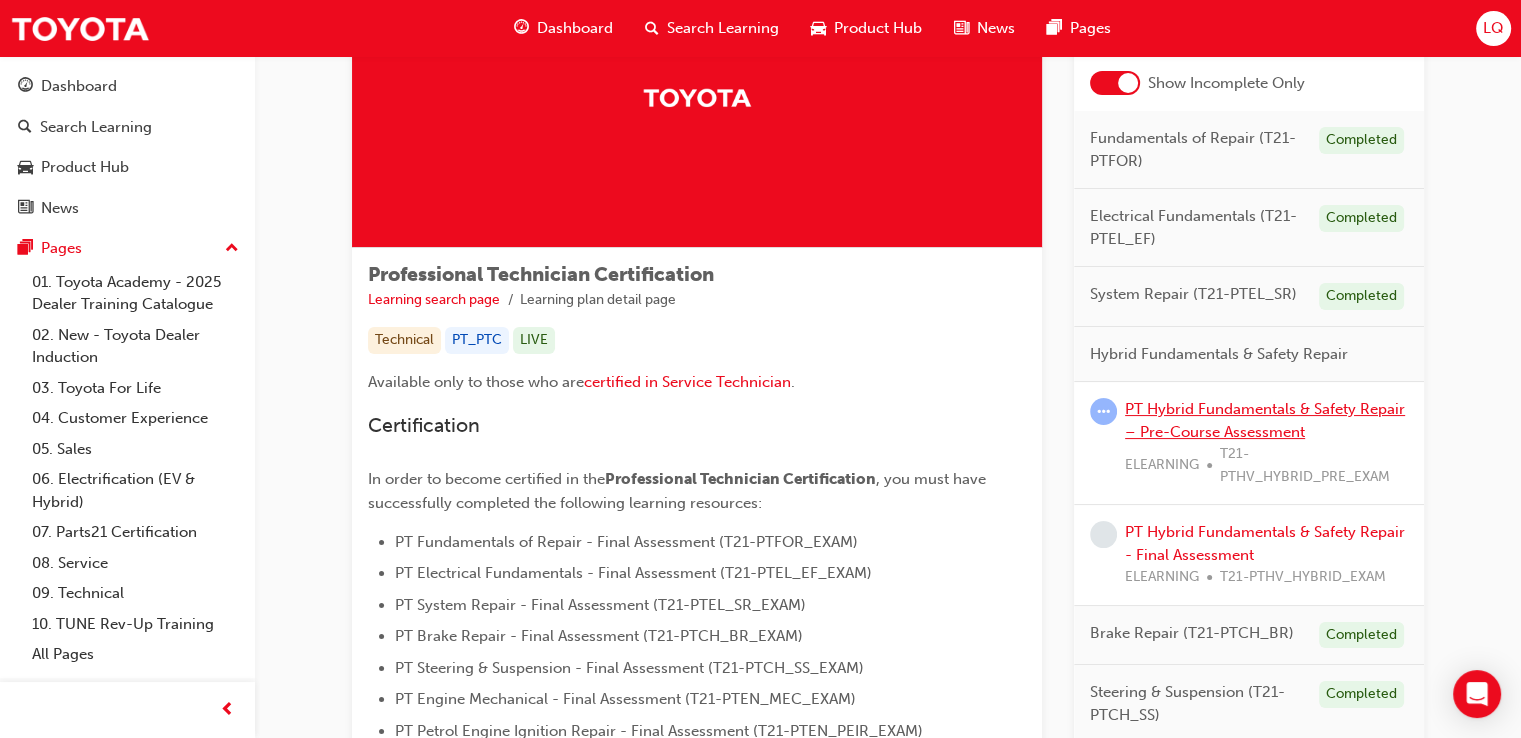 click on "PT Hybrid Fundamentals & Safety Repair – Pre-Course Assessment" at bounding box center (1265, 420) 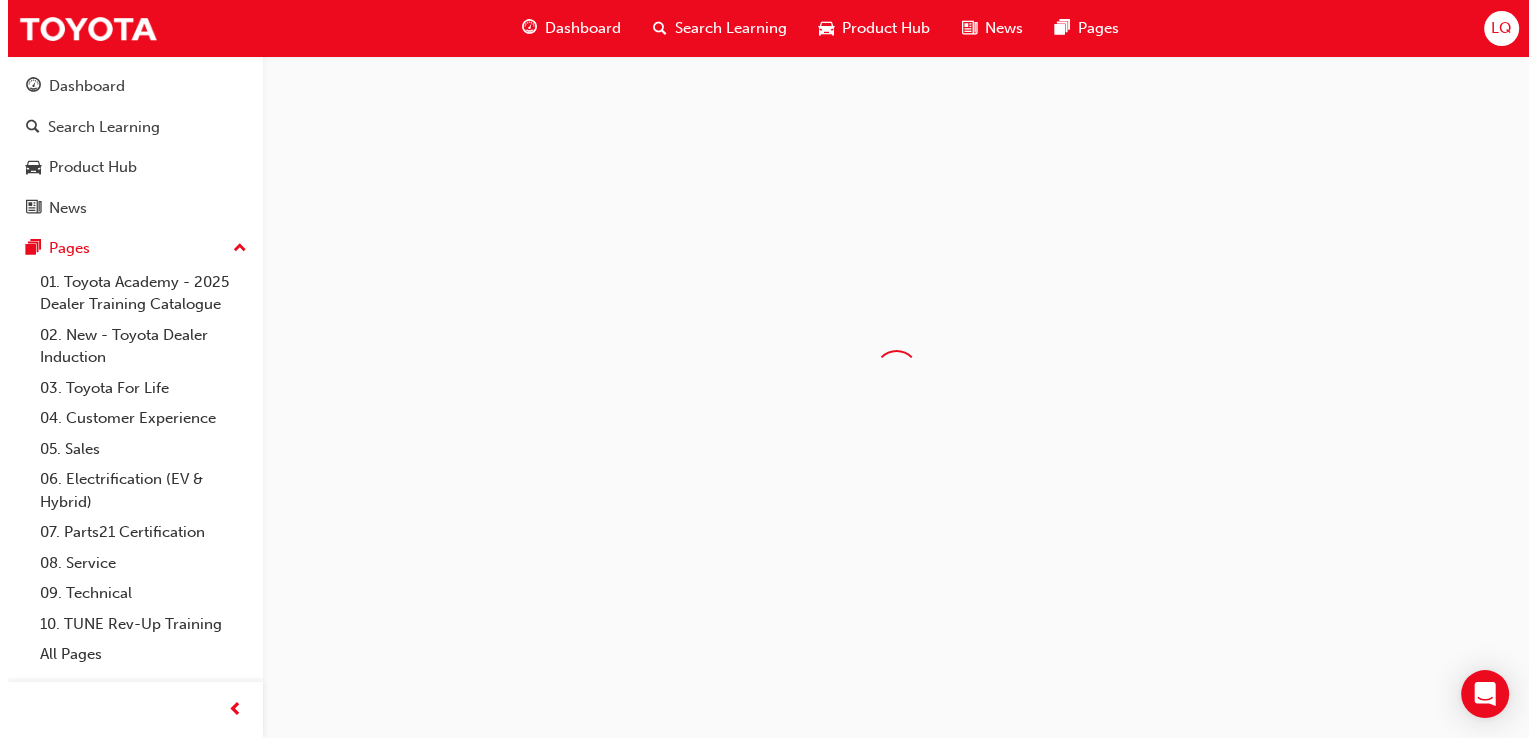 scroll, scrollTop: 0, scrollLeft: 0, axis: both 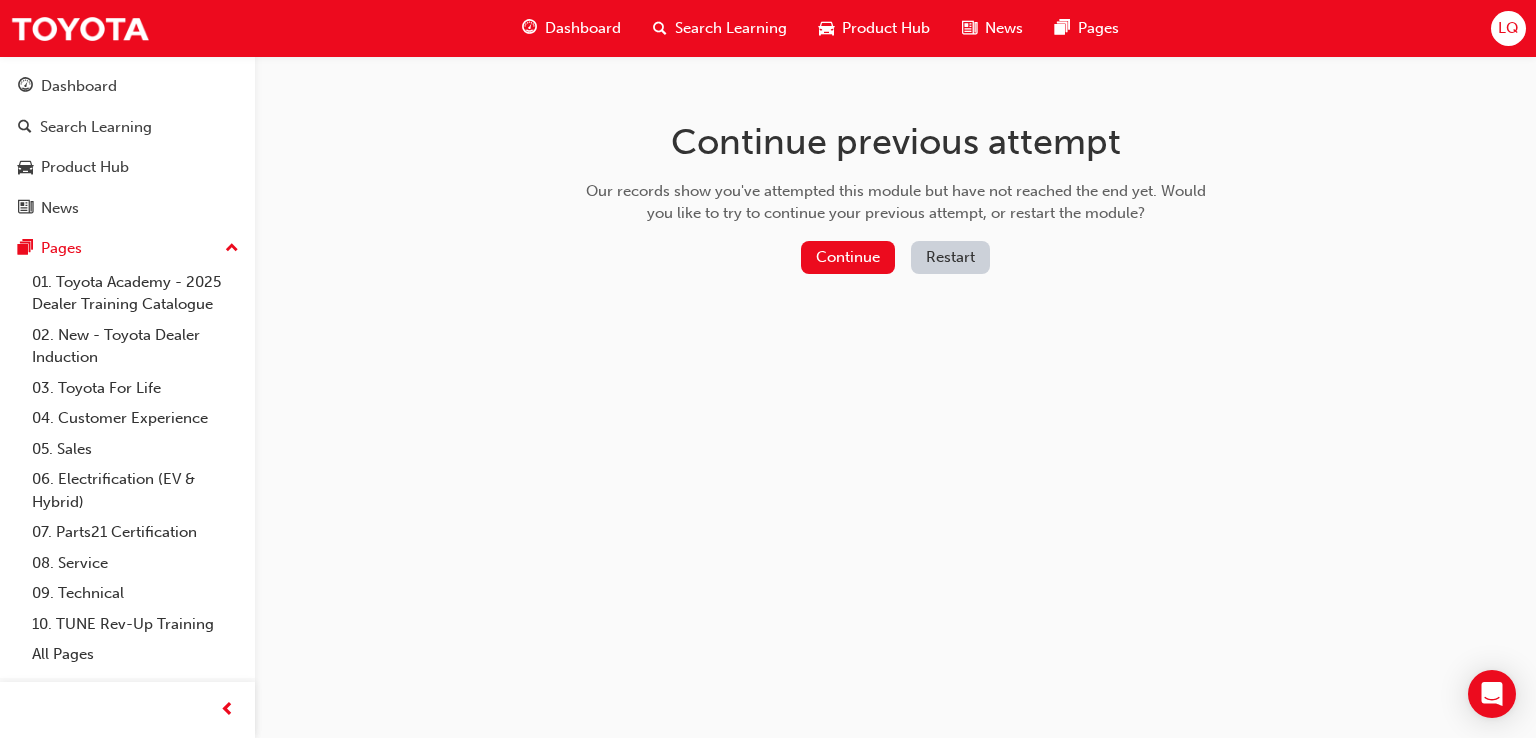 click on "Restart" at bounding box center [950, 257] 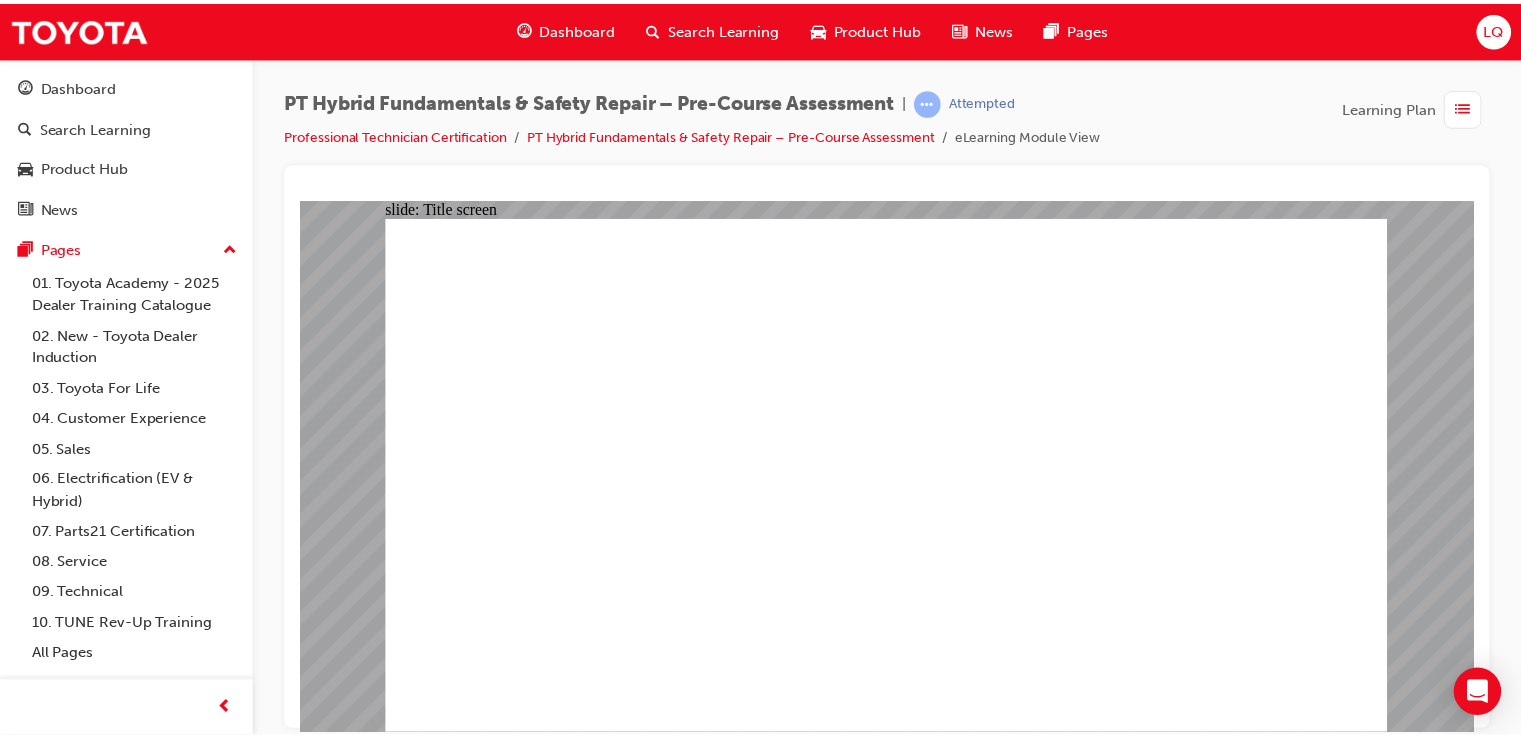 scroll, scrollTop: 0, scrollLeft: 0, axis: both 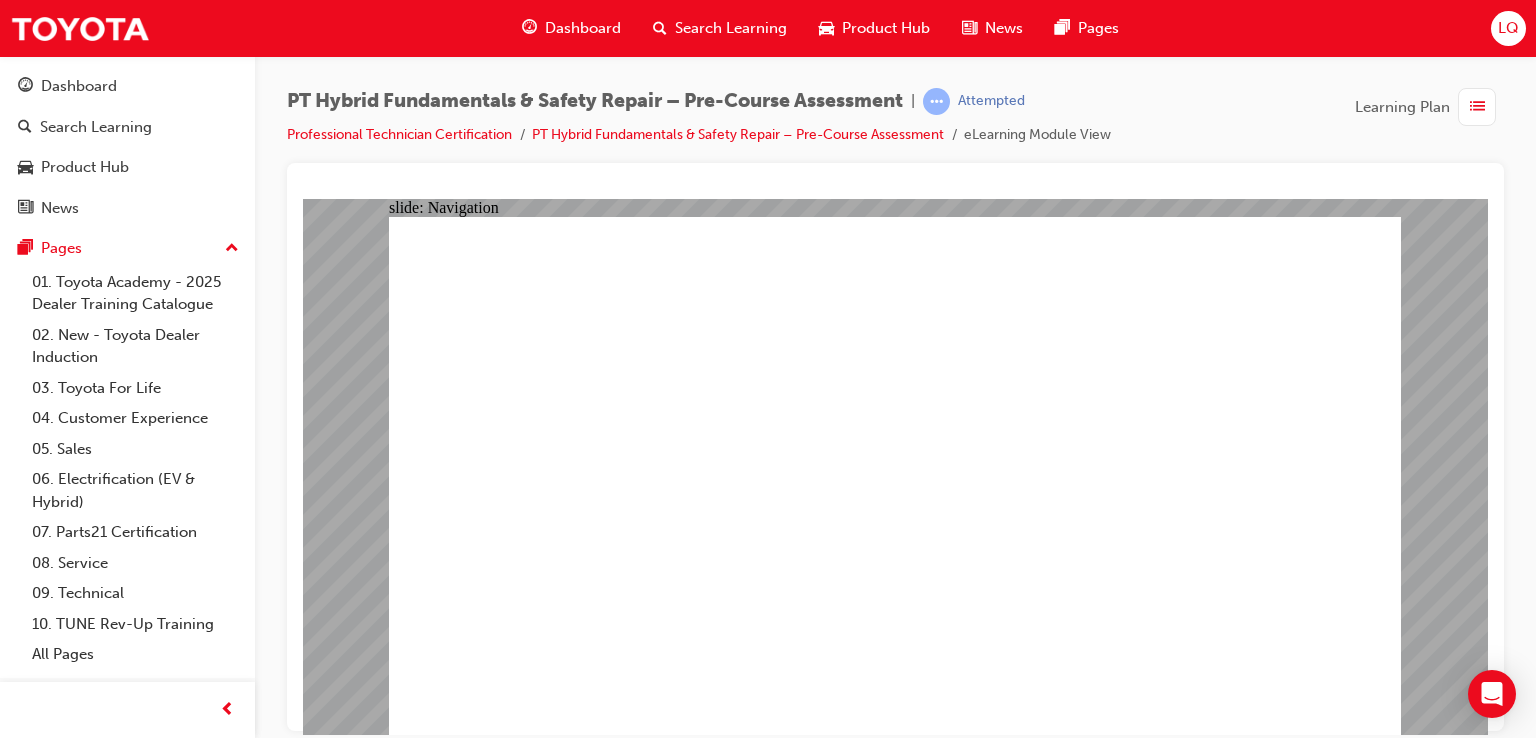 click 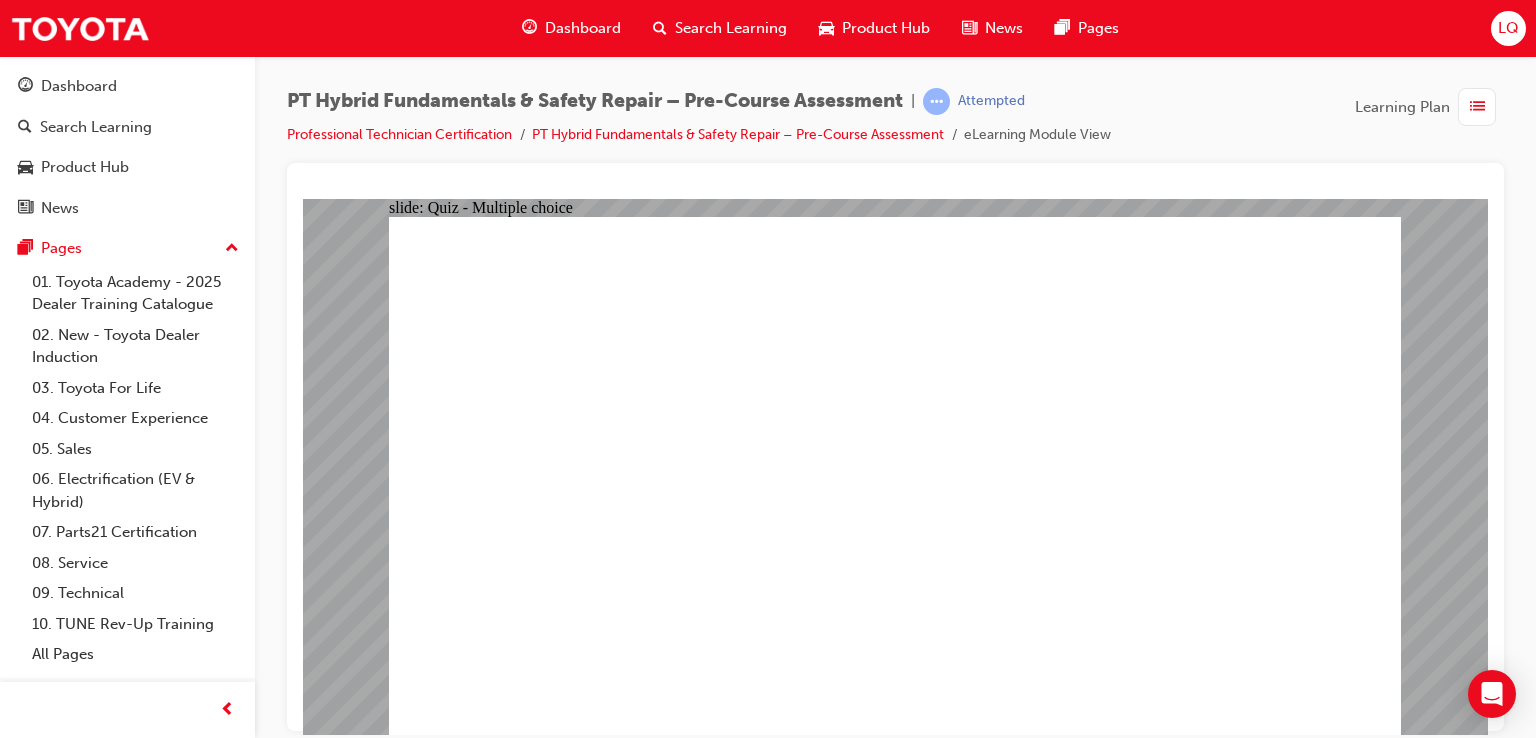 click 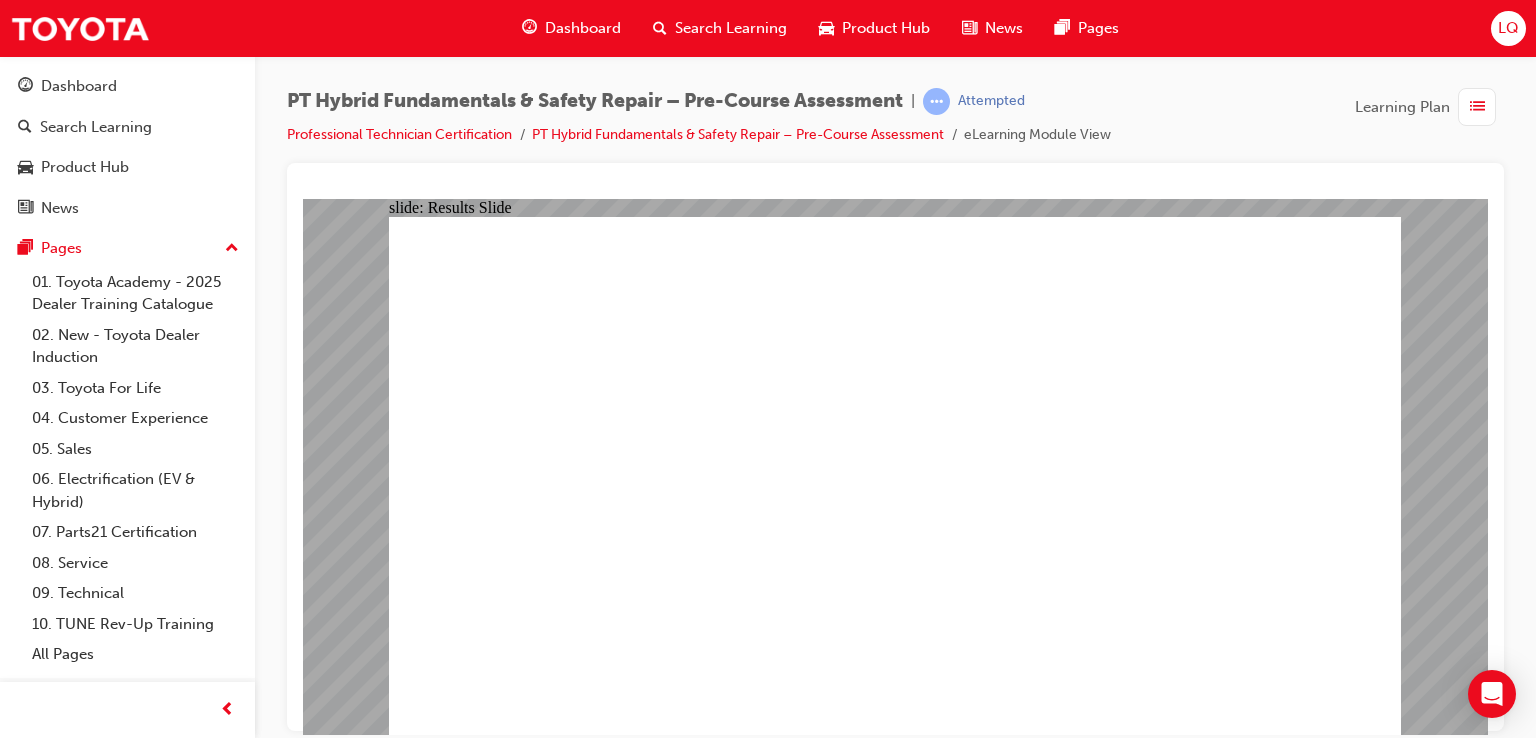click 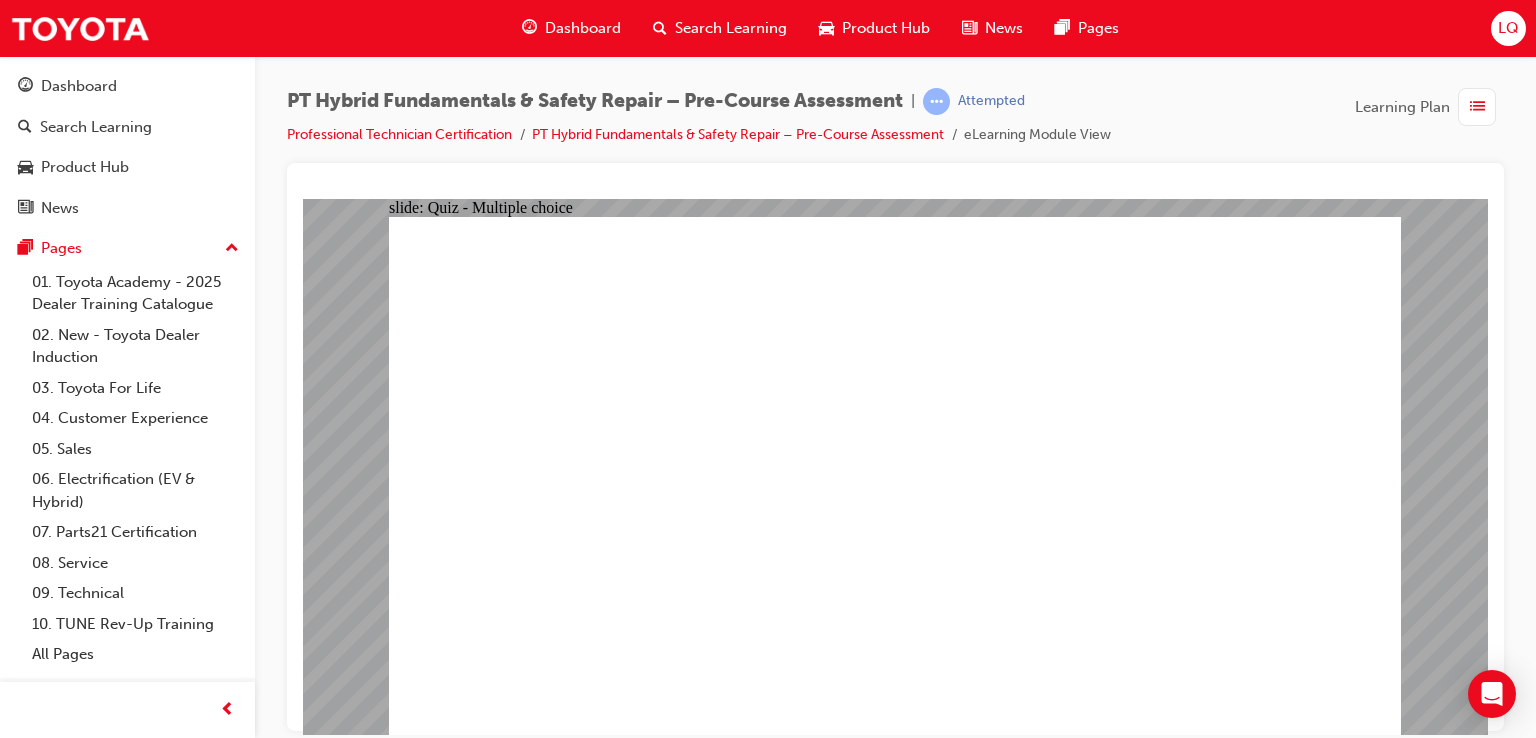 click on "Dashboard" at bounding box center [571, 28] 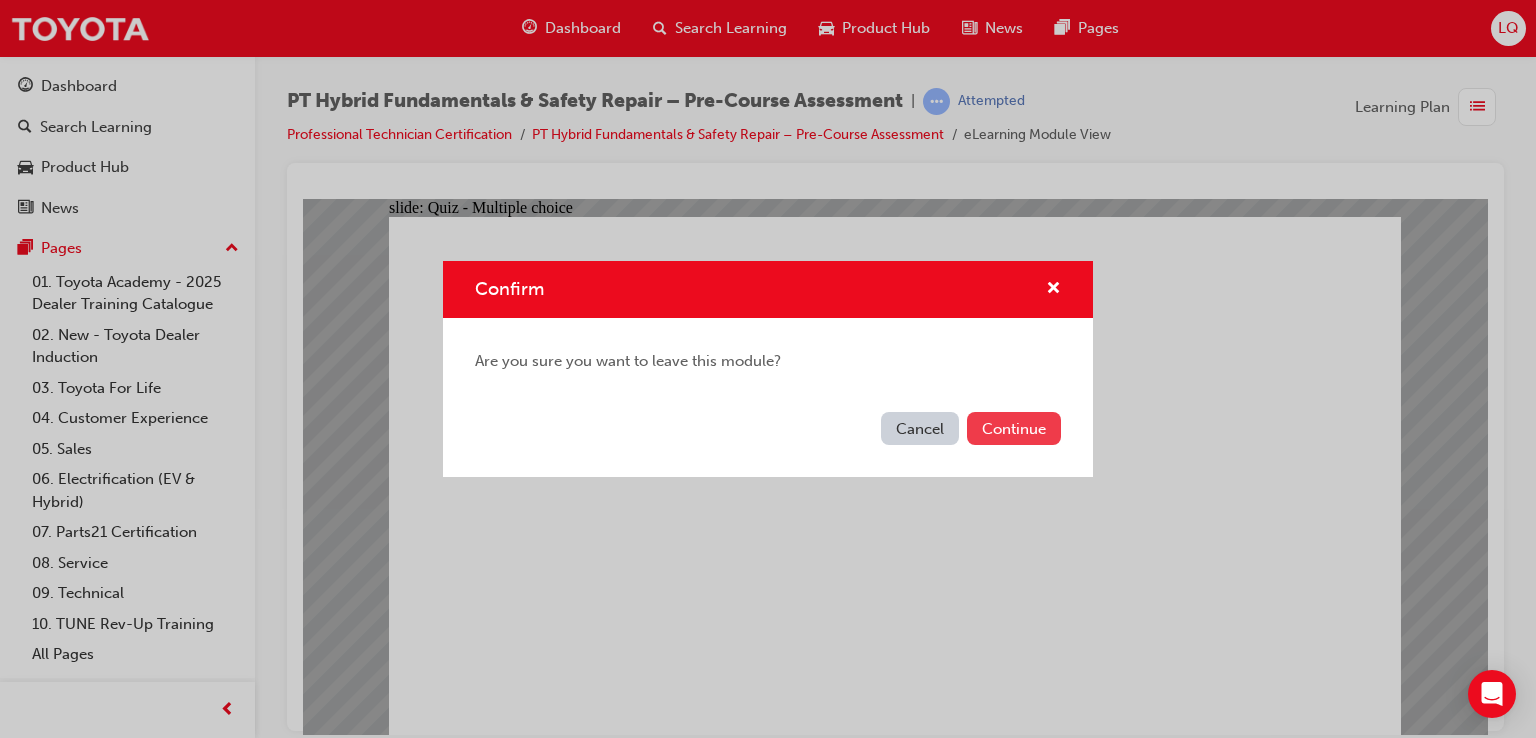 click on "Continue" at bounding box center [1014, 428] 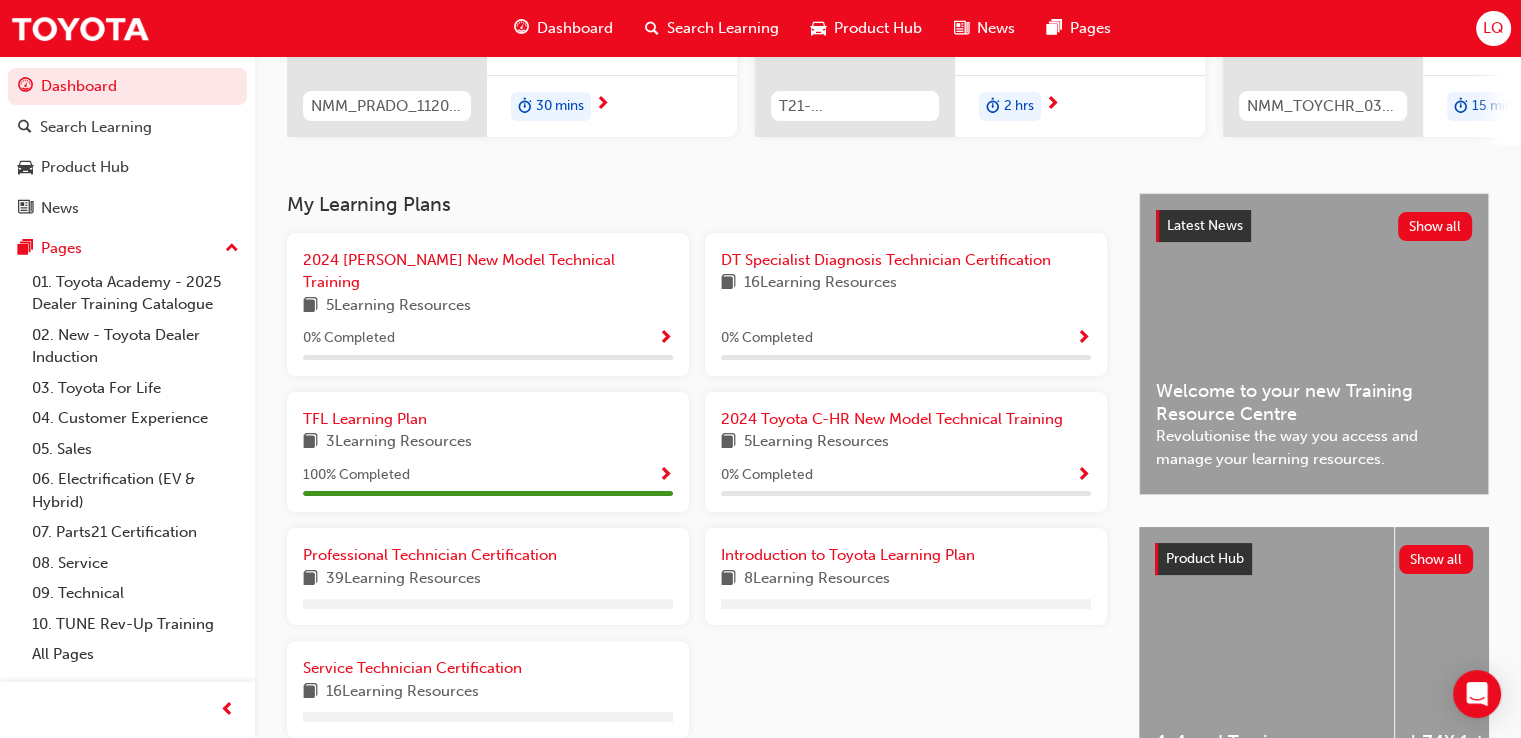 scroll, scrollTop: 456, scrollLeft: 0, axis: vertical 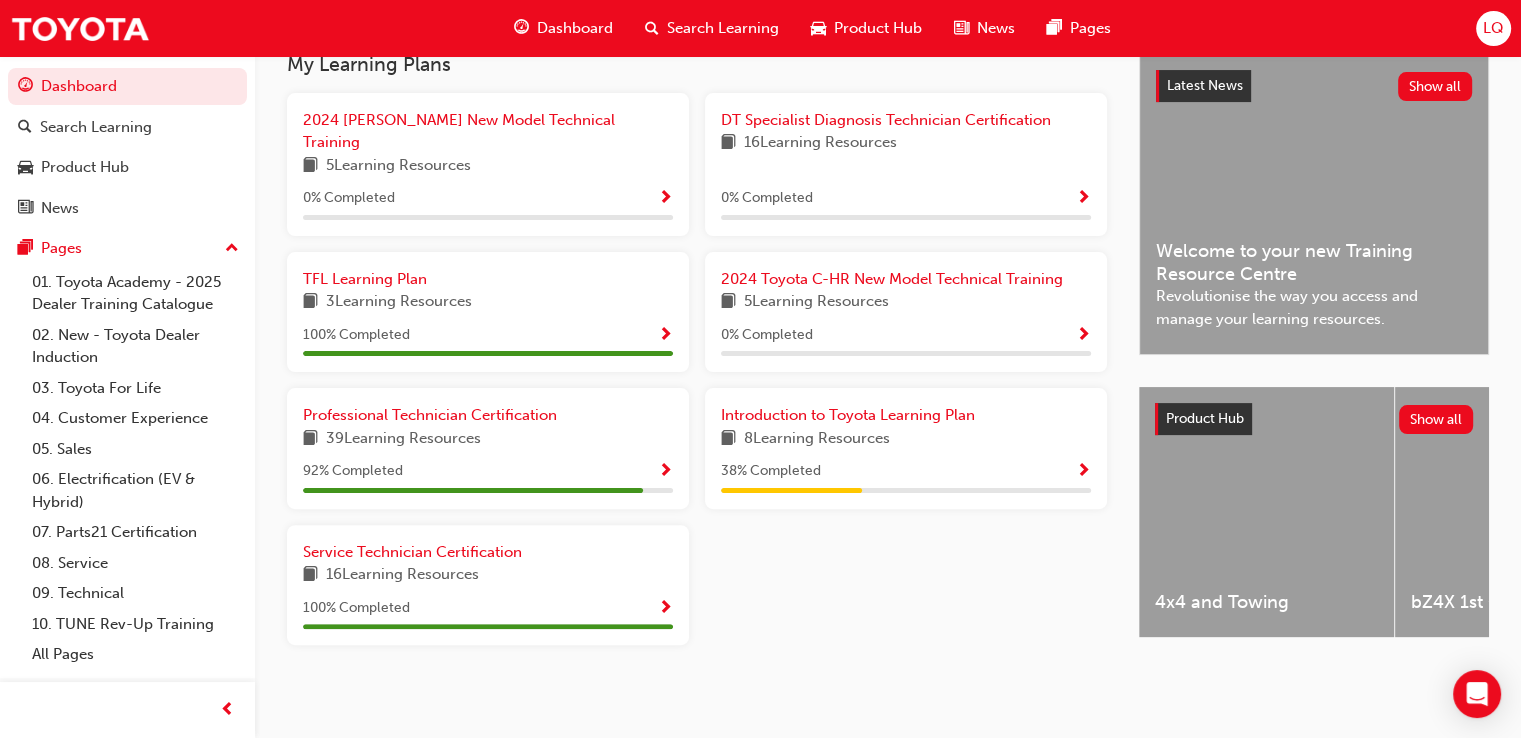 click on "39  Learning Resources" at bounding box center (403, 439) 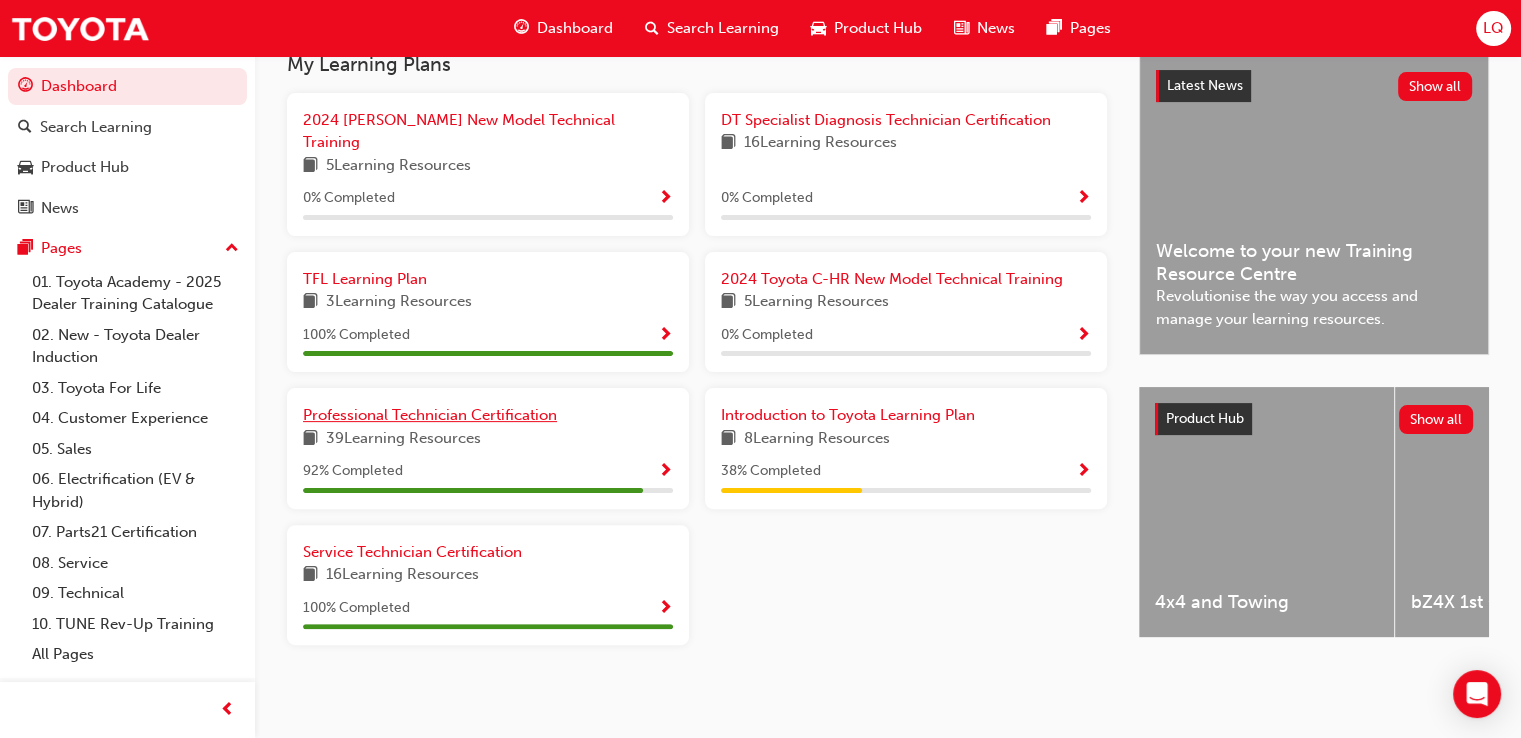 click on "Professional Technician Certification" at bounding box center [430, 415] 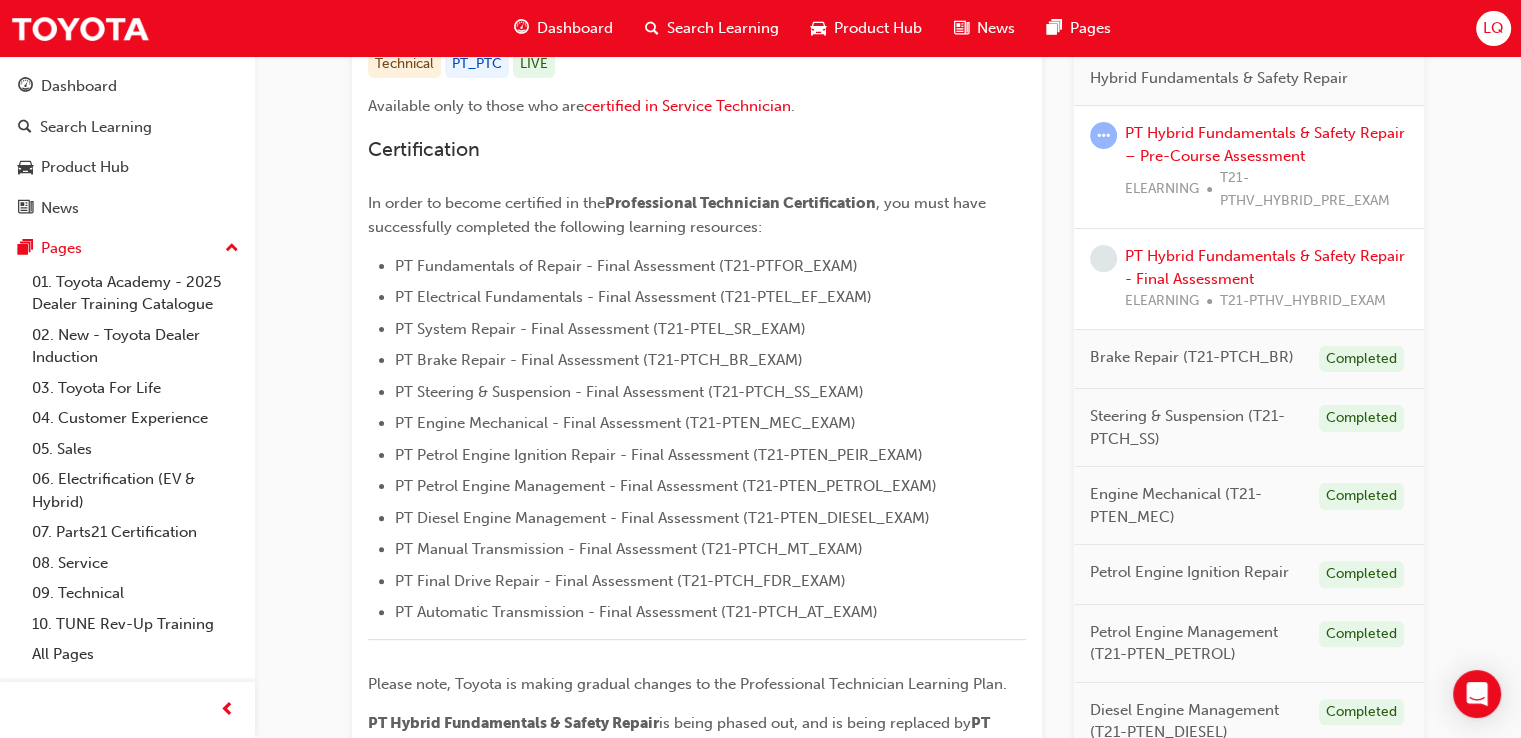 scroll, scrollTop: 256, scrollLeft: 0, axis: vertical 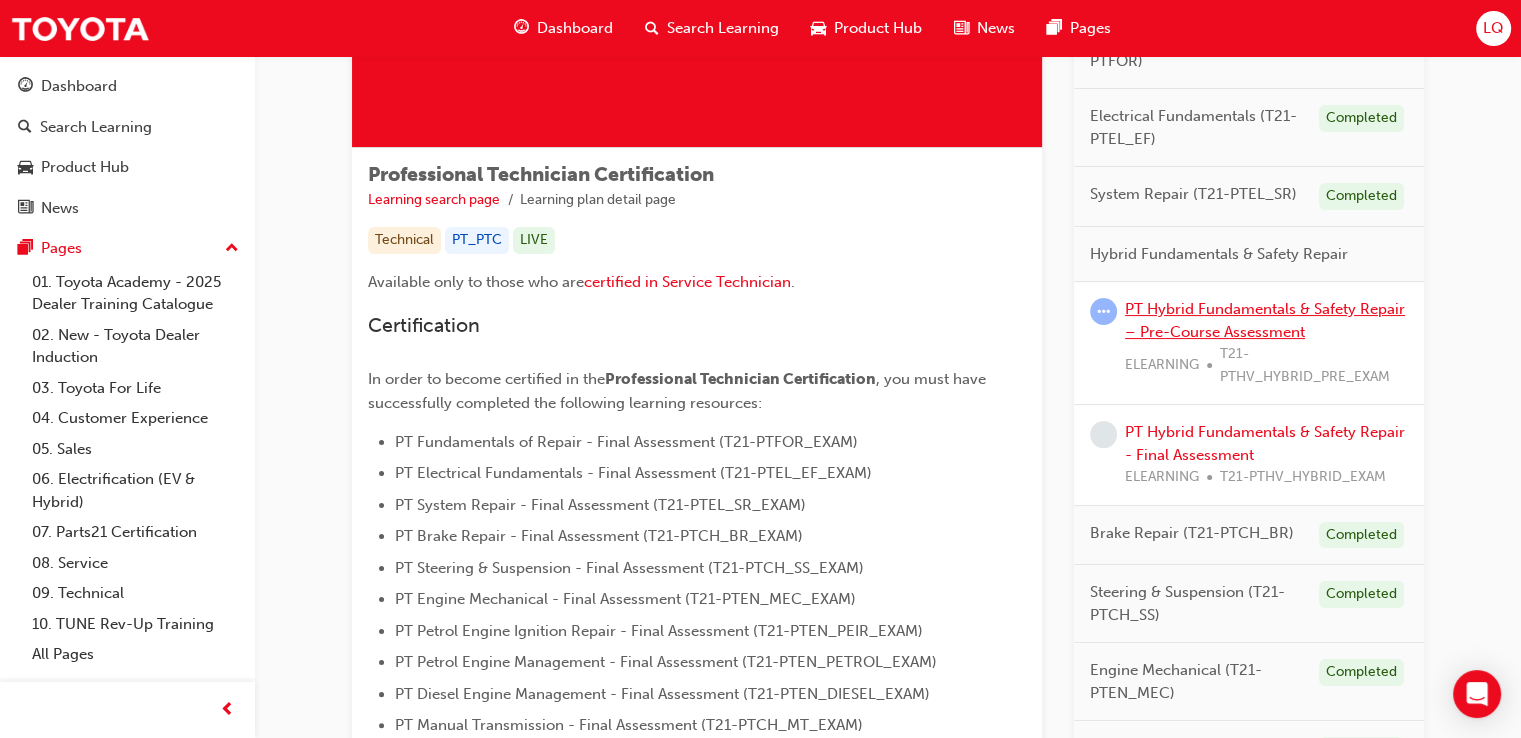 click on "PT Hybrid Fundamentals & Safety Repair – Pre-Course Assessment" at bounding box center [1265, 320] 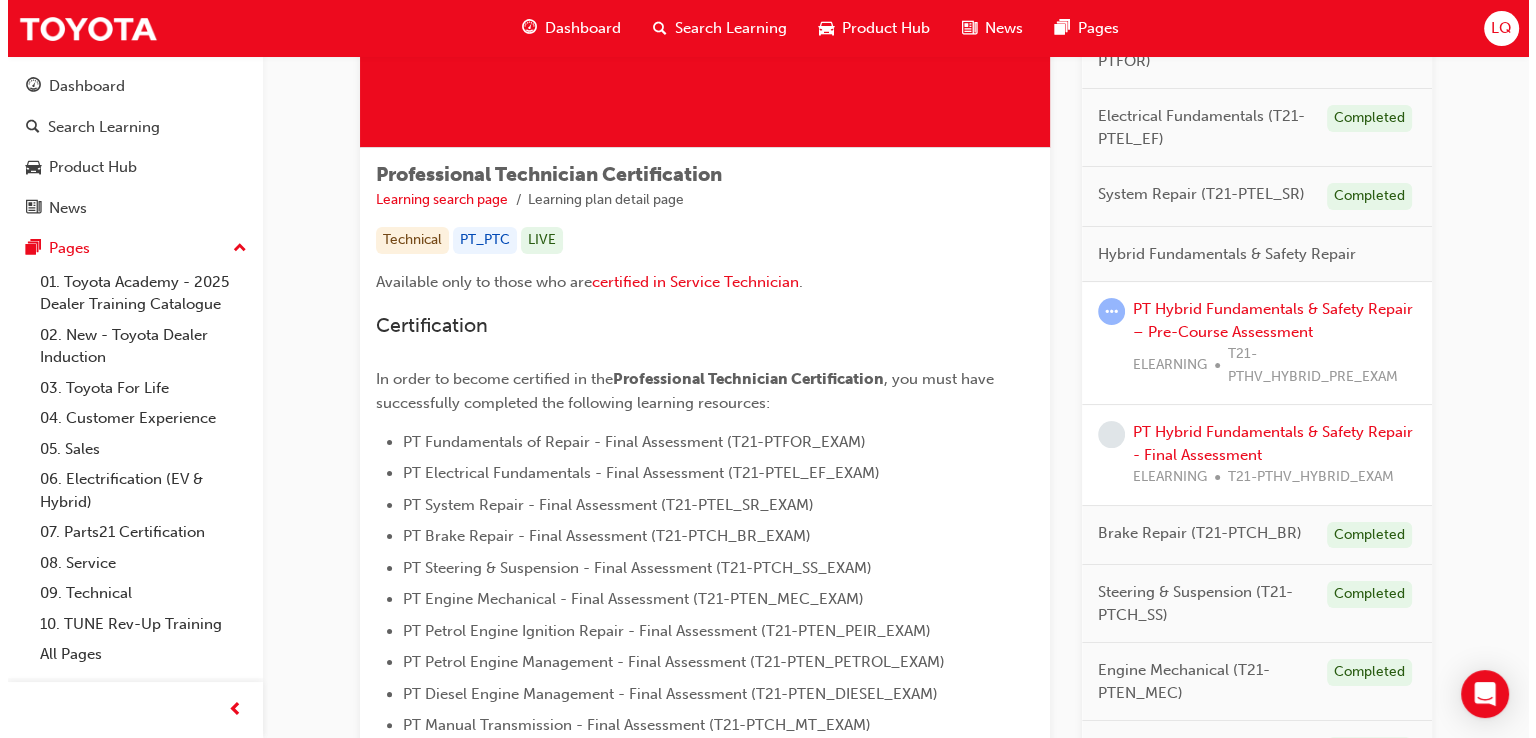 scroll, scrollTop: 0, scrollLeft: 0, axis: both 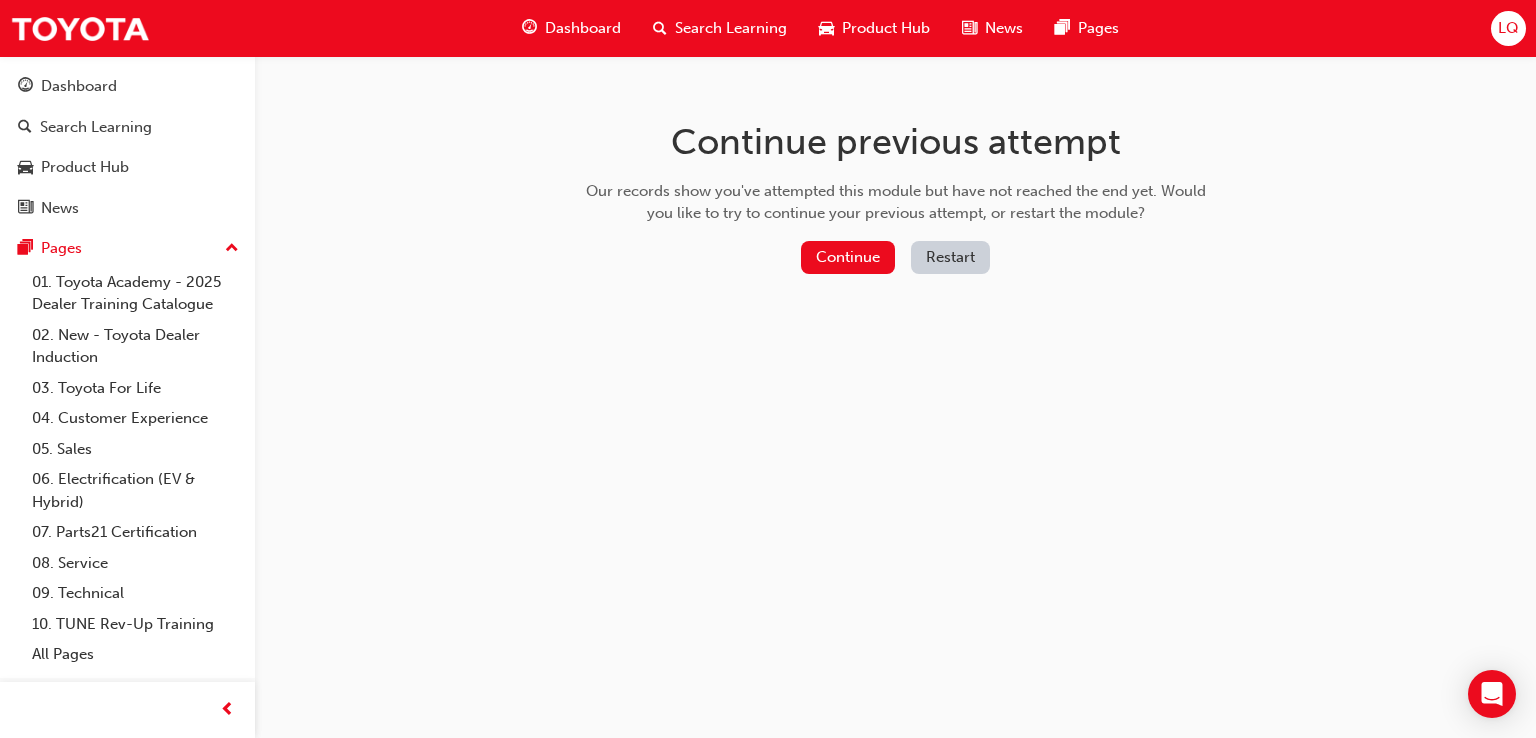 click on "Restart" at bounding box center [950, 257] 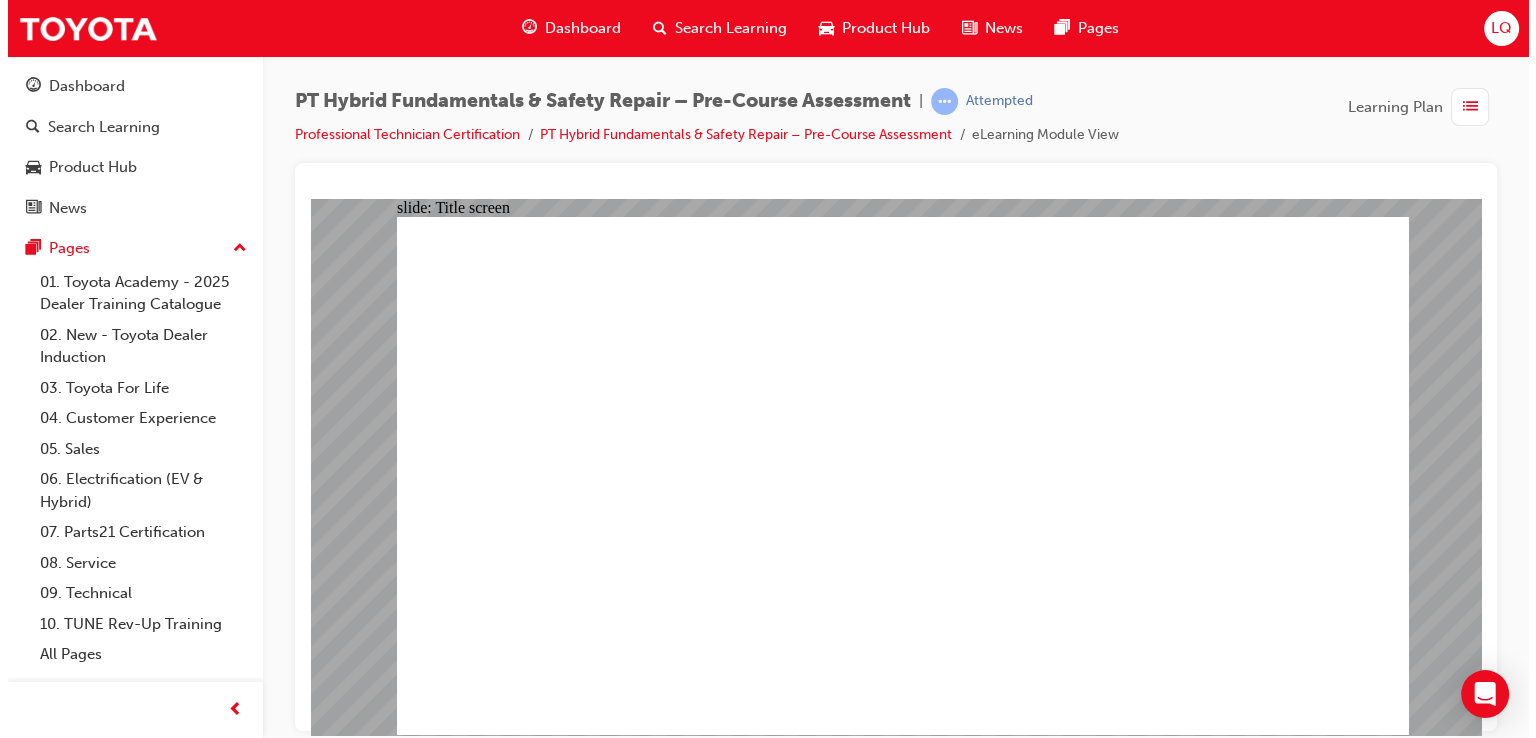 scroll, scrollTop: 0, scrollLeft: 0, axis: both 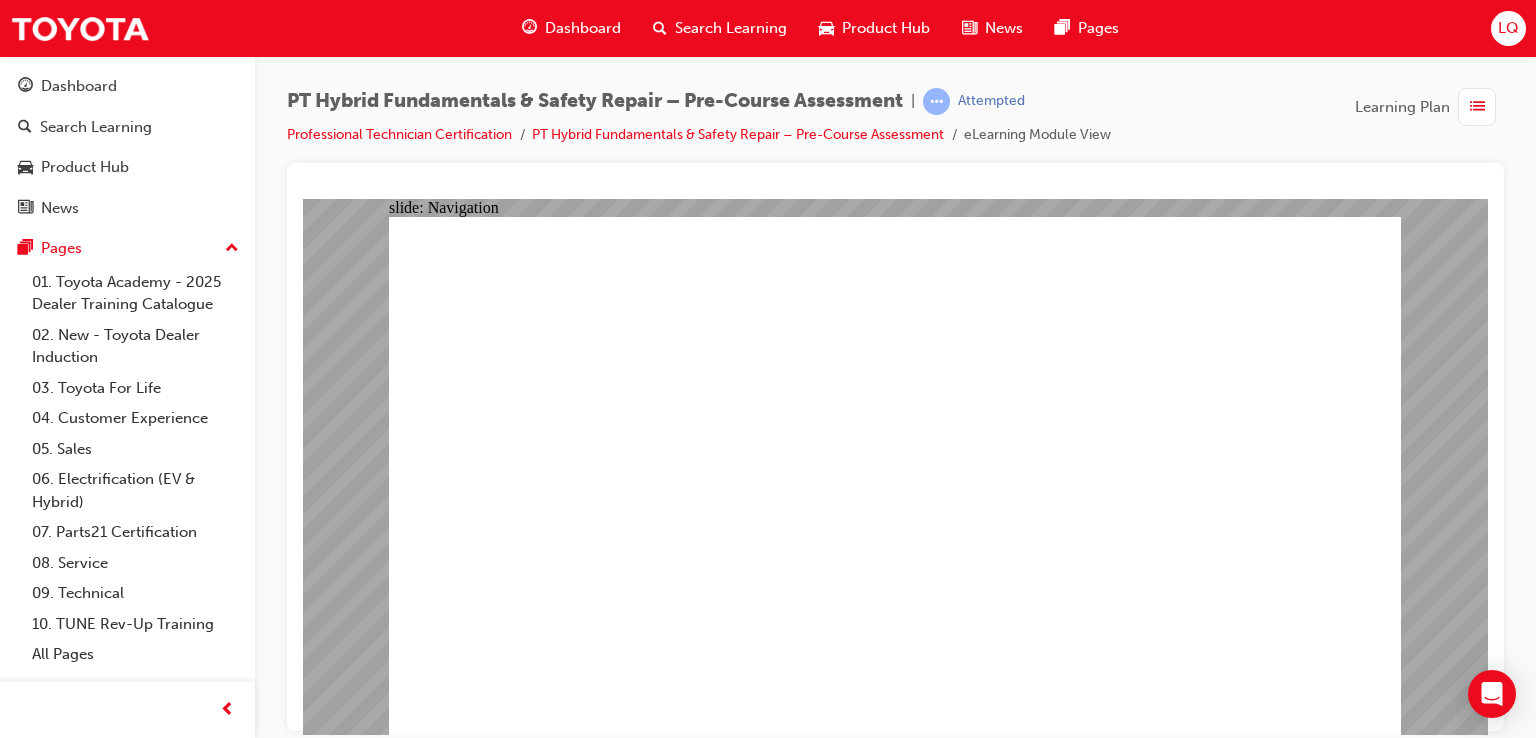 click 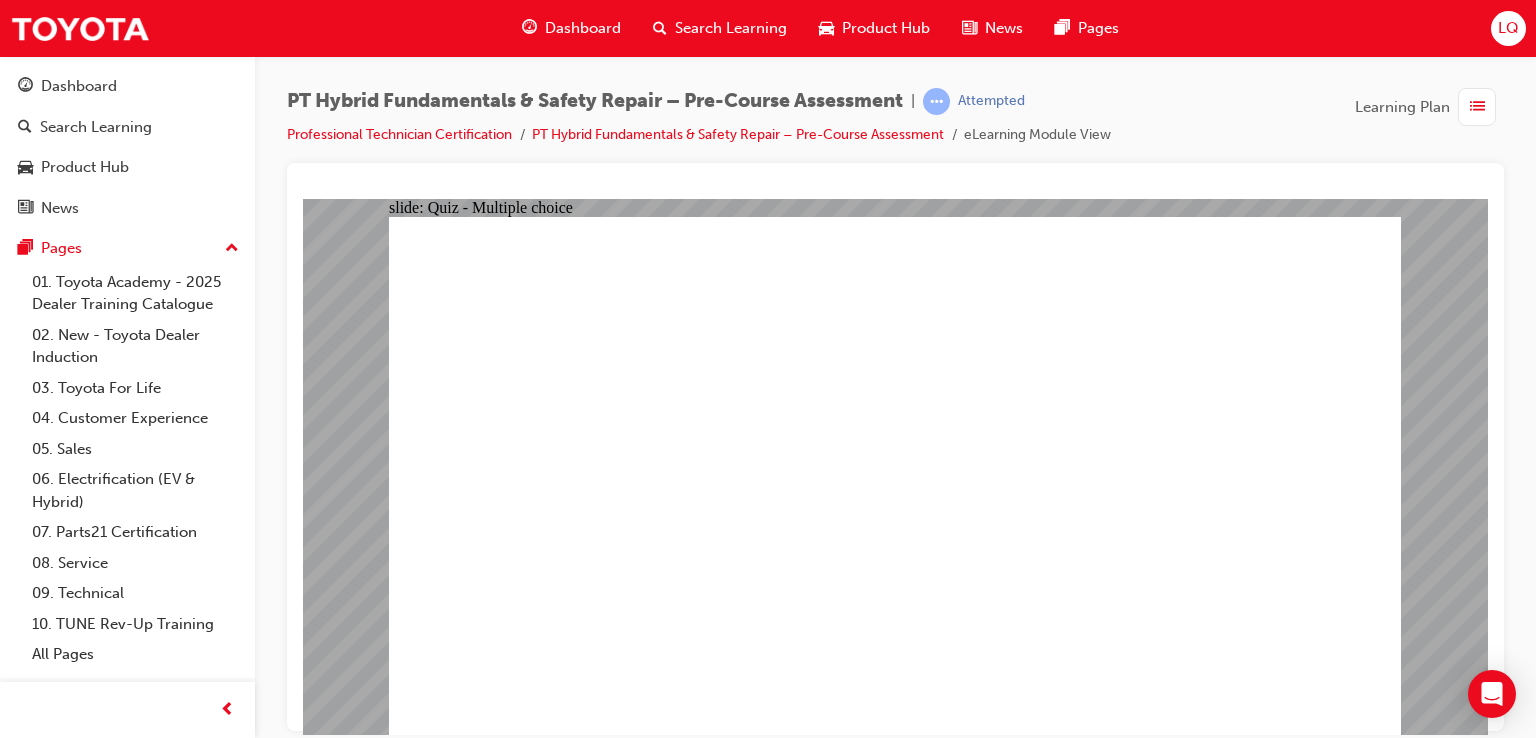 click 